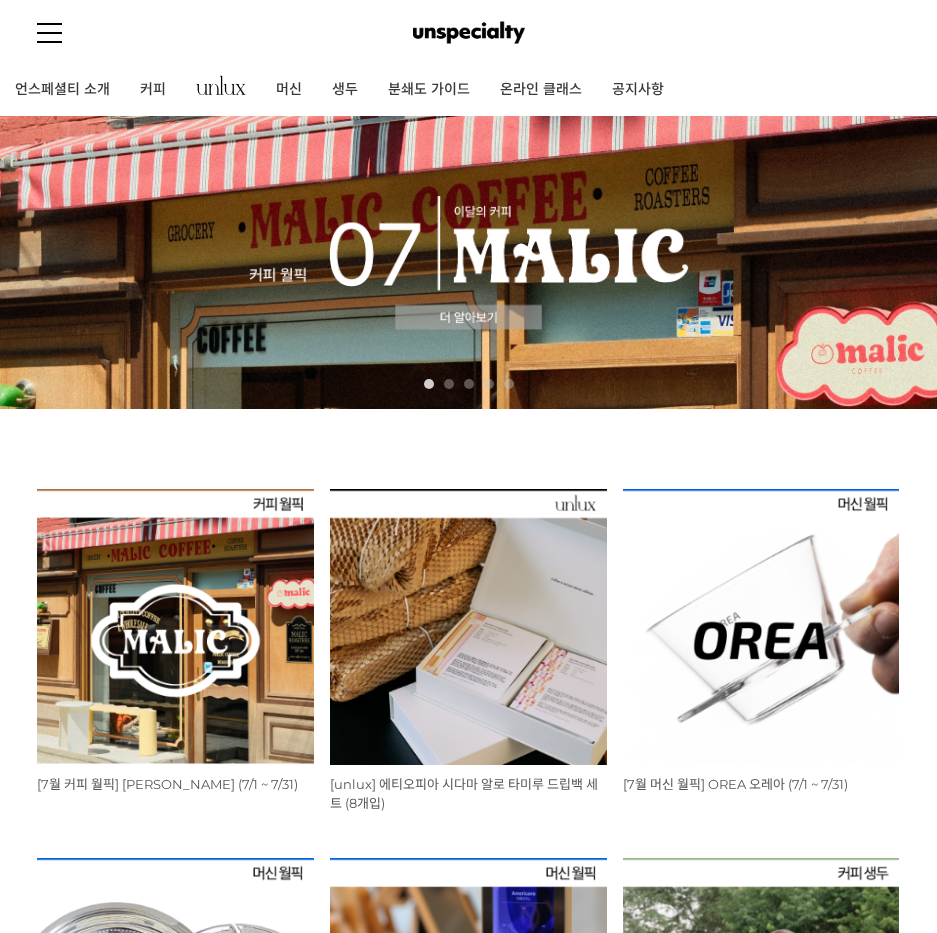 scroll, scrollTop: 0, scrollLeft: 0, axis: both 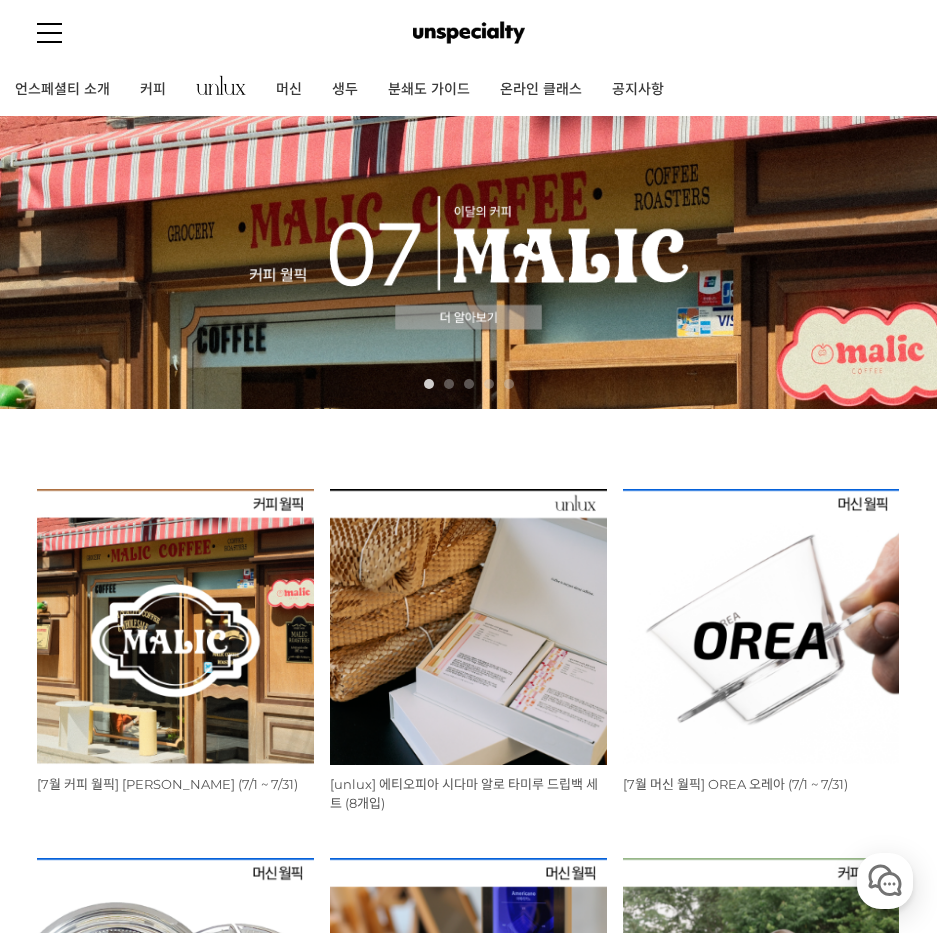 click at bounding box center (175, 627) 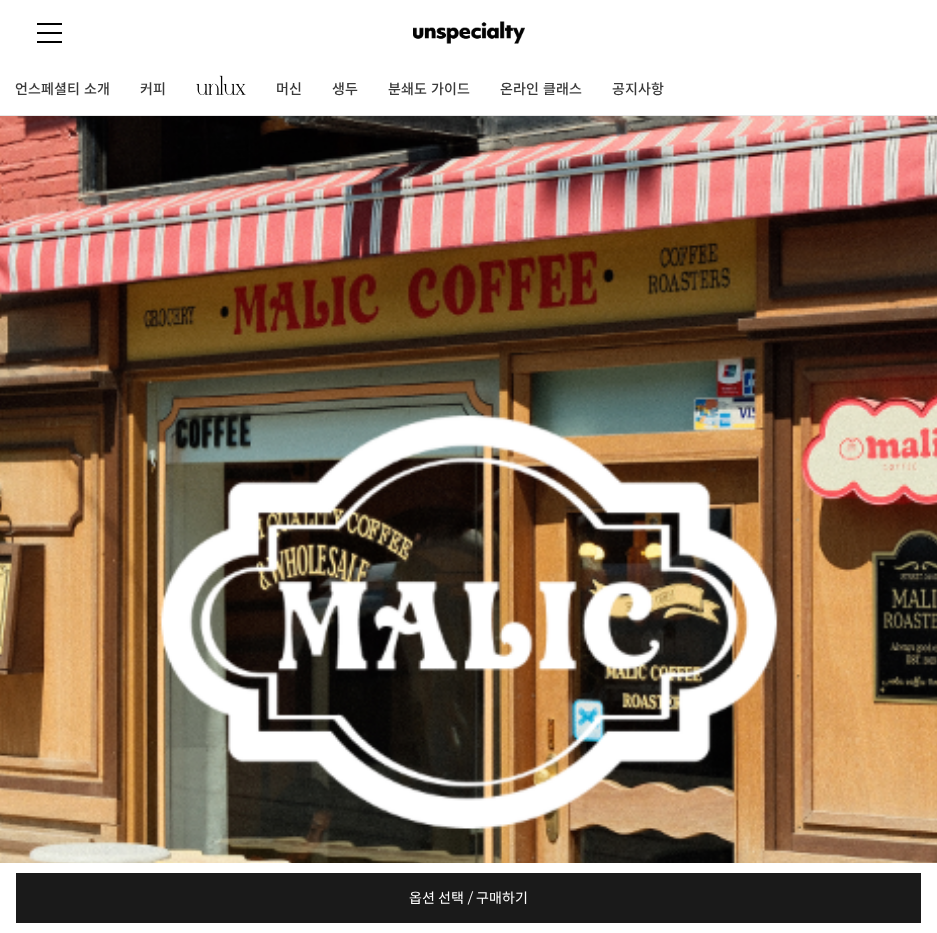 scroll, scrollTop: 0, scrollLeft: 0, axis: both 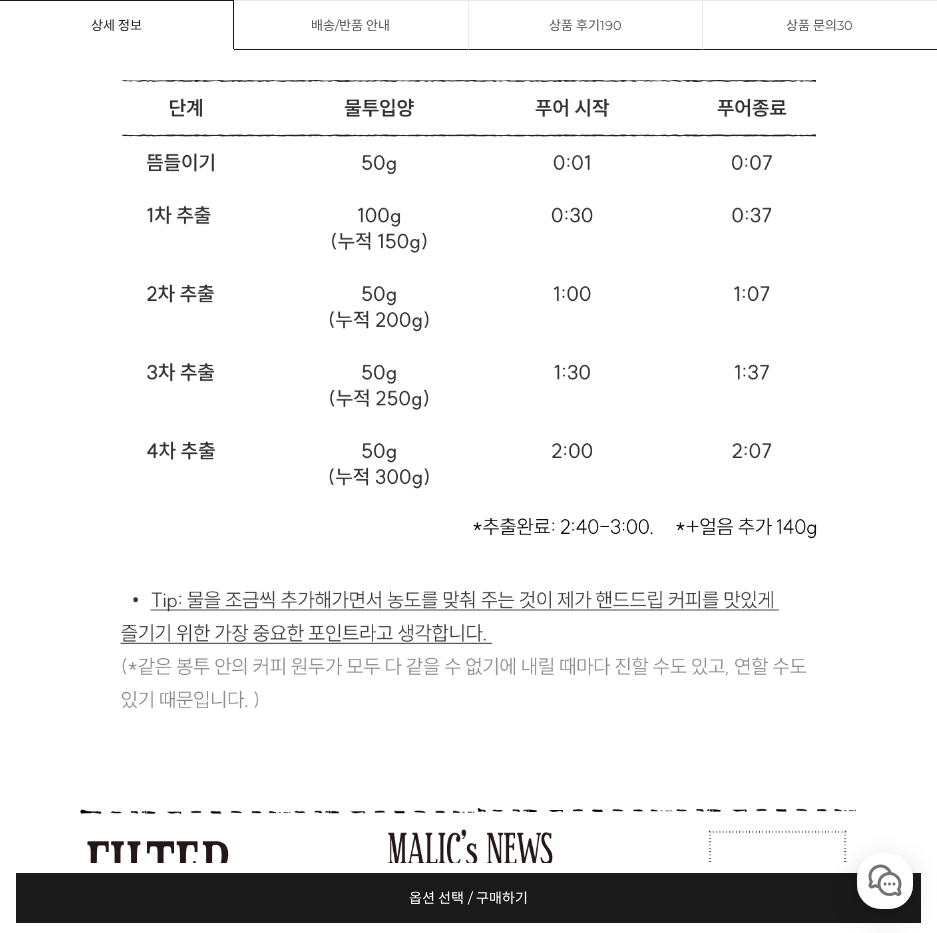 click on "상품 문의  30" at bounding box center (820, 25) 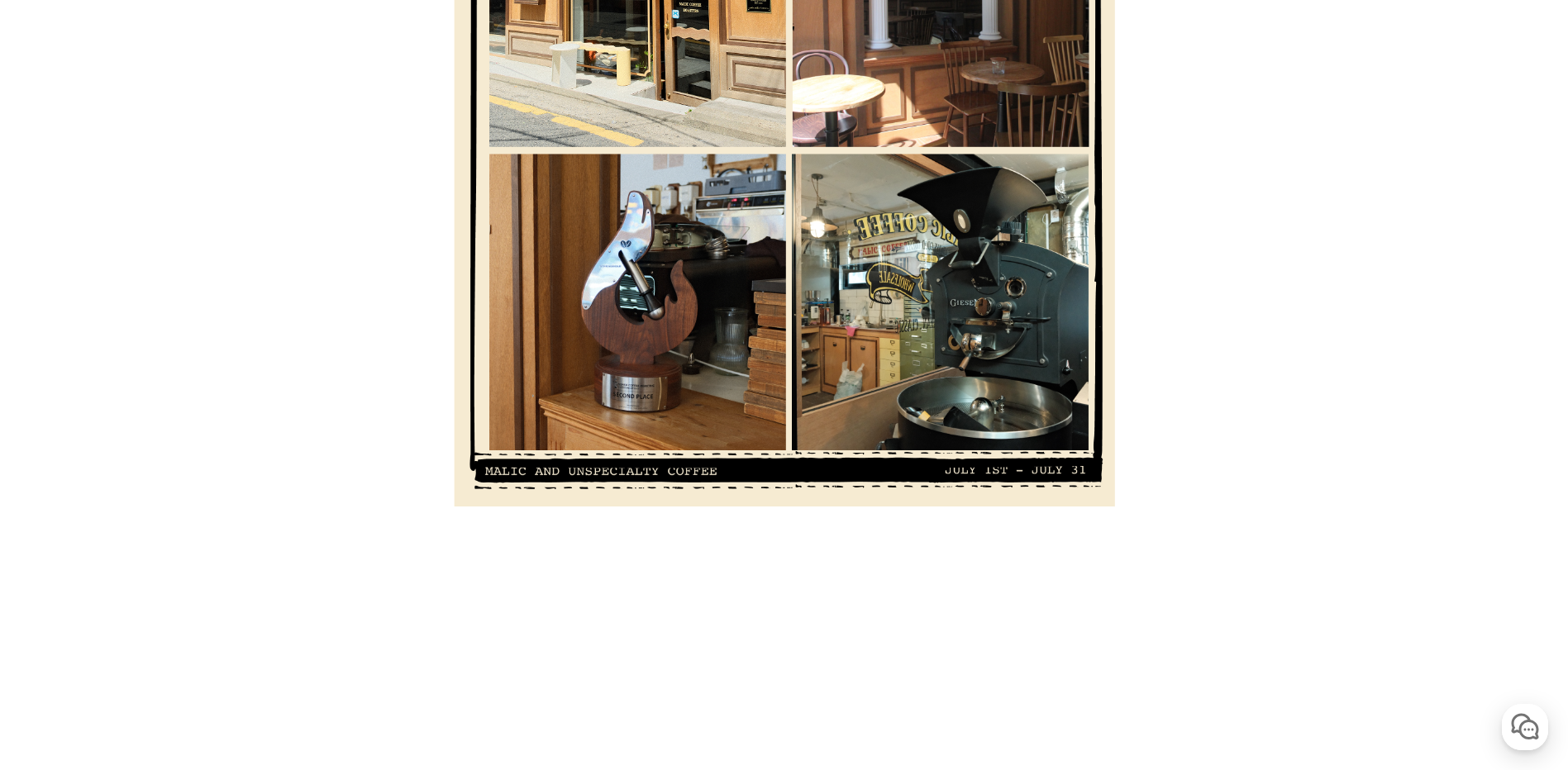 scroll, scrollTop: 4179, scrollLeft: 0, axis: vertical 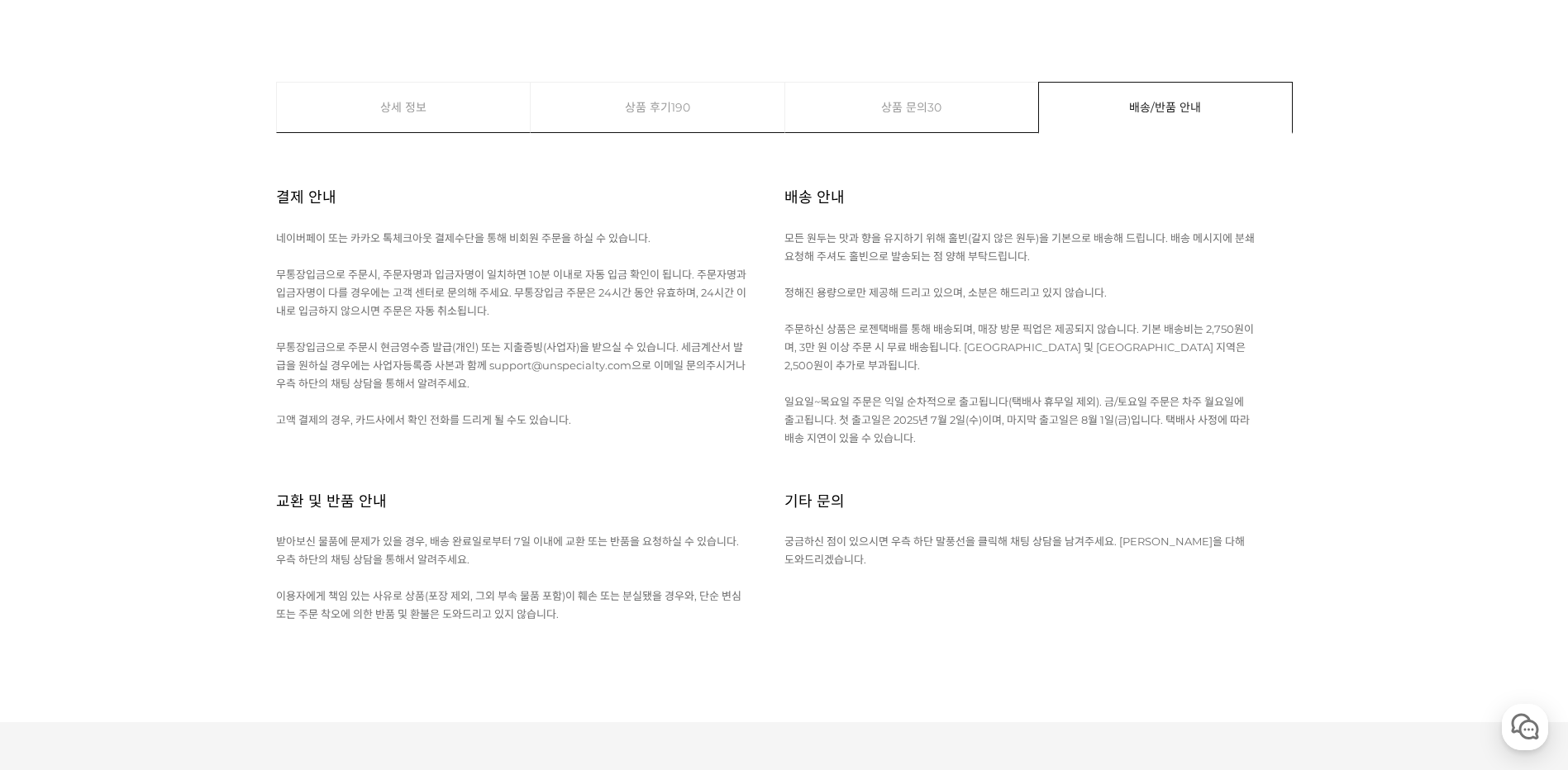 click on "게시글 신고하기
신고사유
관련없는 내용
욕설/비방
개인정보유출
광고/홍보글
기타
신고해주신 내용은 쇼핑몰 운영자의 검토 후 내부 운영 정책에 의해 처리가 진행됩니다.
신고
취소
닫기
상세 정보
상품 후기  190
상품 문의  30
배송/반품 안내
상세 정보
배송/반품 안내
상품 후기  190
상품 문의  30
﻿  expand_more  [PERSON_NAME] (언스페셜티 블렌드)  expand_more  애플 쥬스 (언스페셜티 블렌드)  expand_more   expand_more   expand_more   expand_more" at bounding box center (784, -14868) 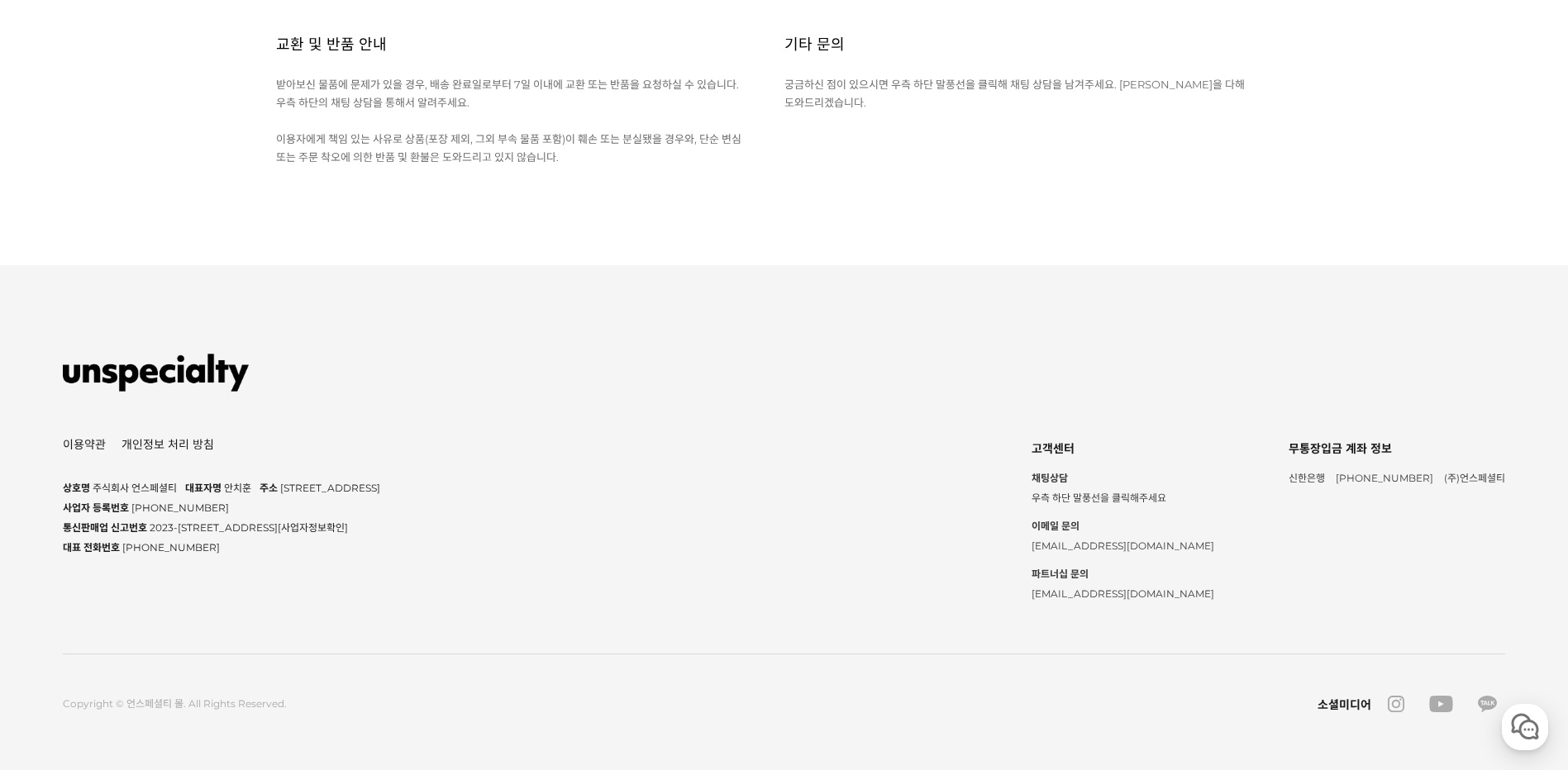 scroll, scrollTop: 34443, scrollLeft: 0, axis: vertical 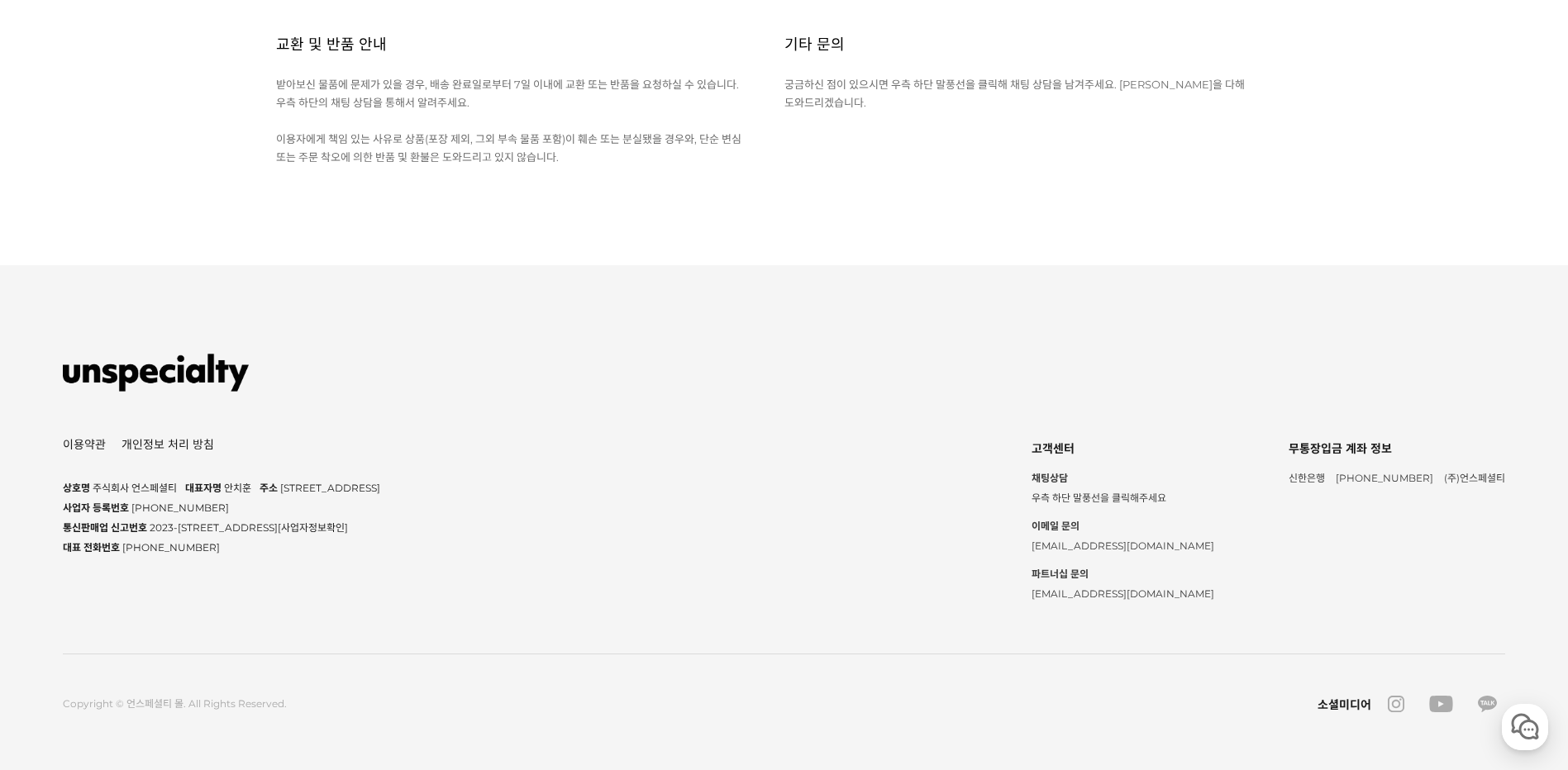click at bounding box center (784, -1836) 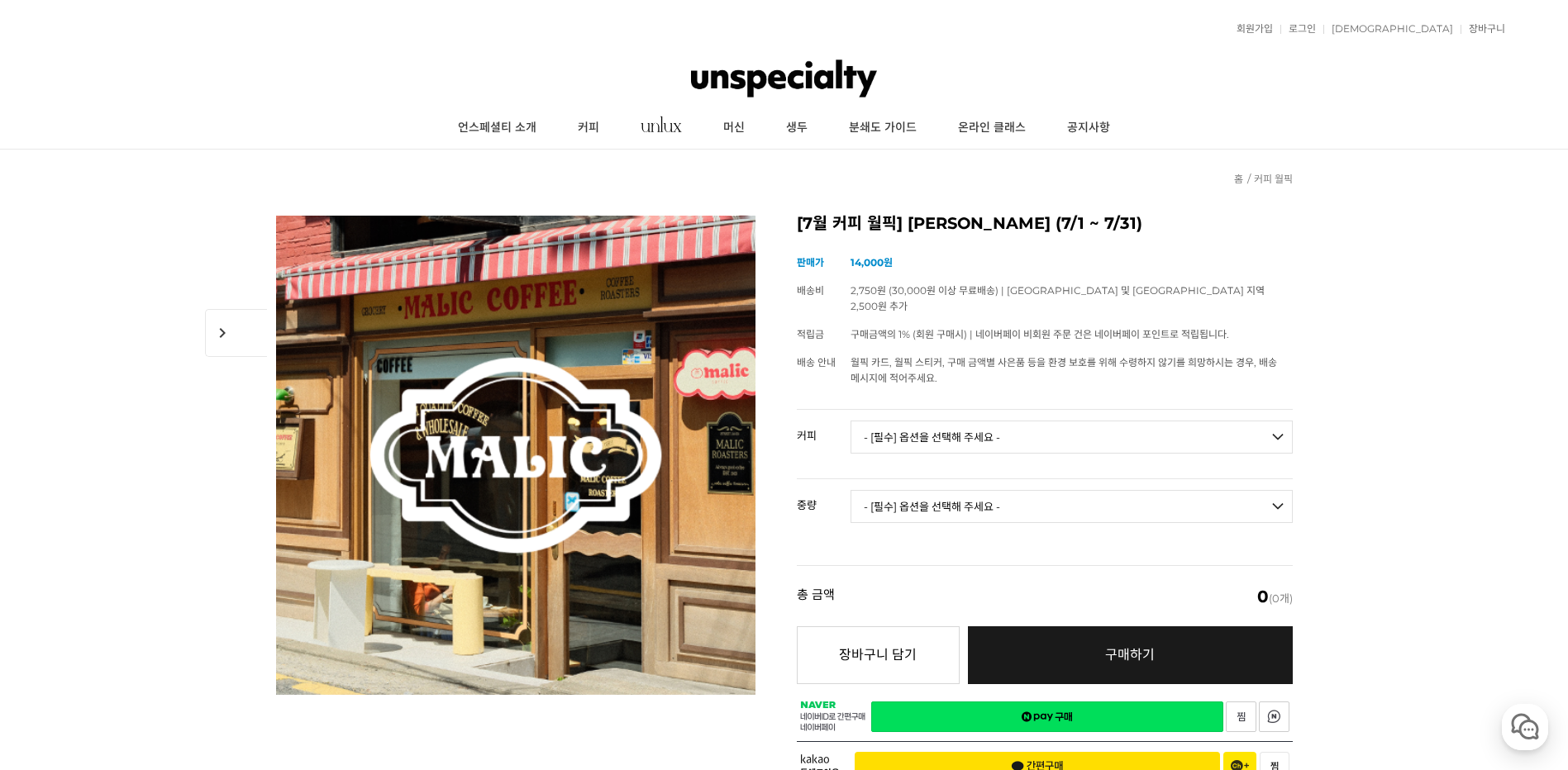 click on "- [필수] 옵션을 선택해 주세요 - ------------------- 언스페셜티 분쇄도 가이드 종이(주문 1개당 최대 1개 제공) [PERSON_NAME] (언스페셜티 블렌드) 애플 쥬스 (언스페셜티 블렌드) 허니 자몽 쥬스 (언스페셜티 블렌드) [기획상품] 2024 Best of Panama 3종 10g 레시피팩 프루티 블렌드 마일드 블렌드 모닝 블렌드 #1 탄자니아 아카시아 힐스 게이샤 AA 풀리 워시드 [품절] #2 콜롬비아 포파얀 슈가케인 디카페인 #3 에티오피아 알로 타미루 미리가 74158 워시드 #4 에티오피아 첼베사 워시드 디카페인 #5 케냐 뚱구리 AB 풀리 워시드 [품절] #6 에티오피아 버그 우 셀렉션 에얼룸 내추럴 (Lot2) #7 에티오피아 알로 타미루 무라고 74158 클래식 워시드 #8 케냐 은가라투아 AB 워시드 (Lot 159) [품절] [7.4 오픈] #9 온두라스 마리사벨 카바예로 파카마라 워시드 #24 [PERSON_NAME]" at bounding box center [1071, 437] 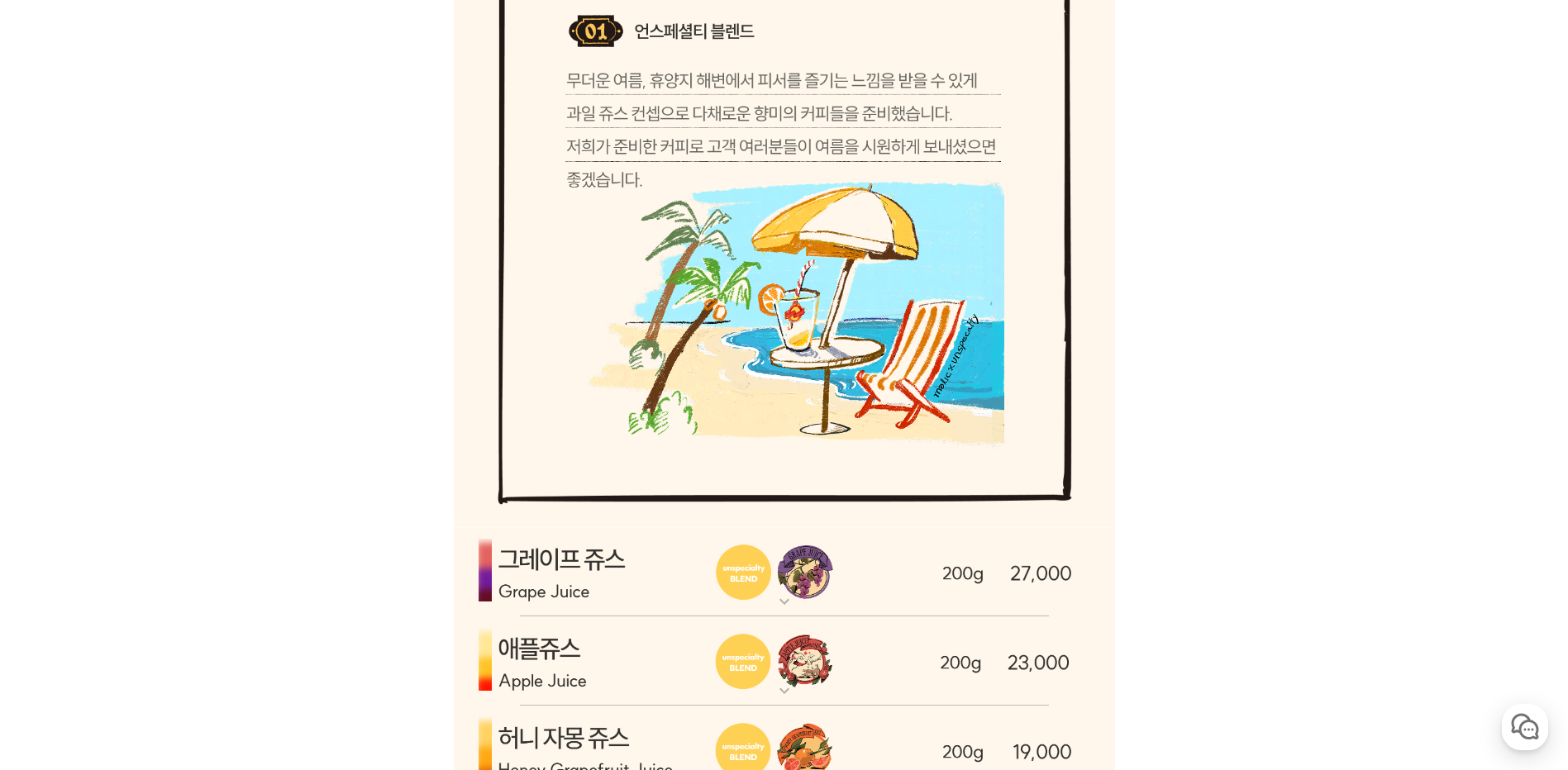 scroll, scrollTop: 5142, scrollLeft: 0, axis: vertical 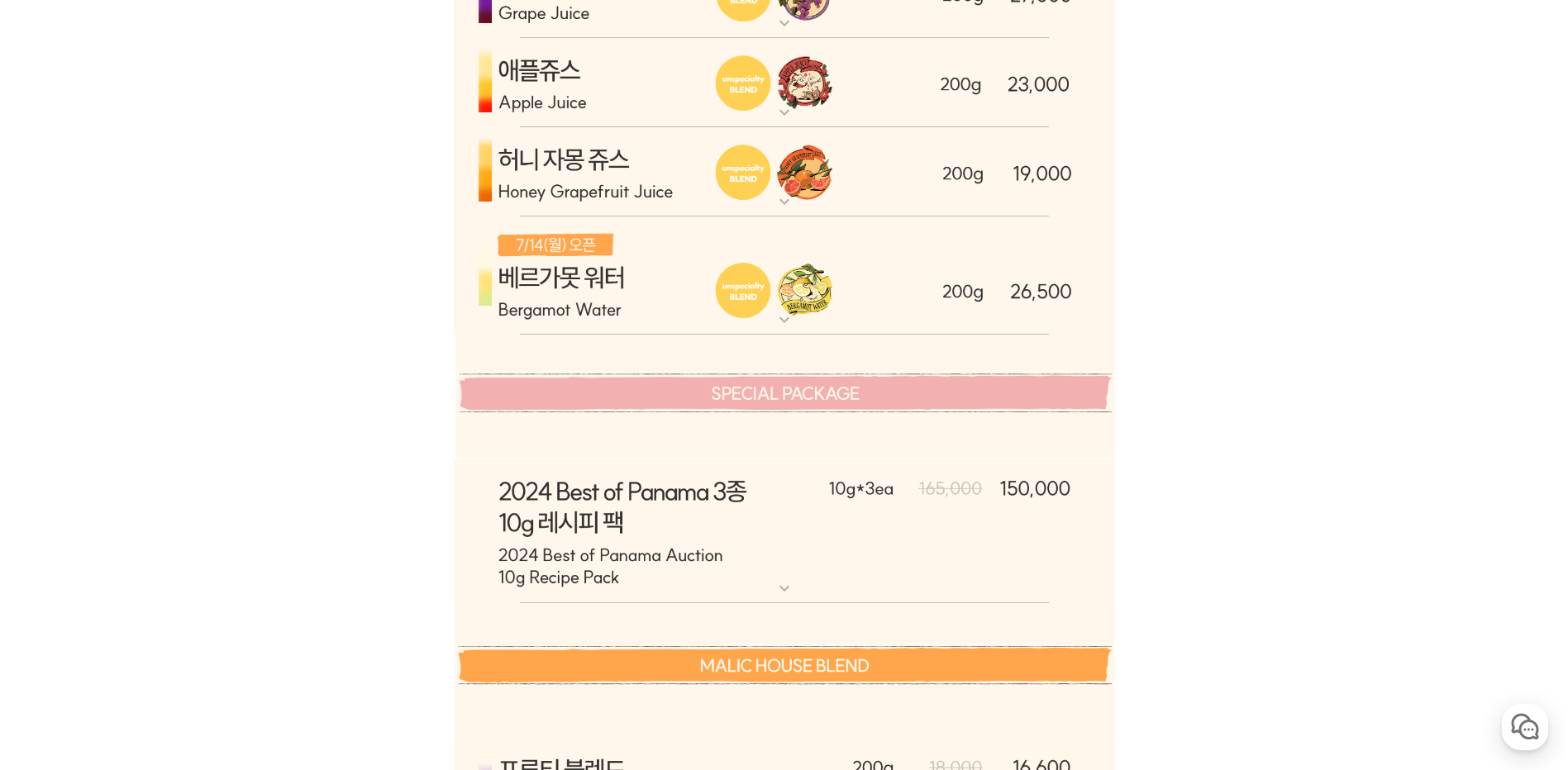 click at bounding box center [784, 276] 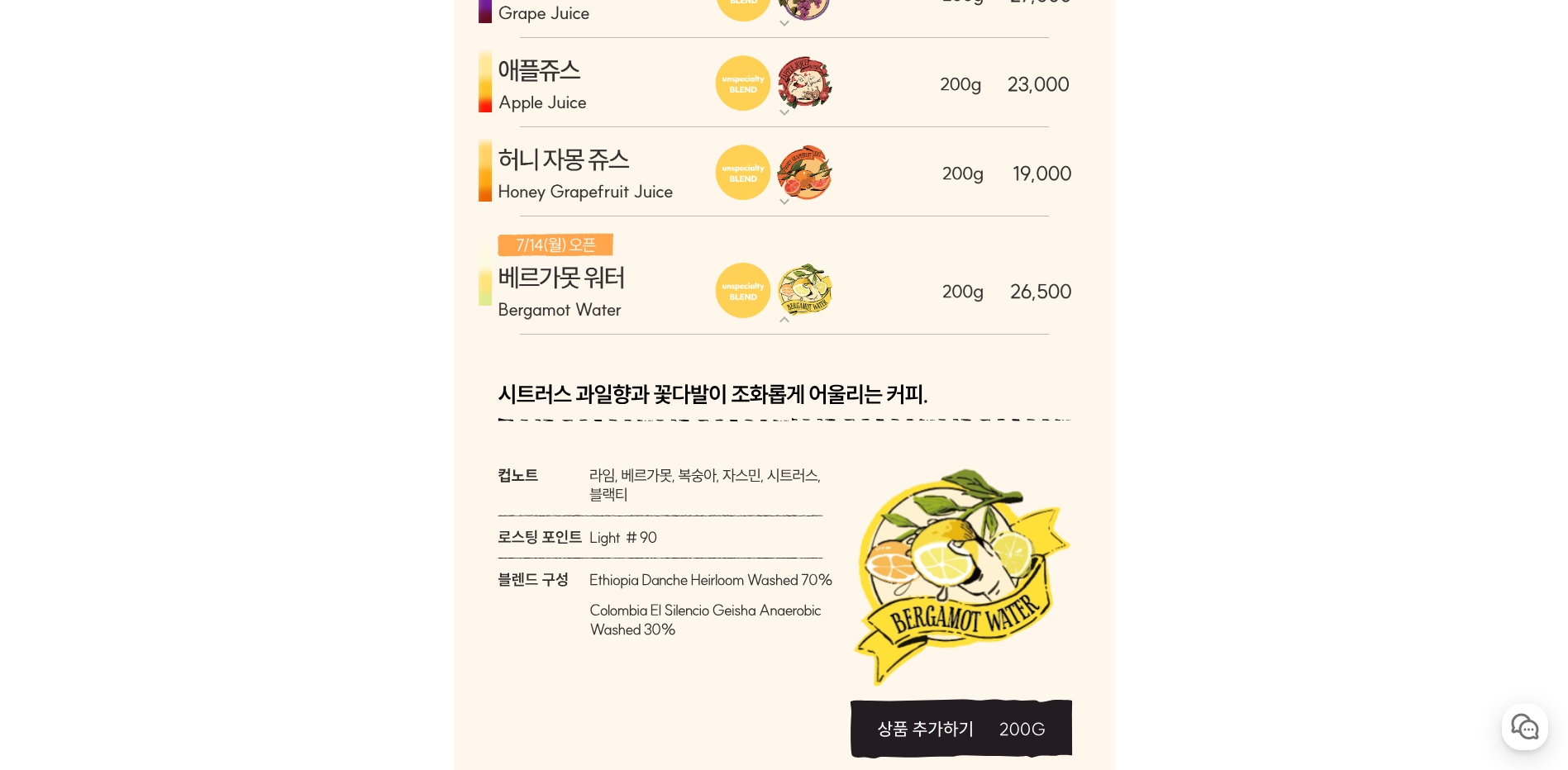 click at bounding box center (784, 172) 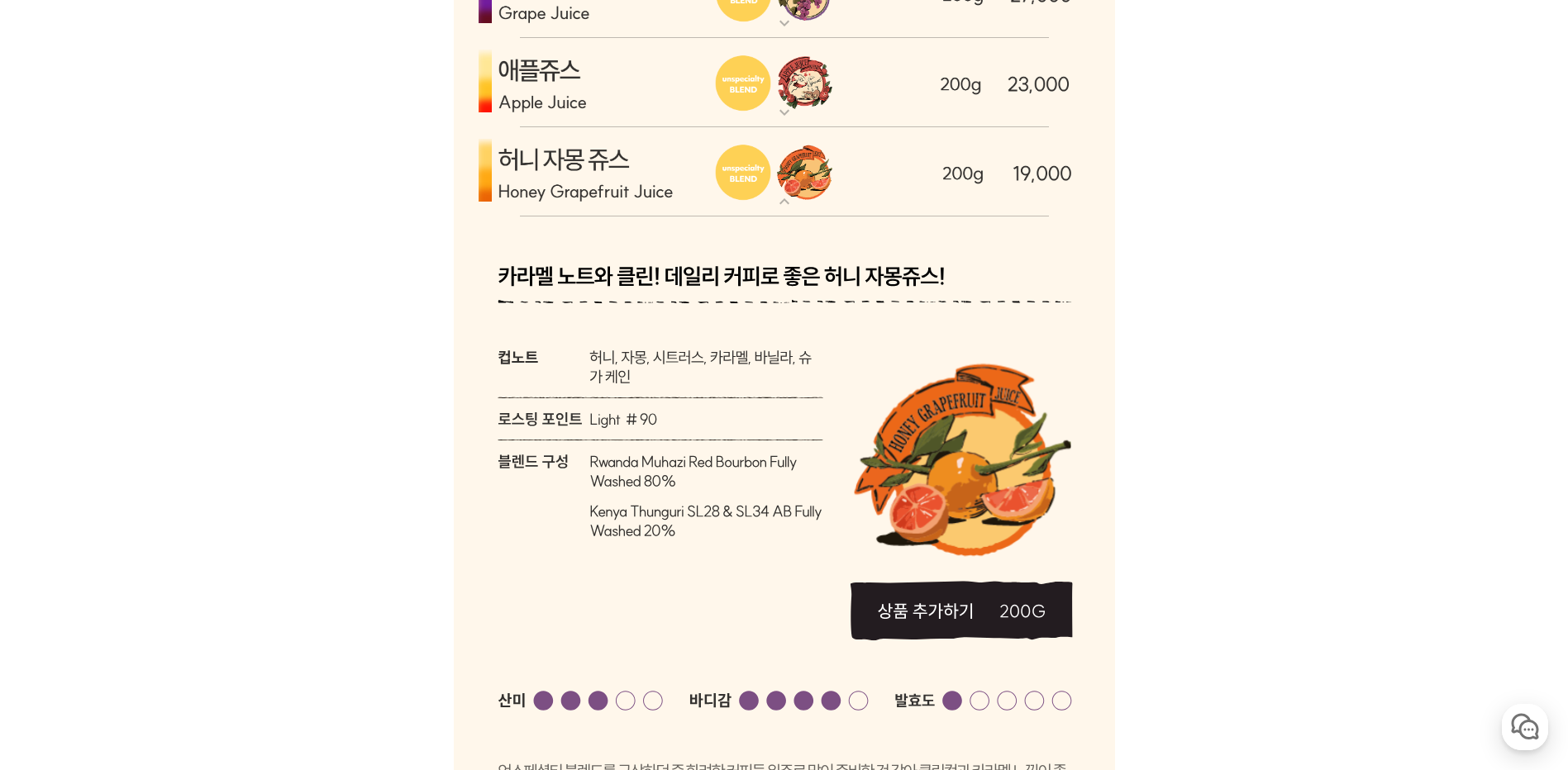 click at bounding box center (784, 172) 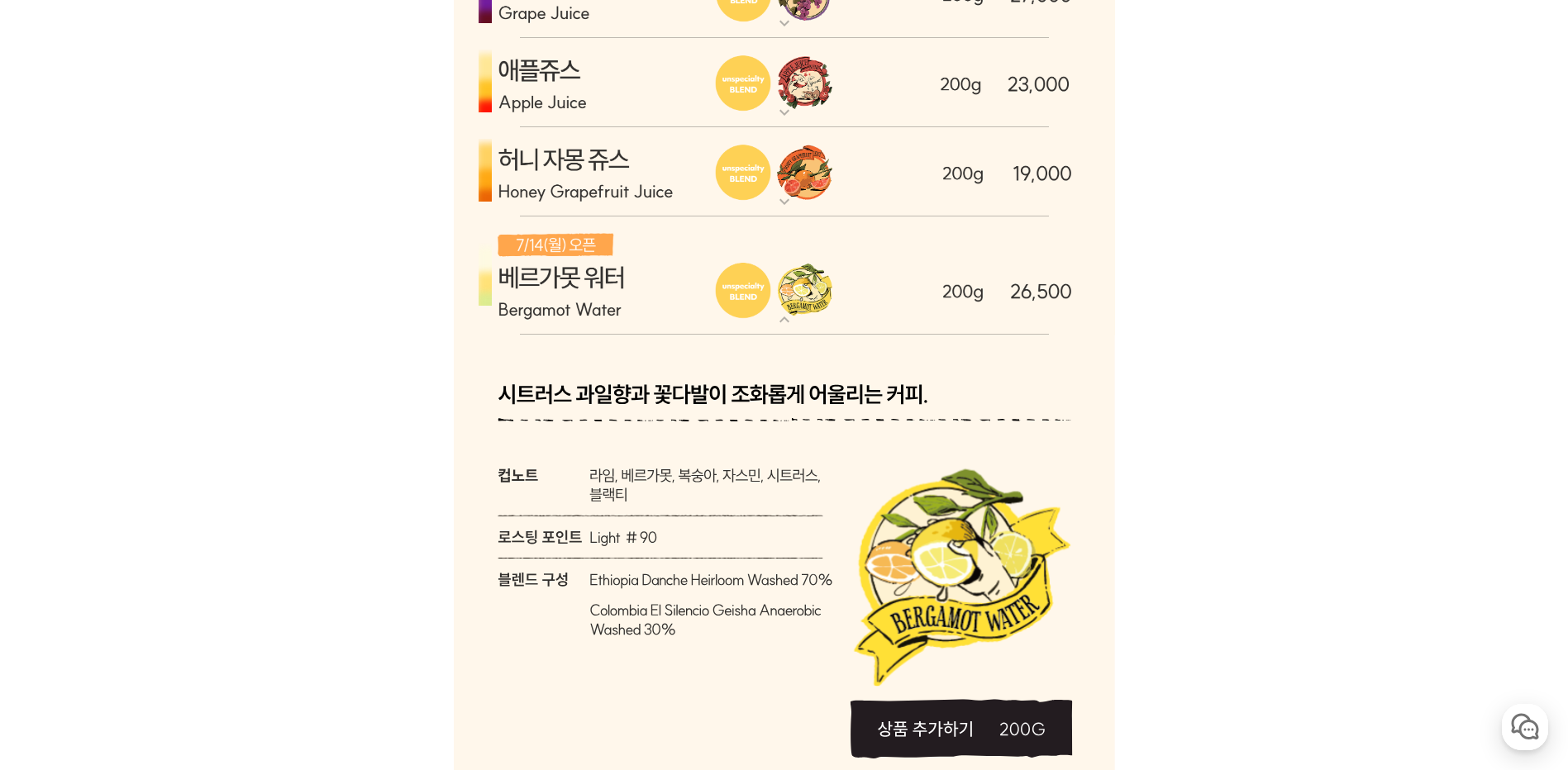 click at bounding box center [784, 83] 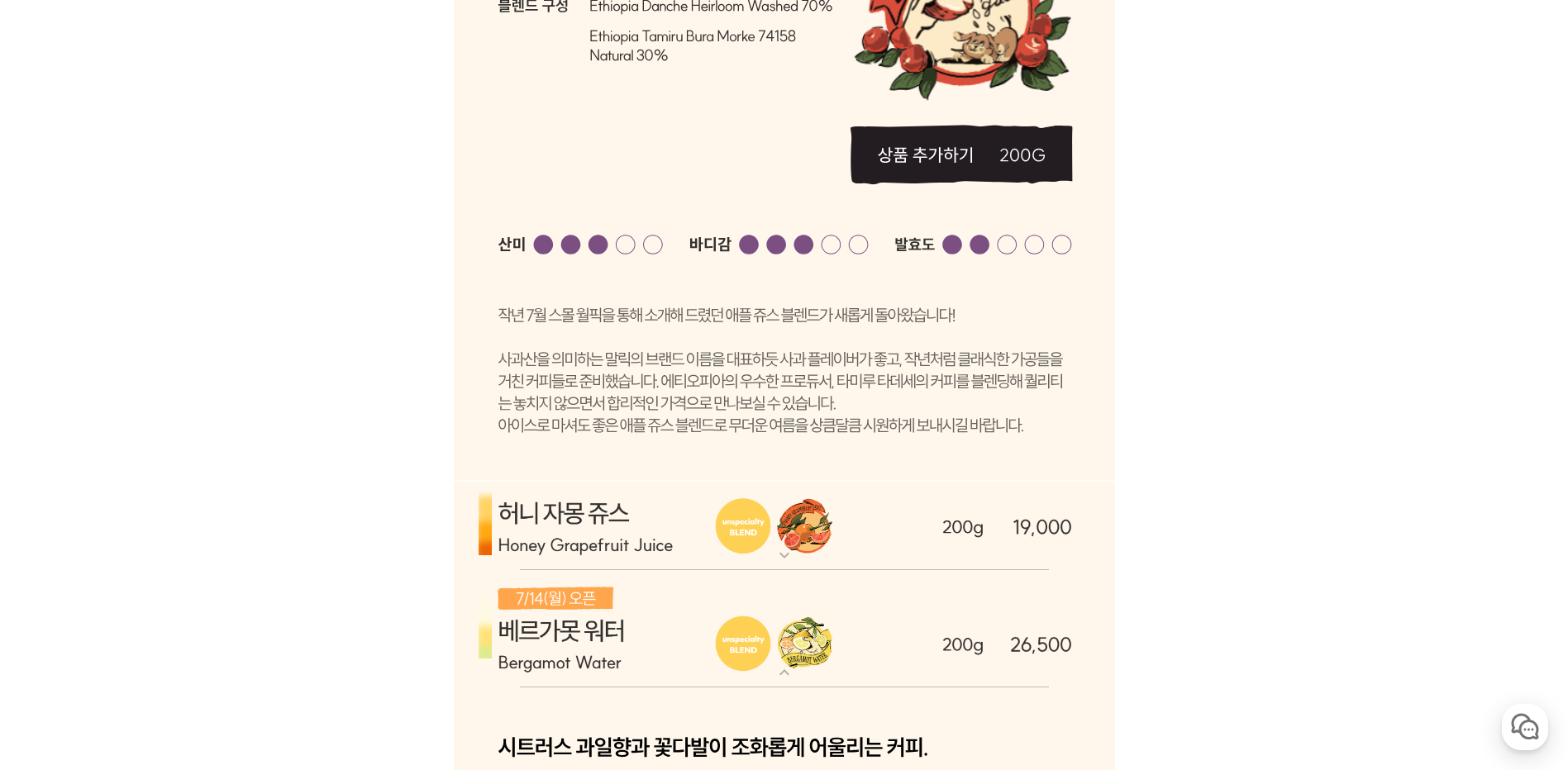 scroll, scrollTop: 5555, scrollLeft: 0, axis: vertical 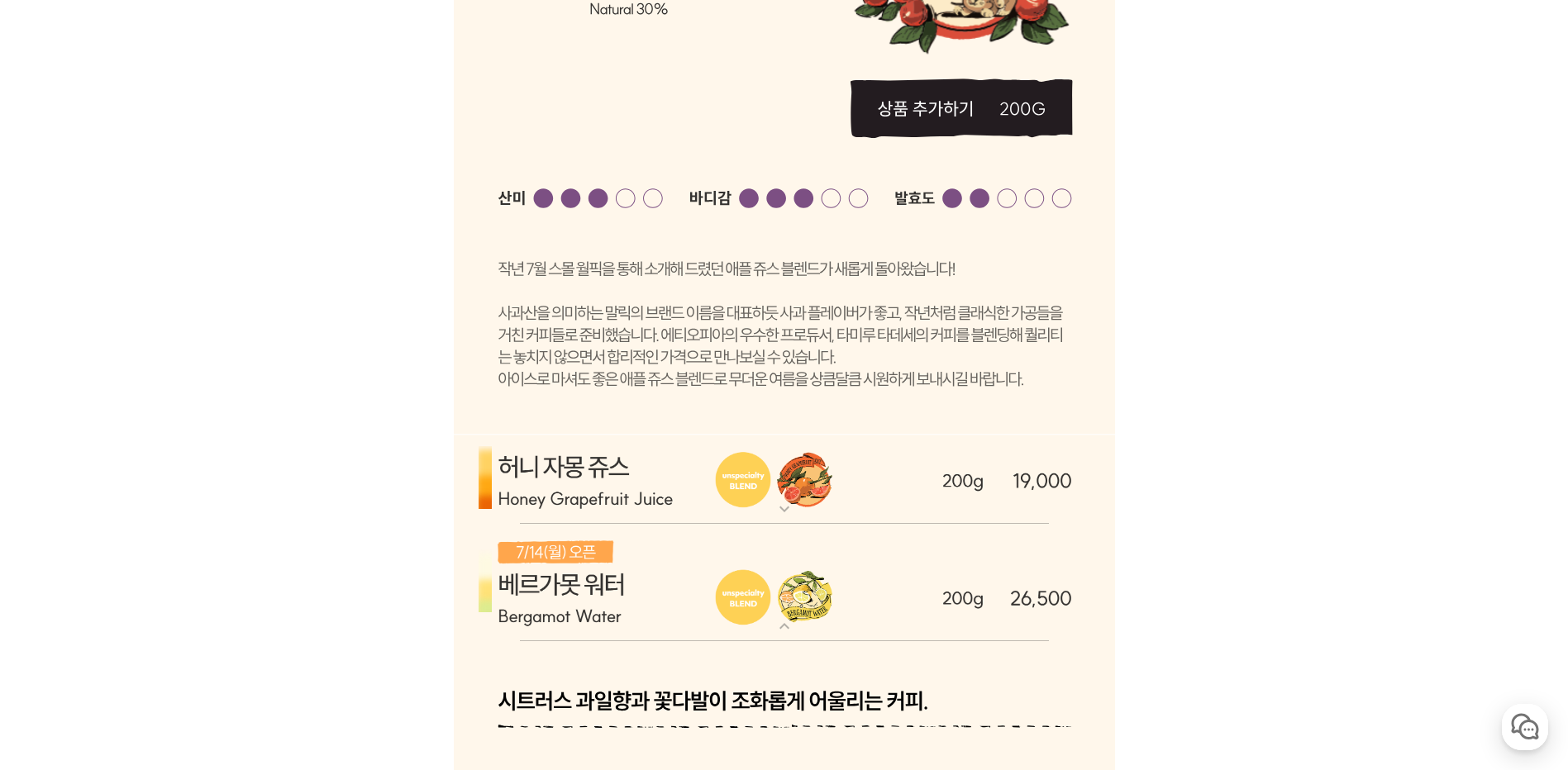 click at bounding box center [784, 479] 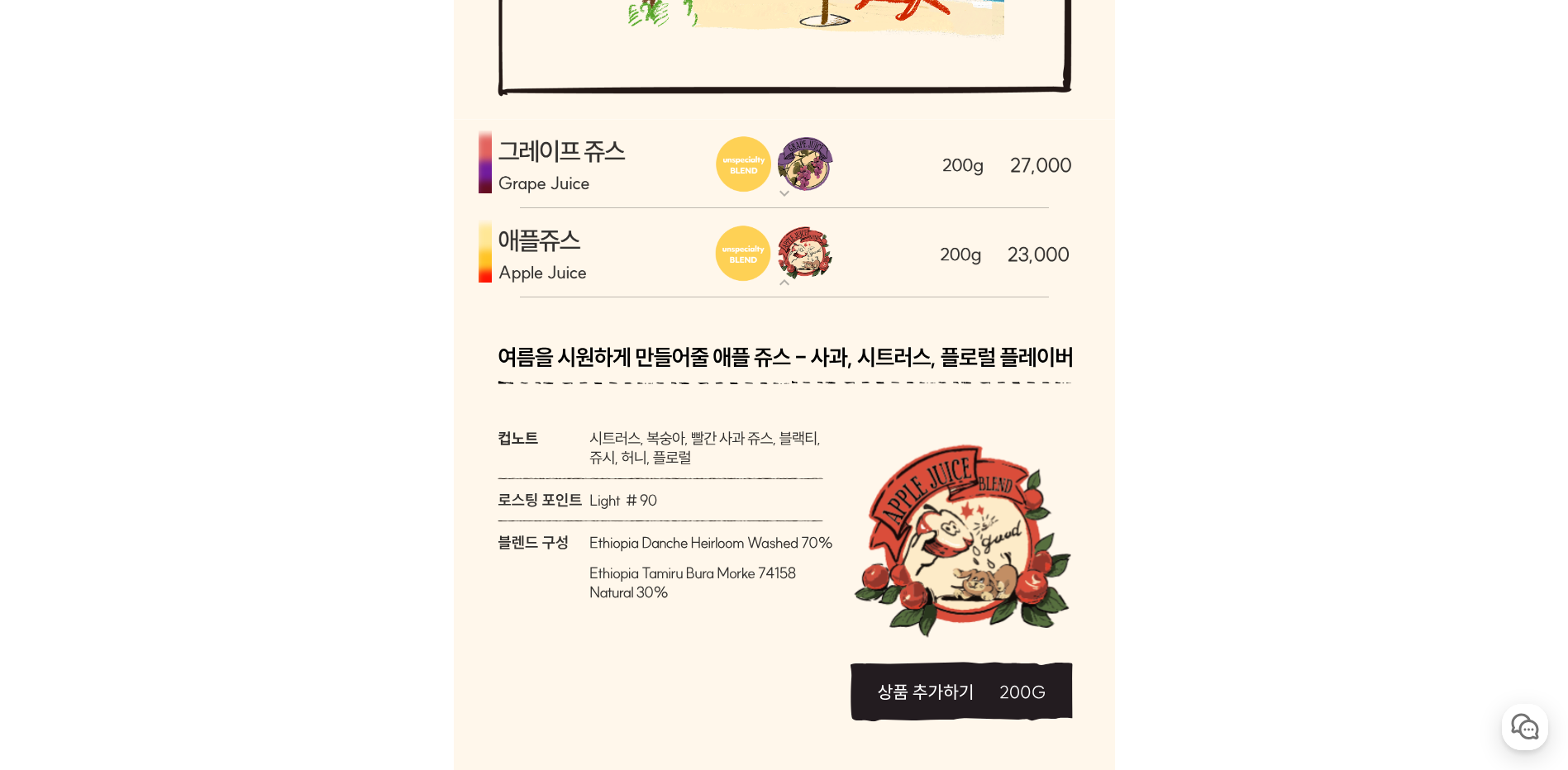 scroll, scrollTop: 4894, scrollLeft: 0, axis: vertical 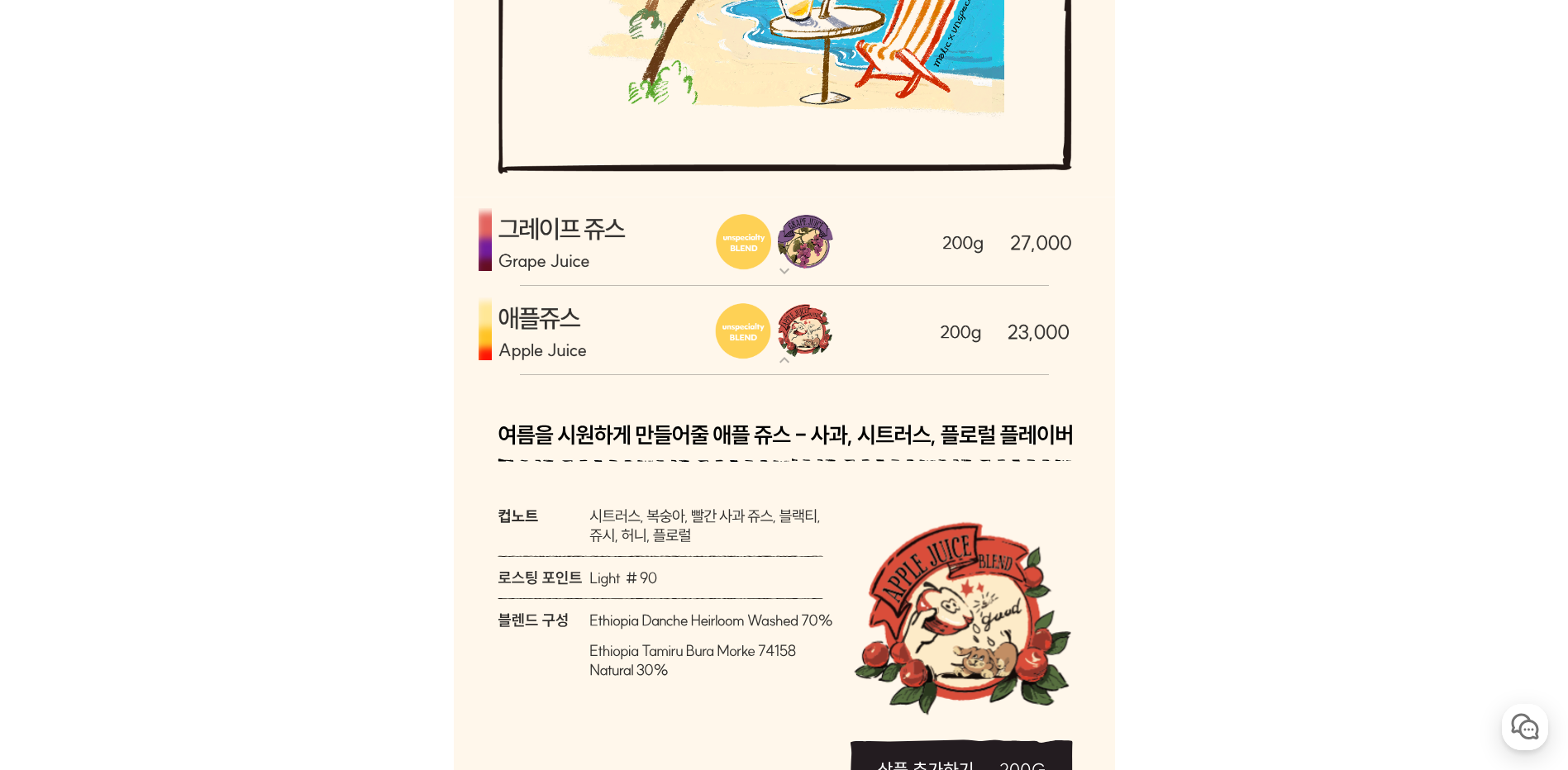 click at bounding box center (784, 241) 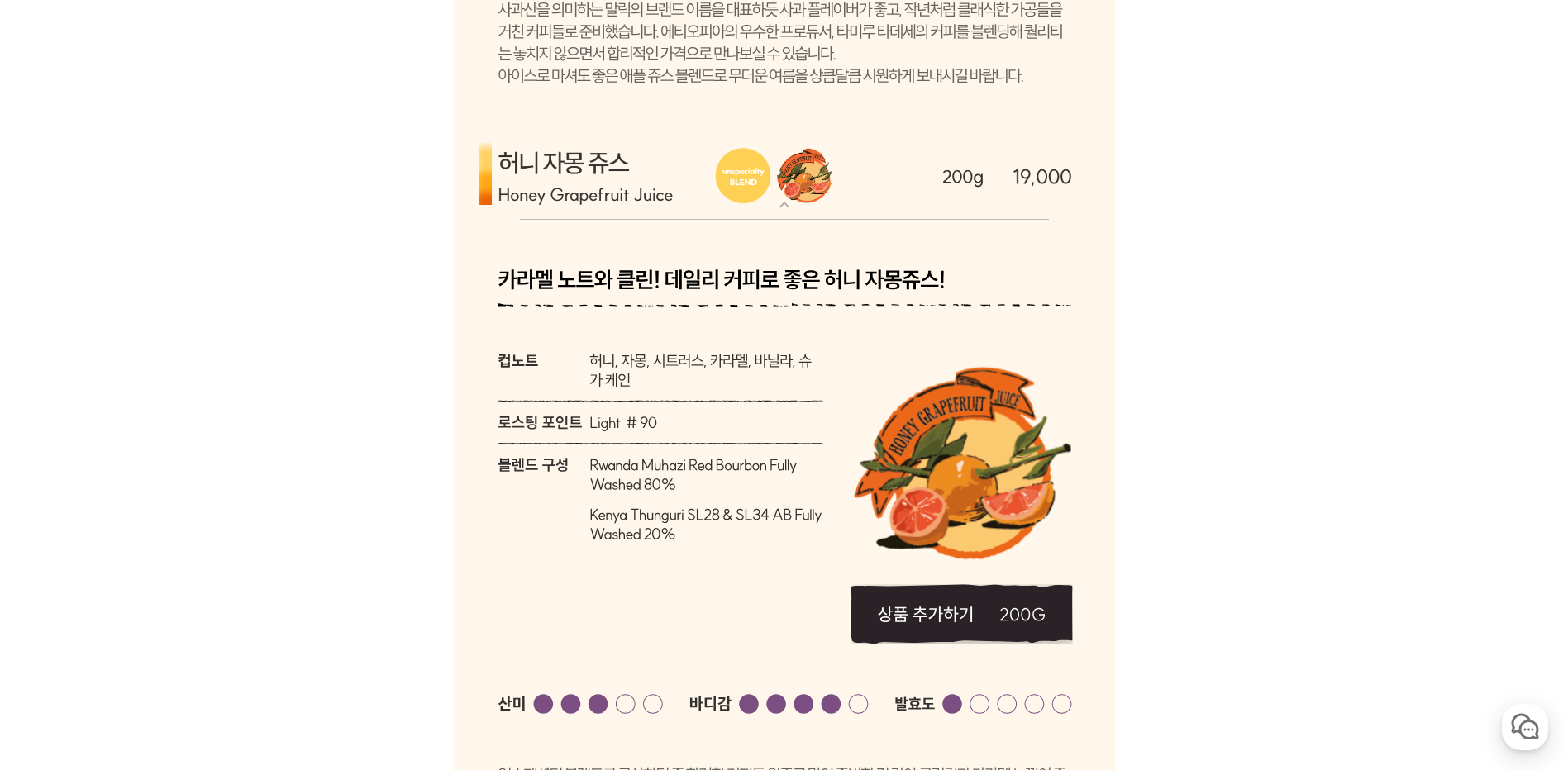 scroll, scrollTop: 6629, scrollLeft: 0, axis: vertical 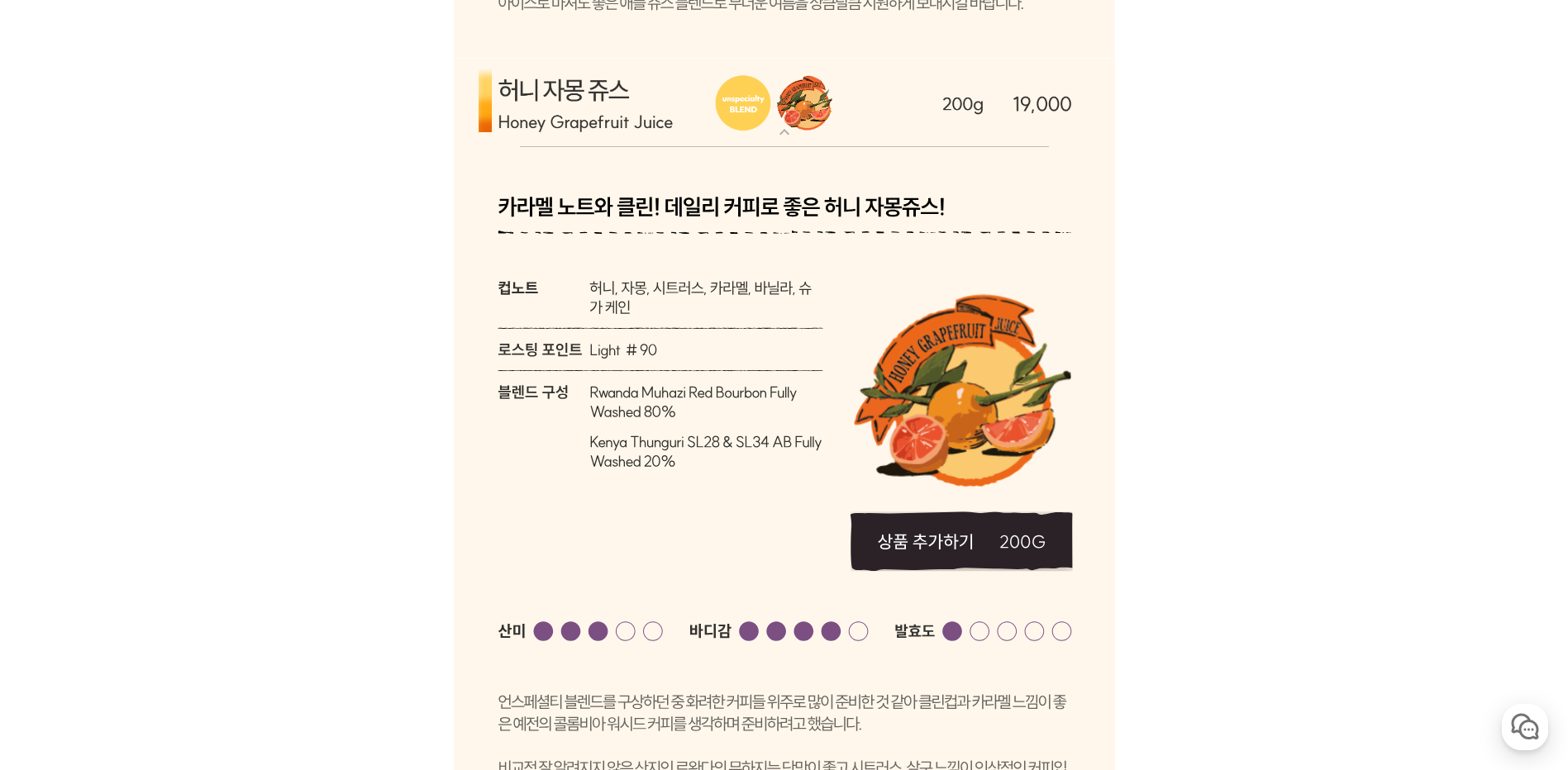 click 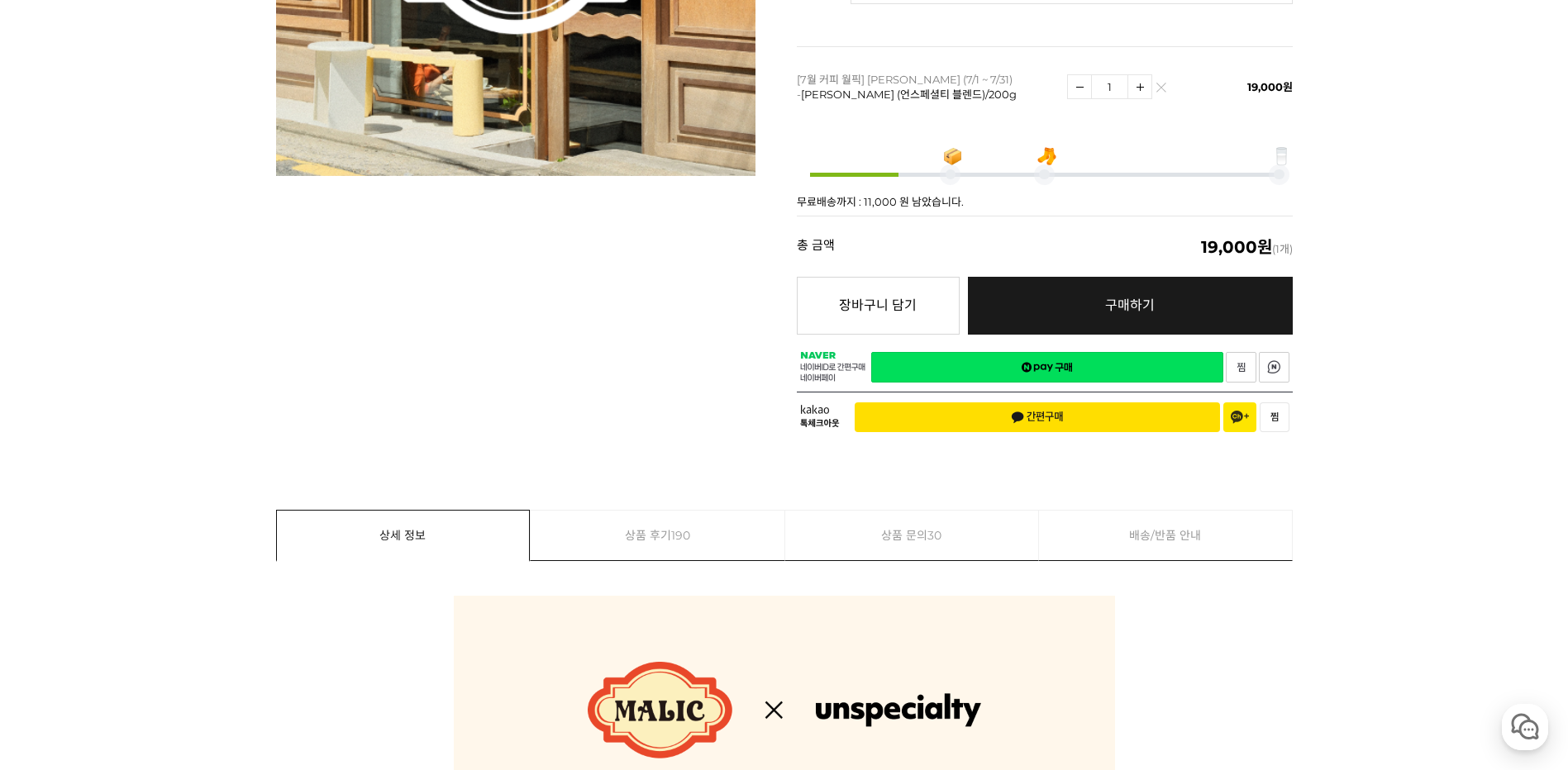 scroll, scrollTop: 0, scrollLeft: 0, axis: both 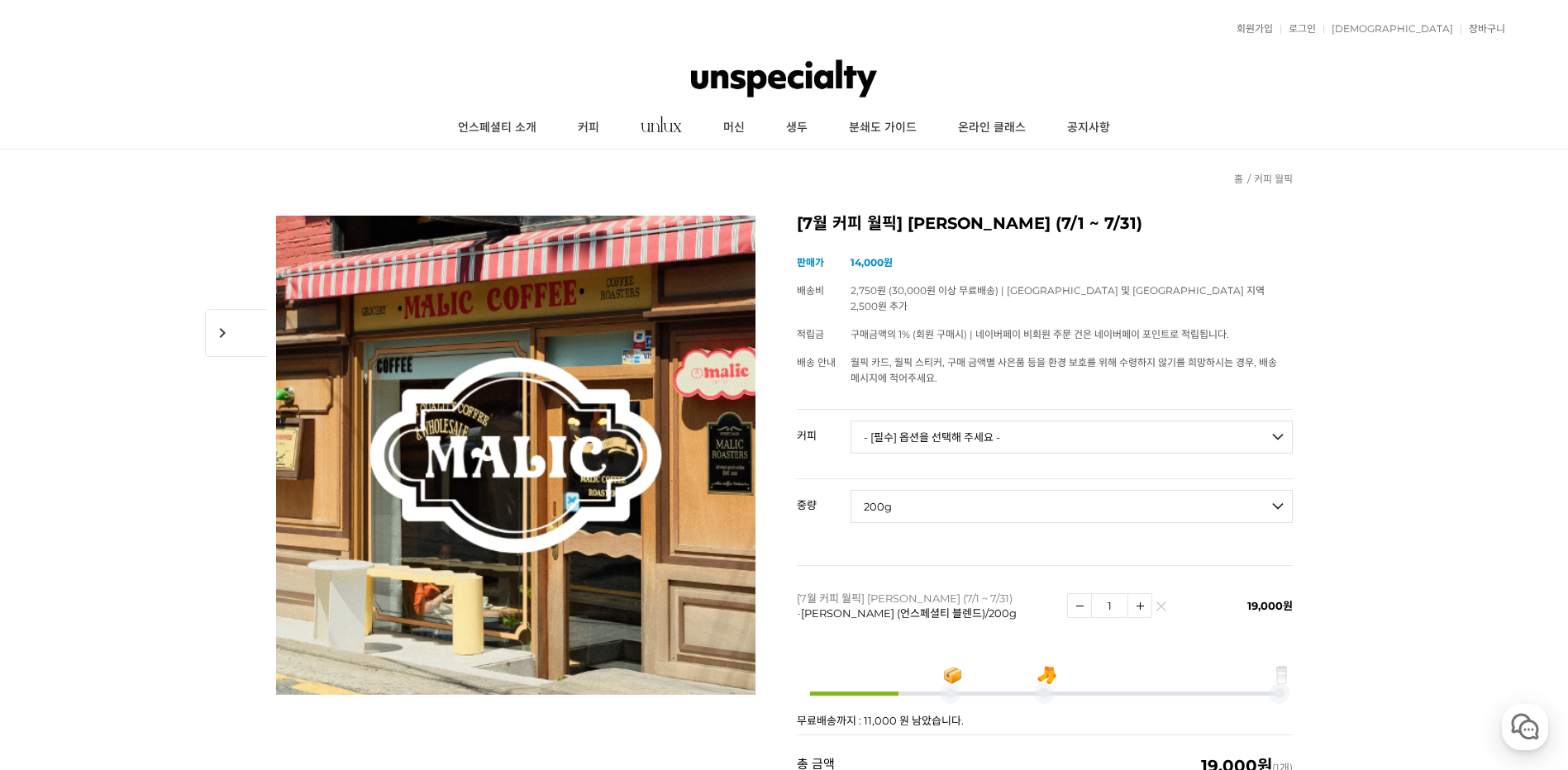 click on "- [필수] 옵션을 선택해 주세요 - ------------------- 언스페셜티 분쇄도 가이드 종이(주문 1개당 최대 1개 제공) [PERSON_NAME] (언스페셜티 블렌드) 애플 쥬스 (언스페셜티 블렌드) 허니 자몽 쥬스 (언스페셜티 블렌드) [기획상품] 2024 Best of Panama 3종 10g 레시피팩 프루티 블렌드 마일드 블렌드 모닝 블렌드 #1 탄자니아 아카시아 힐스 게이샤 AA 풀리 워시드 [품절] #2 콜롬비아 포파얀 슈가케인 디카페인 #3 에티오피아 알로 타미루 미리가 74158 워시드 #4 에티오피아 첼베사 워시드 디카페인 #5 케냐 뚱구리 AB 풀리 워시드 [품절] #6 에티오피아 버그 우 셀렉션 에얼룸 내추럴 (Lot2) #7 에티오피아 알로 타미루 무라고 74158 클래식 워시드 #8 케냐 은가라투아 AB 워시드 (Lot 159) [품절] [7.4 오픈] #9 온두라스 마리사벨 카바예로 파카마라 워시드 #24 [PERSON_NAME]" at bounding box center [1071, 437] 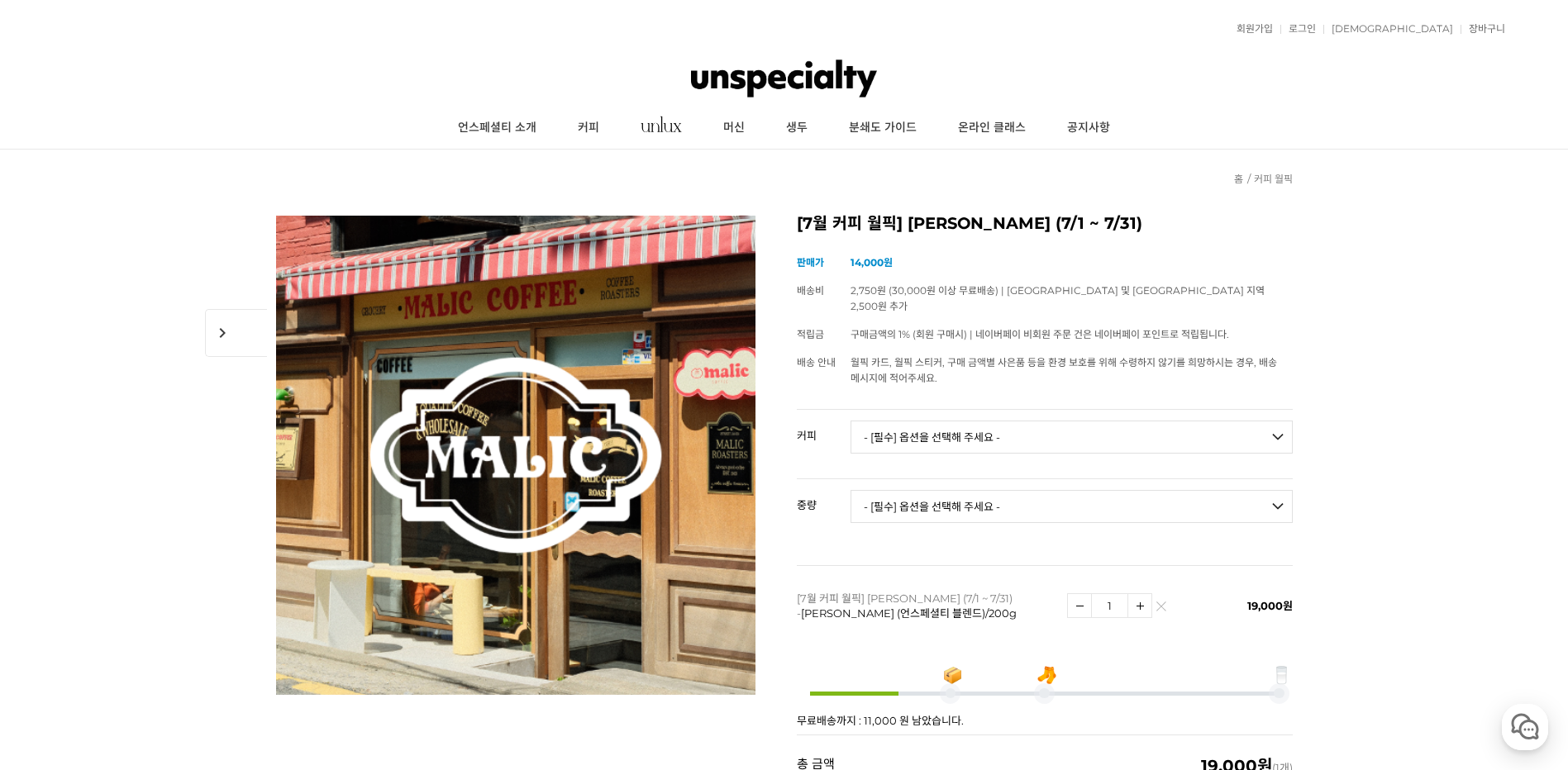 click on "- [필수] 옵션을 선택해 주세요 - ------------------- 200g" at bounding box center [1071, 506] 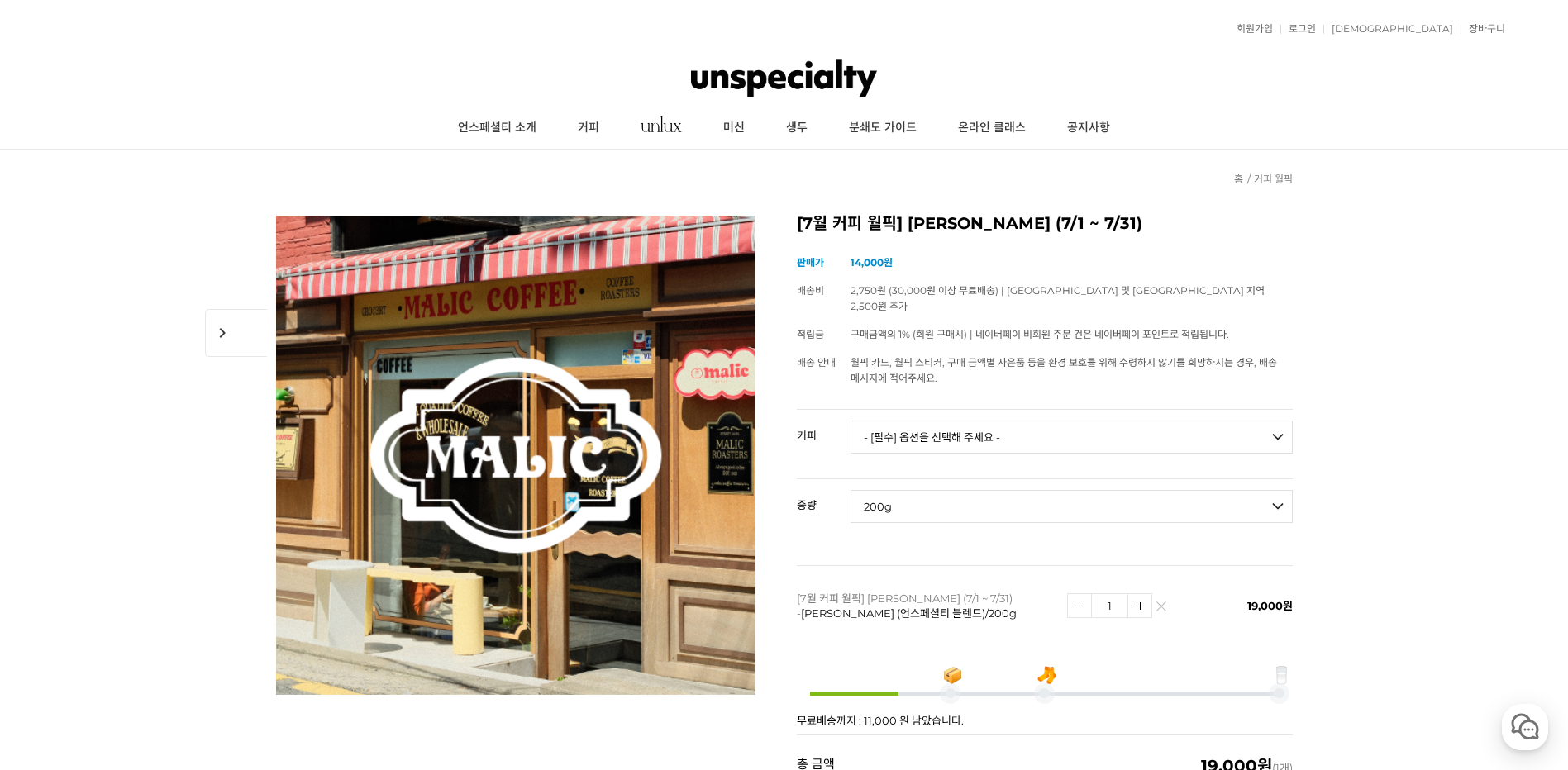 click on "- [필수] 옵션을 선택해 주세요 - ------------------- 200g" at bounding box center (1071, 506) 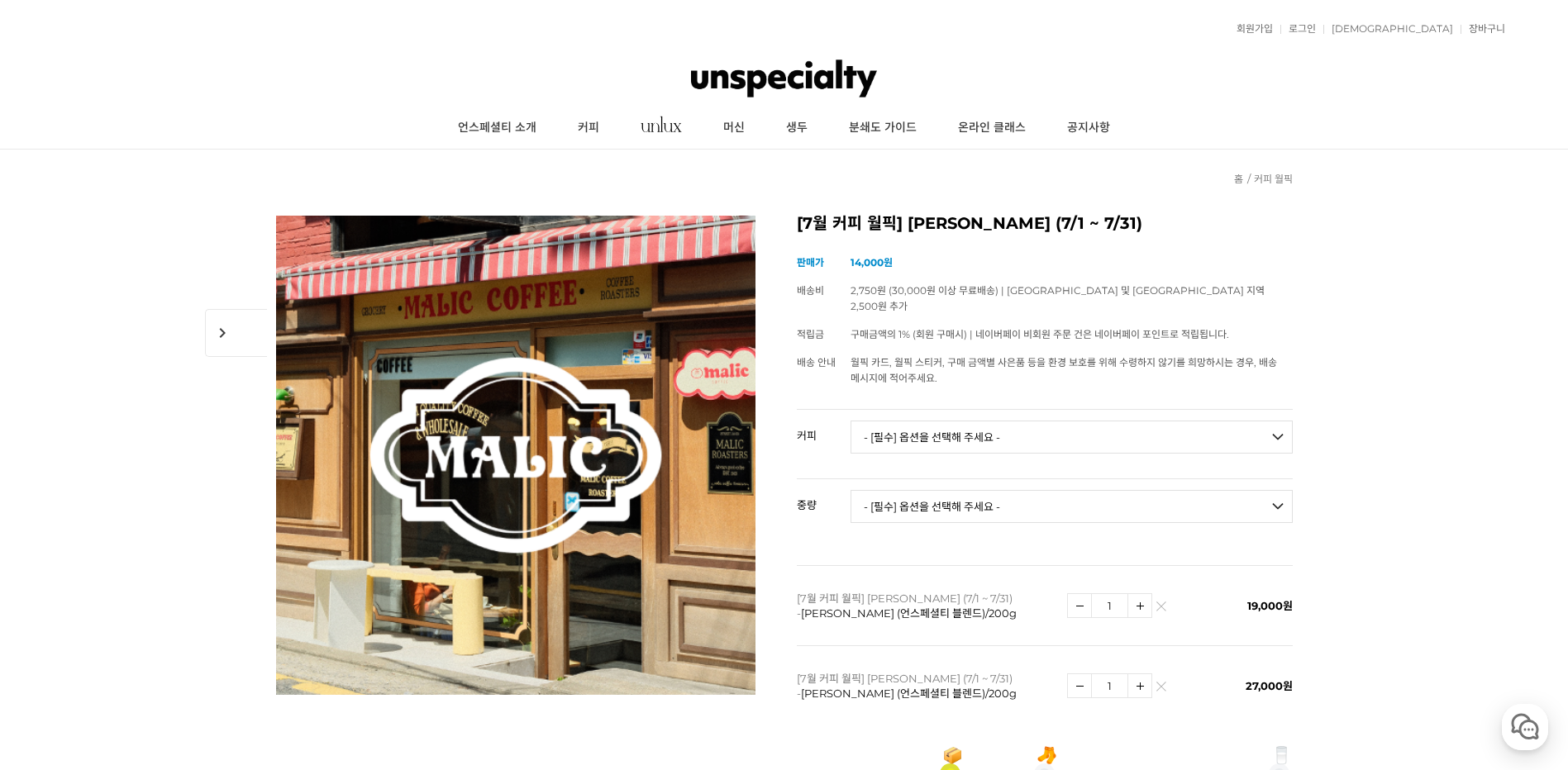 scroll, scrollTop: 248, scrollLeft: 0, axis: vertical 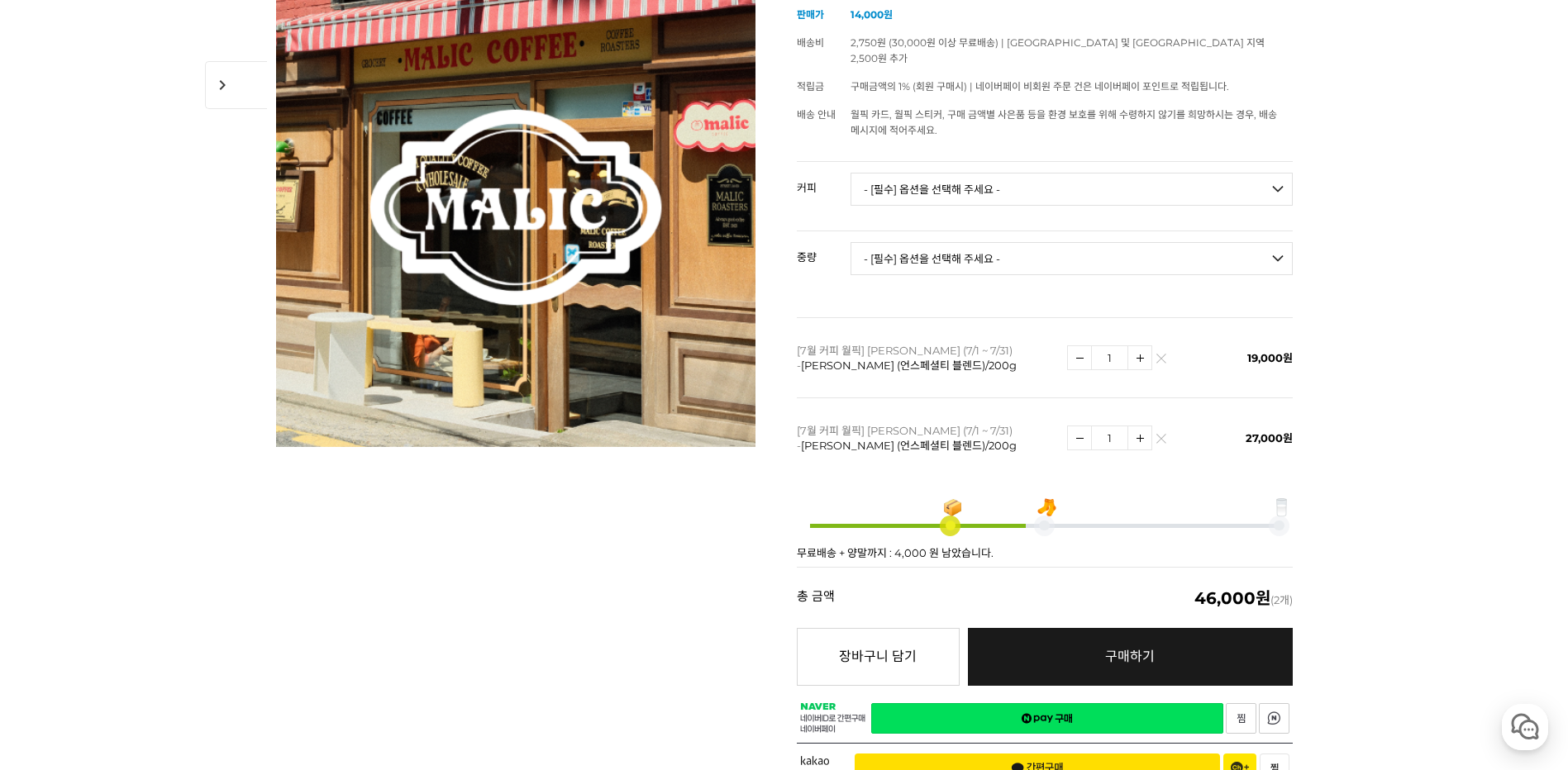 click on "1" at bounding box center [1135, 357] 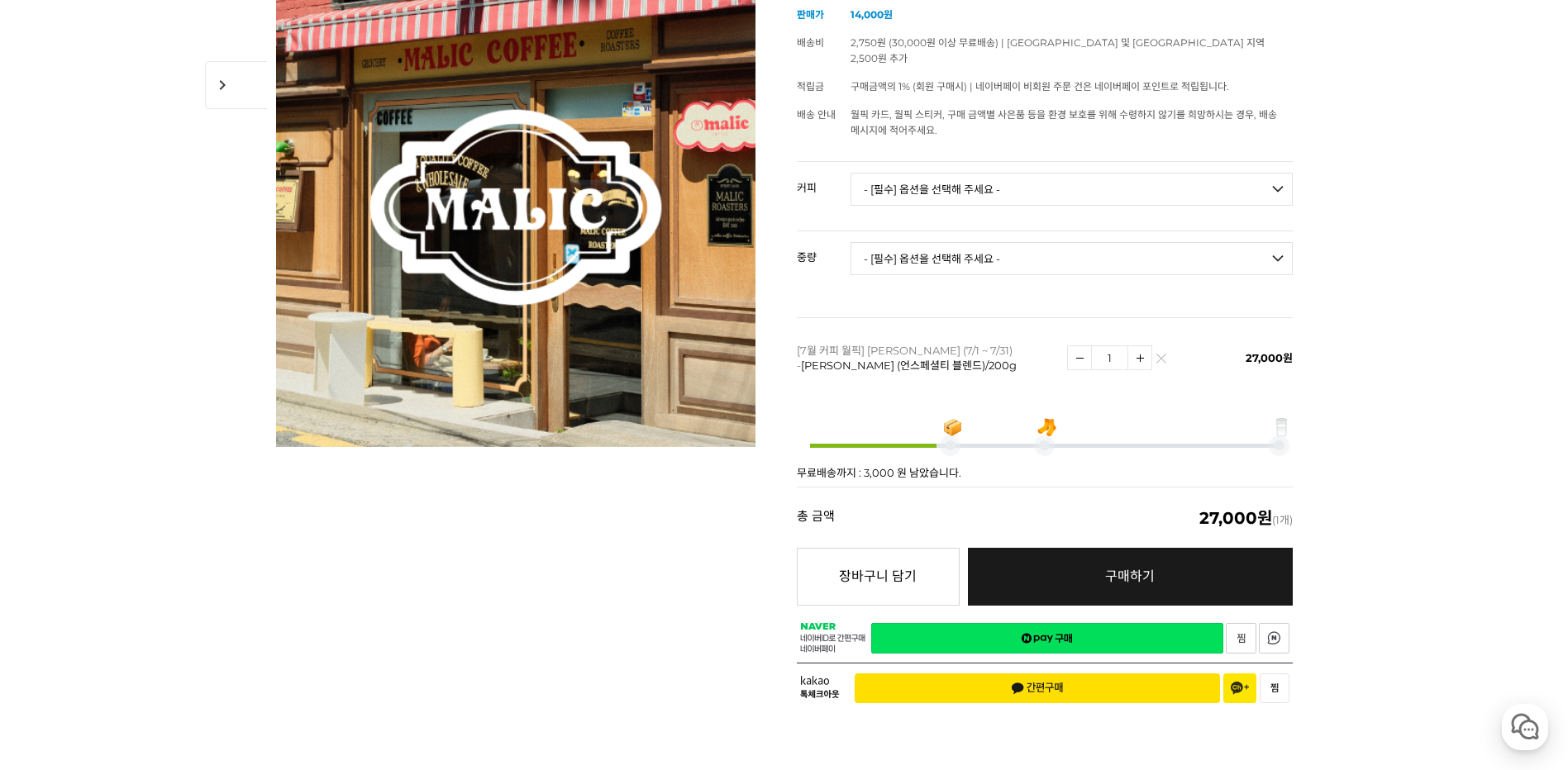 click on "- [필수] 옵션을 선택해 주세요 - ------------------- 언스페셜티 분쇄도 가이드 종이(주문 1개당 최대 1개 제공) [PERSON_NAME] (언스페셜티 블렌드) 애플 쥬스 (언스페셜티 블렌드) 허니 자몽 쥬스 (언스페셜티 블렌드) [기획상품] 2024 Best of Panama 3종 10g 레시피팩 프루티 블렌드 마일드 블렌드 모닝 블렌드 #1 탄자니아 아카시아 힐스 게이샤 AA 풀리 워시드 [품절] #2 콜롬비아 포파얀 슈가케인 디카페인 #3 에티오피아 알로 타미루 미리가 74158 워시드 #4 에티오피아 첼베사 워시드 디카페인 #5 케냐 뚱구리 AB 풀리 워시드 [품절] #6 에티오피아 버그 우 셀렉션 에얼룸 내추럴 (Lot2) #7 에티오피아 알로 타미루 무라고 74158 클래식 워시드 #8 케냐 은가라투아 AB 워시드 (Lot 159) [품절] [7.4 오픈] #9 온두라스 마리사벨 카바예로 파카마라 워시드 #24 [PERSON_NAME]" at bounding box center (1071, 189) 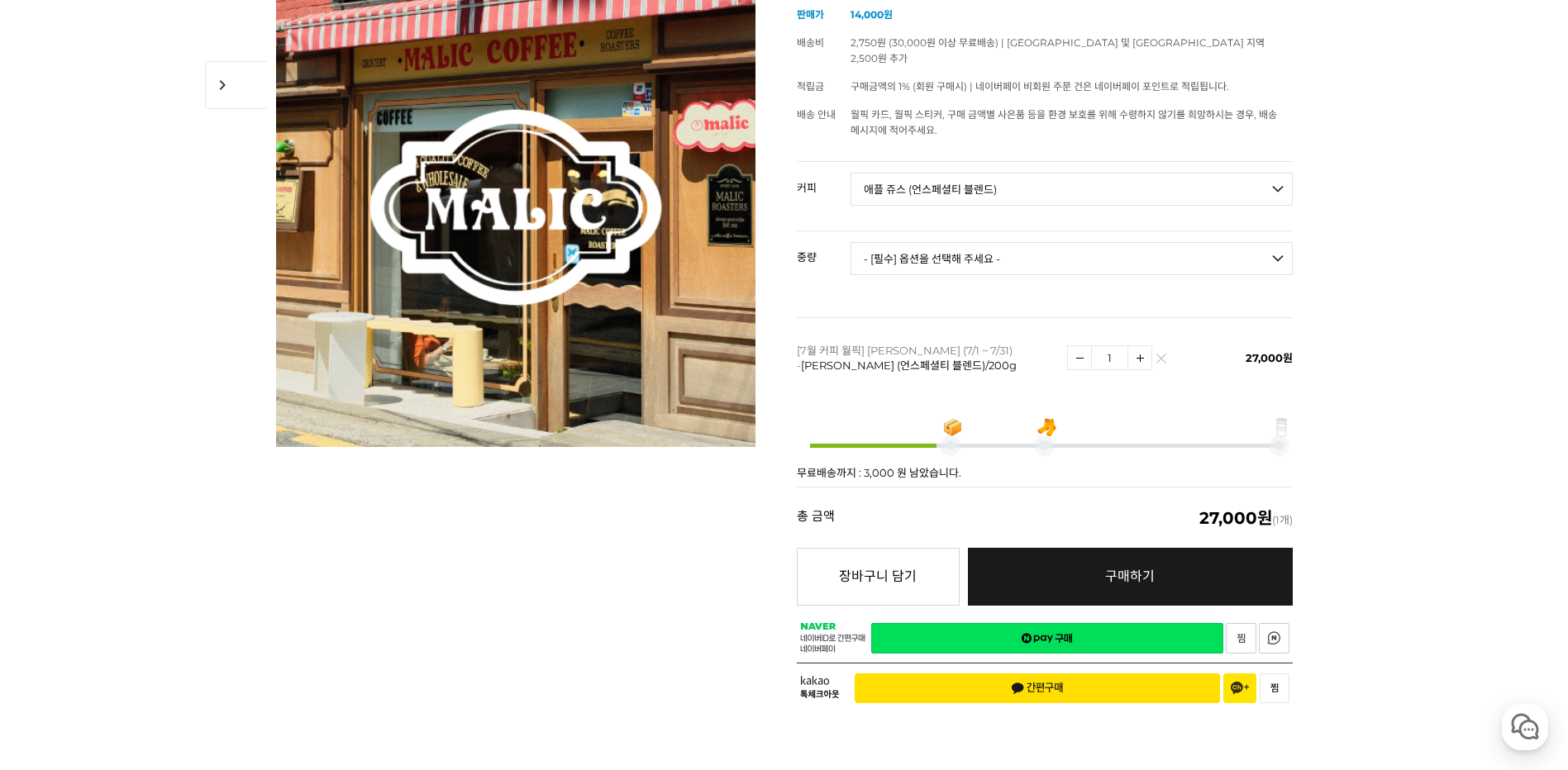 click on "- [필수] 옵션을 선택해 주세요 - ------------------- 언스페셜티 분쇄도 가이드 종이(주문 1개당 최대 1개 제공) [PERSON_NAME] (언스페셜티 블렌드) 애플 쥬스 (언스페셜티 블렌드) 허니 자몽 쥬스 (언스페셜티 블렌드) [기획상품] 2024 Best of Panama 3종 10g 레시피팩 프루티 블렌드 마일드 블렌드 모닝 블렌드 #1 탄자니아 아카시아 힐스 게이샤 AA 풀리 워시드 [품절] #2 콜롬비아 포파얀 슈가케인 디카페인 #3 에티오피아 알로 타미루 미리가 74158 워시드 #4 에티오피아 첼베사 워시드 디카페인 #5 케냐 뚱구리 AB 풀리 워시드 [품절] #6 에티오피아 버그 우 셀렉션 에얼룸 내추럴 (Lot2) #7 에티오피아 알로 타미루 무라고 74158 클래식 워시드 #8 케냐 은가라투아 AB 워시드 (Lot 159) [품절] [7.4 오픈] #9 온두라스 마리사벨 카바예로 파카마라 워시드 #24 [PERSON_NAME]" at bounding box center [1071, 189] 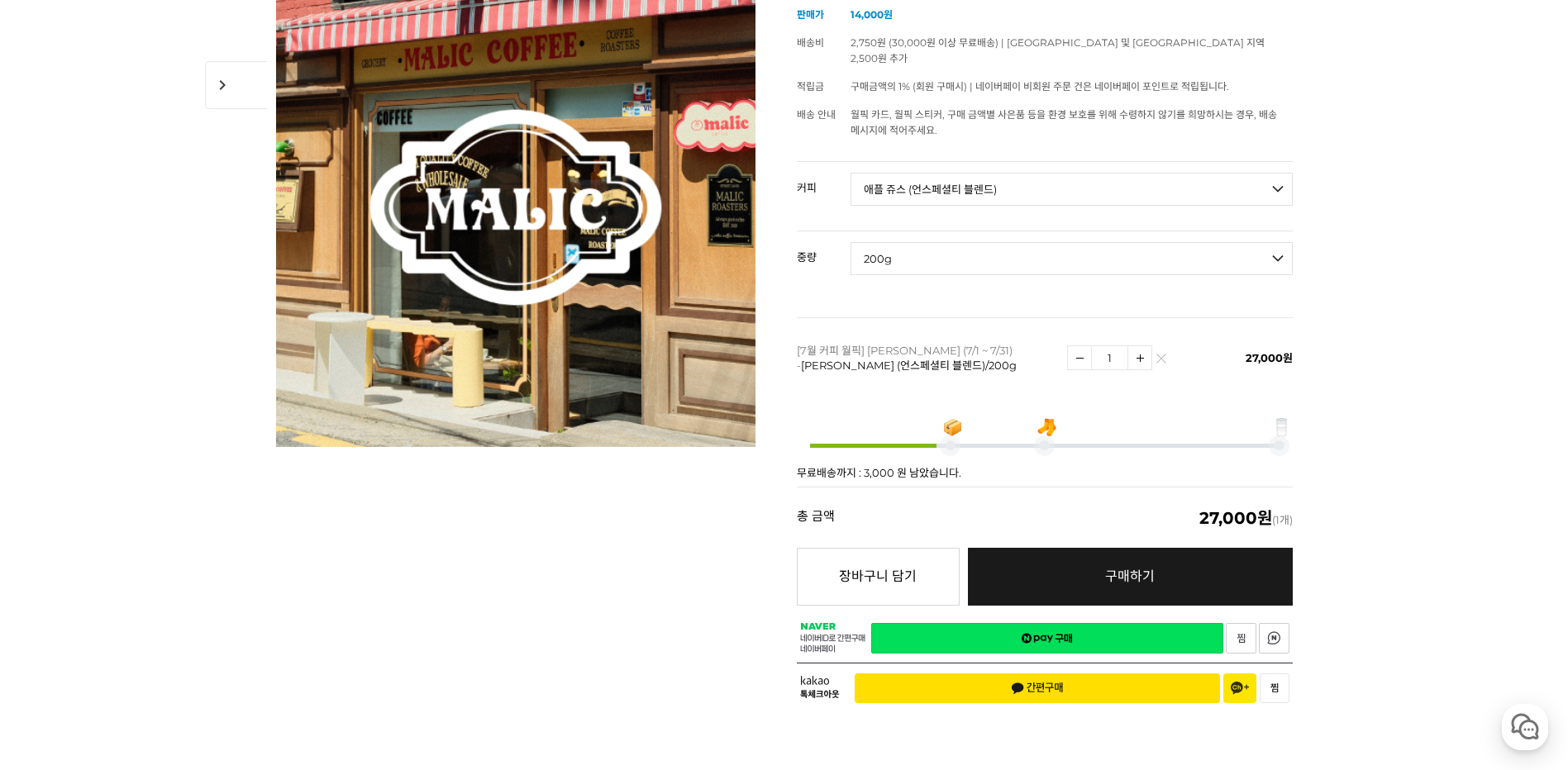 click on "- [필수] 옵션을 선택해 주세요 - ------------------- 200g" at bounding box center [1071, 259] 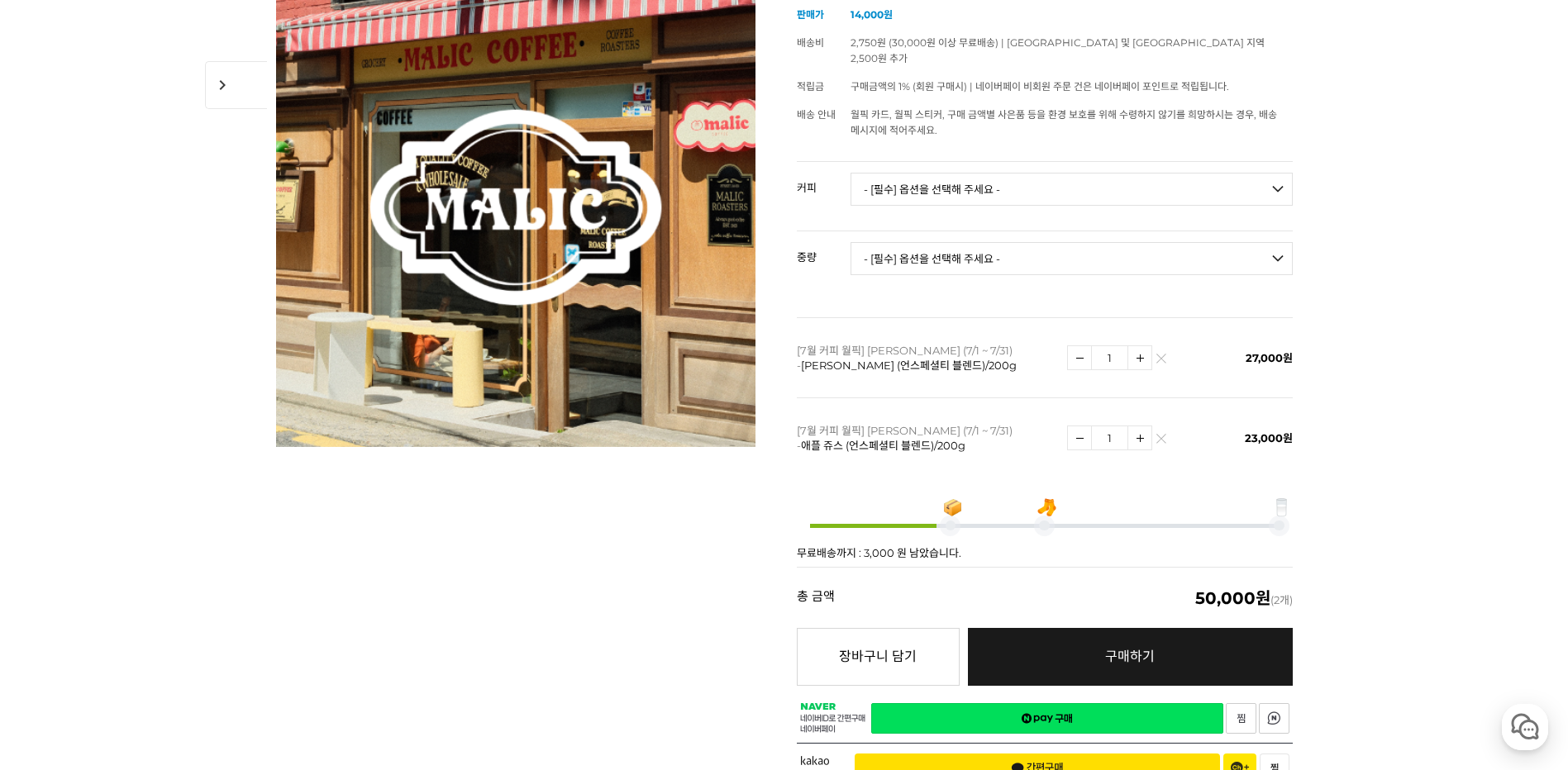 click on "뒤로가기
현재 위치
홈
커피 월픽
상품 상세 정보
이전 다음" at bounding box center [784, 17877] 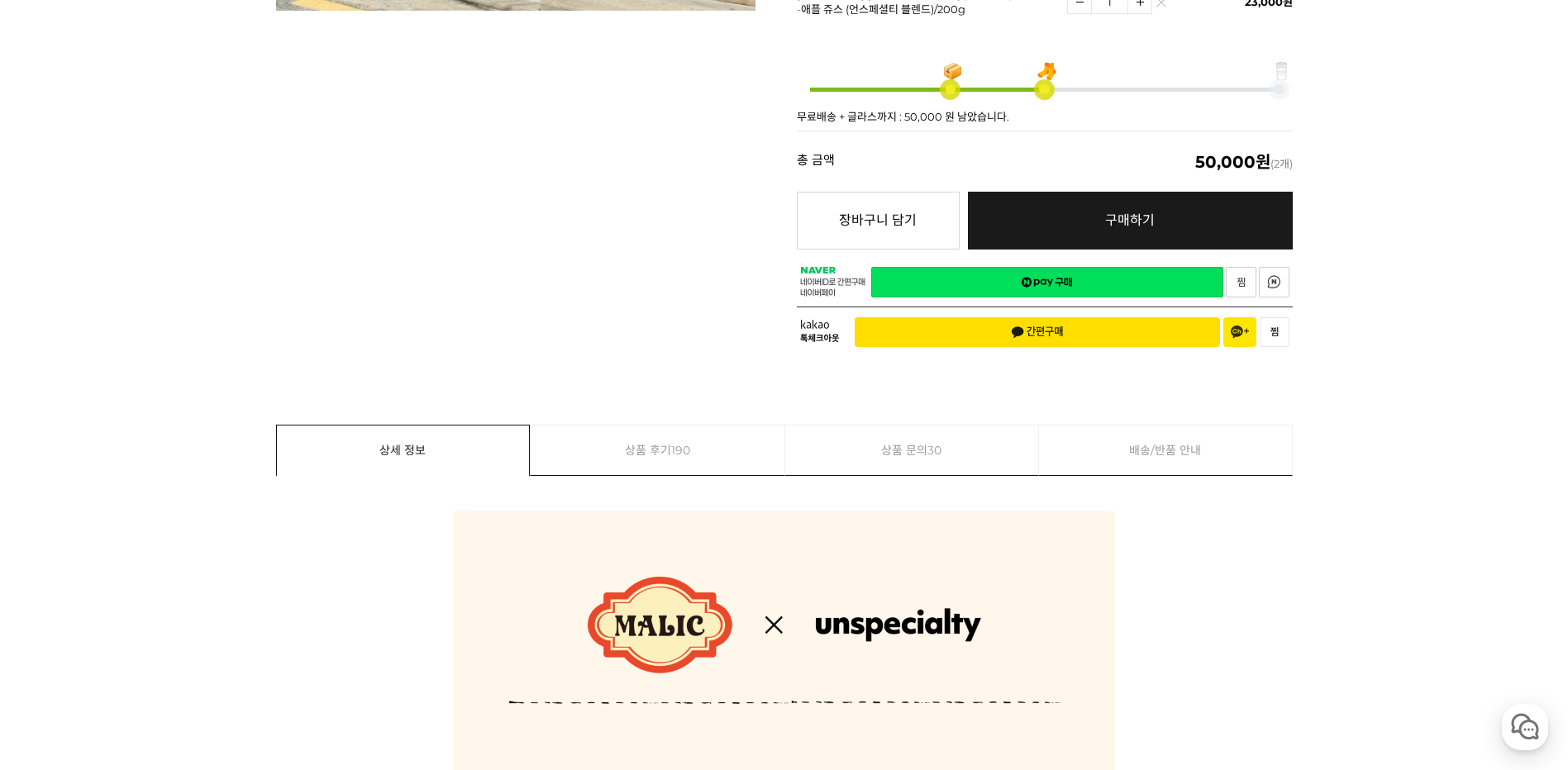 scroll, scrollTop: 495, scrollLeft: 0, axis: vertical 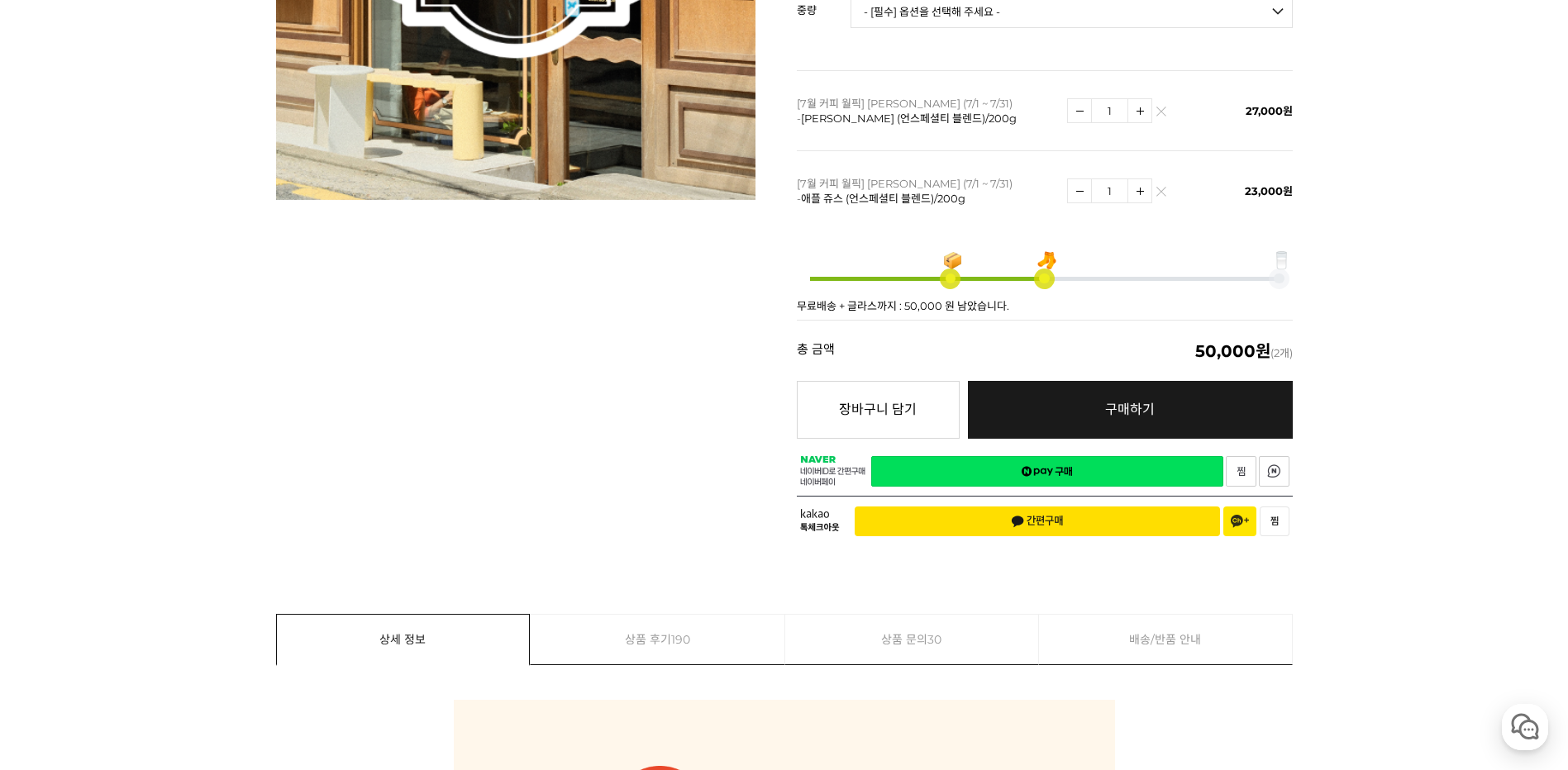 click on "🧦" at bounding box center [1046, 260] 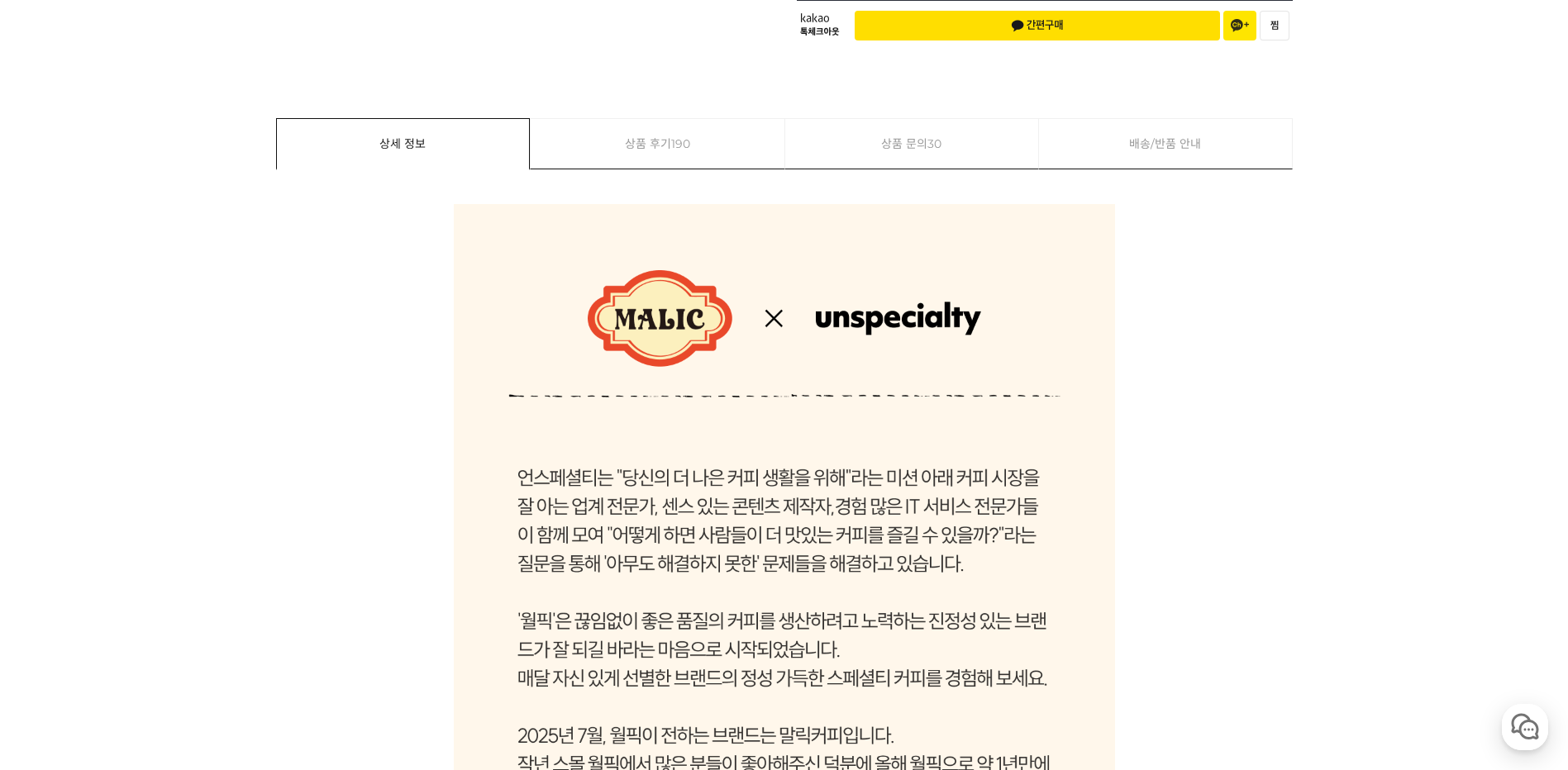 scroll, scrollTop: 164, scrollLeft: 0, axis: vertical 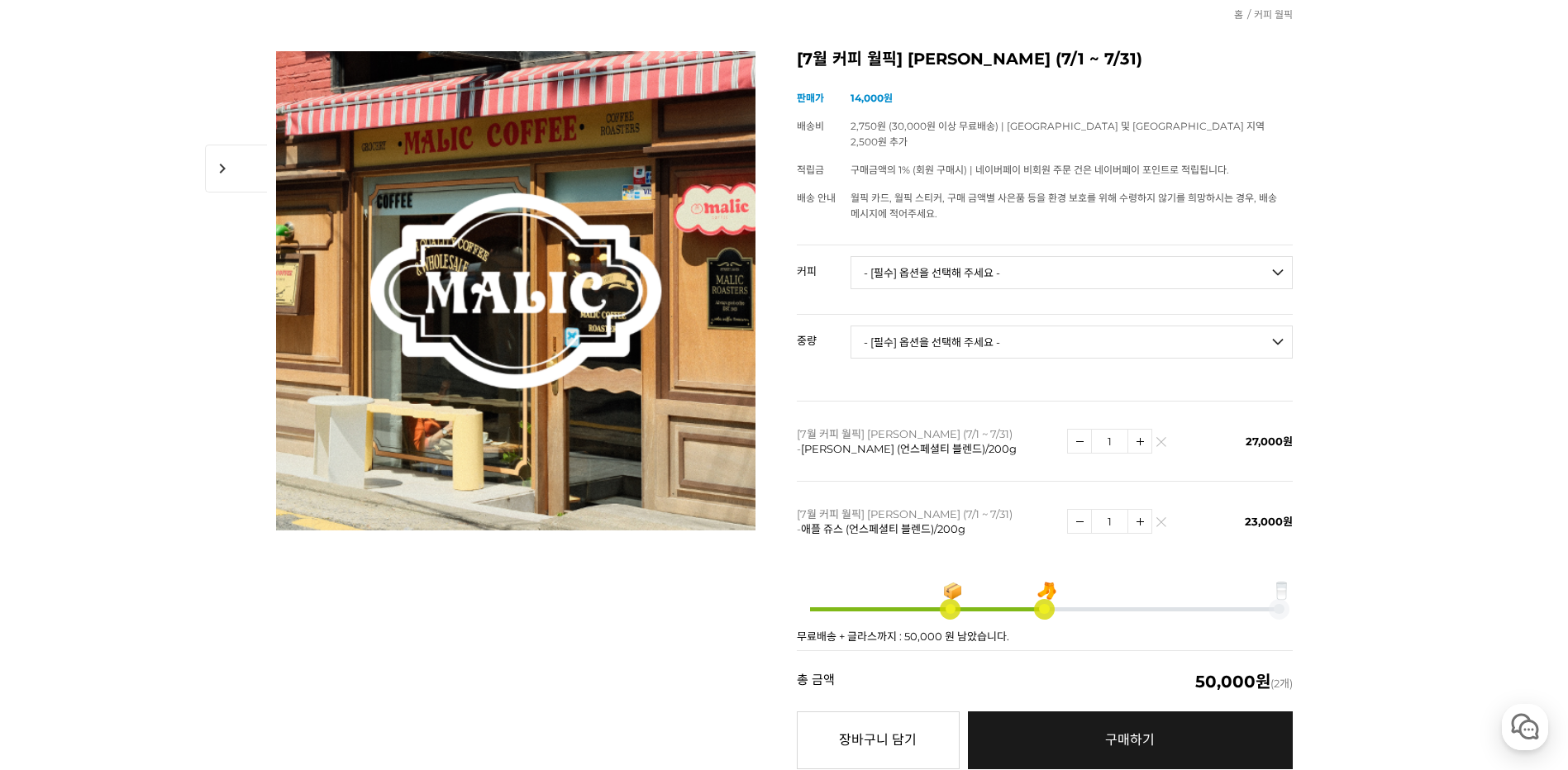 click at bounding box center (1161, 525) 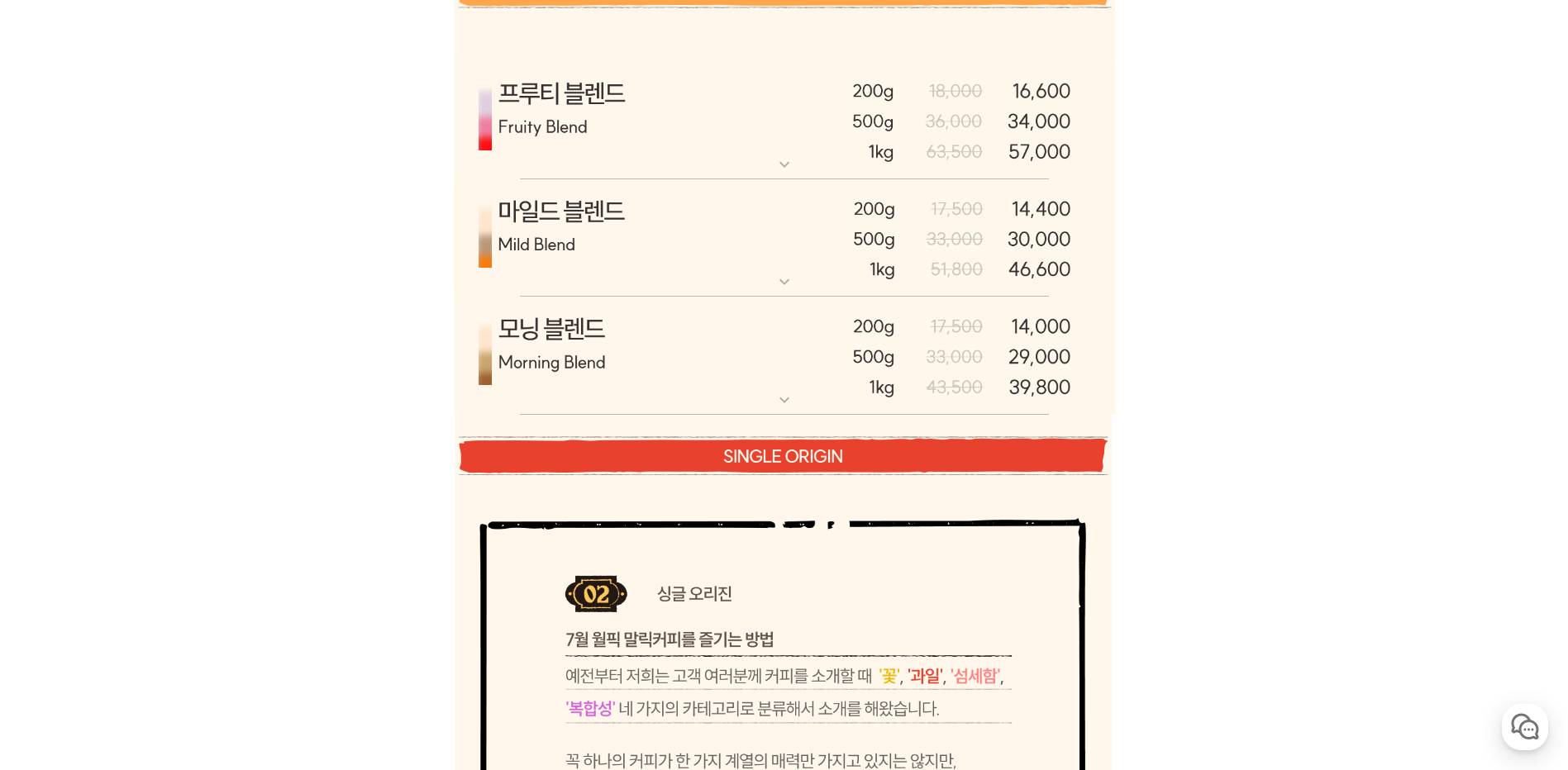 scroll, scrollTop: 8690, scrollLeft: 0, axis: vertical 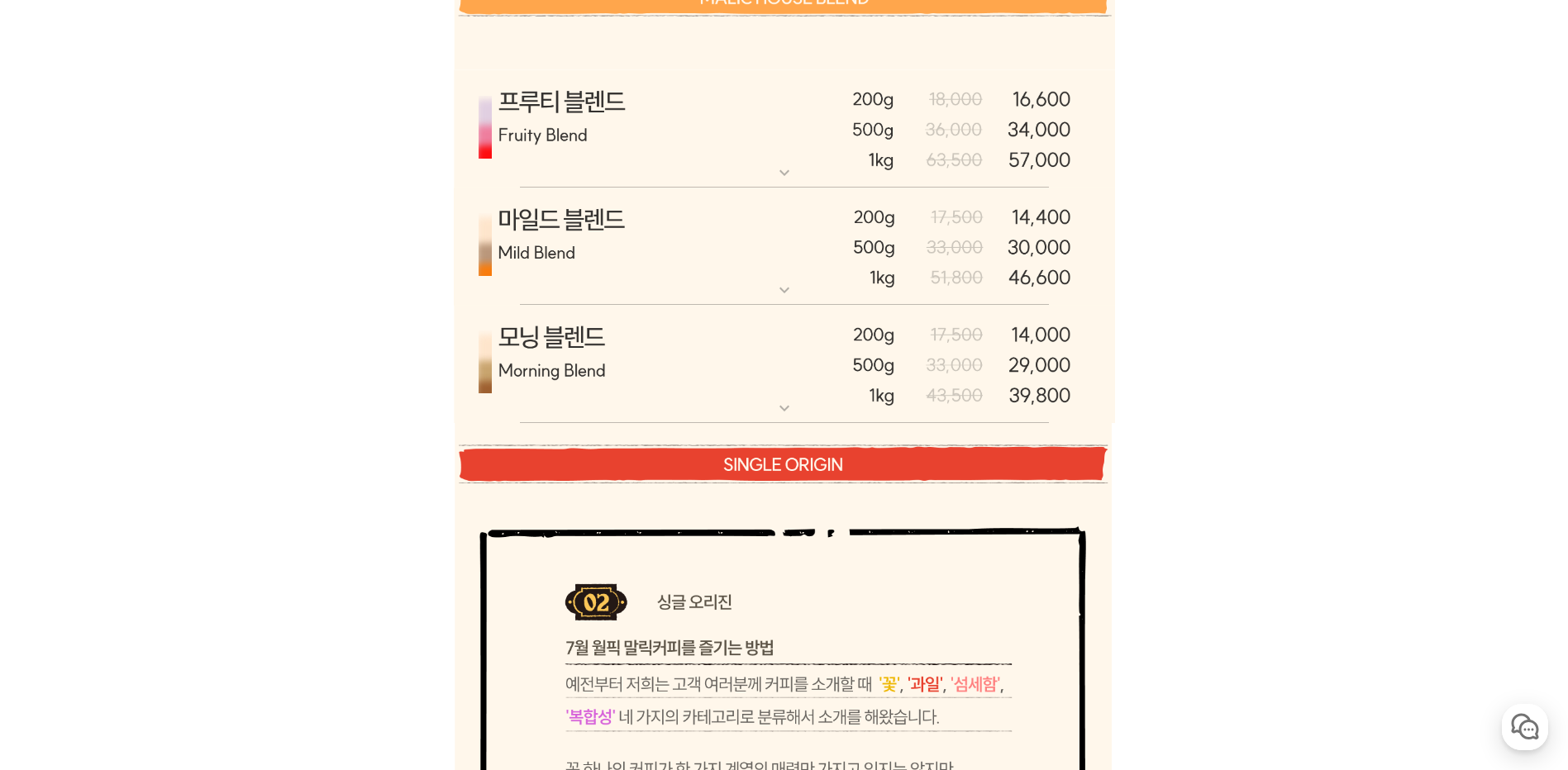 click at bounding box center (784, 364) 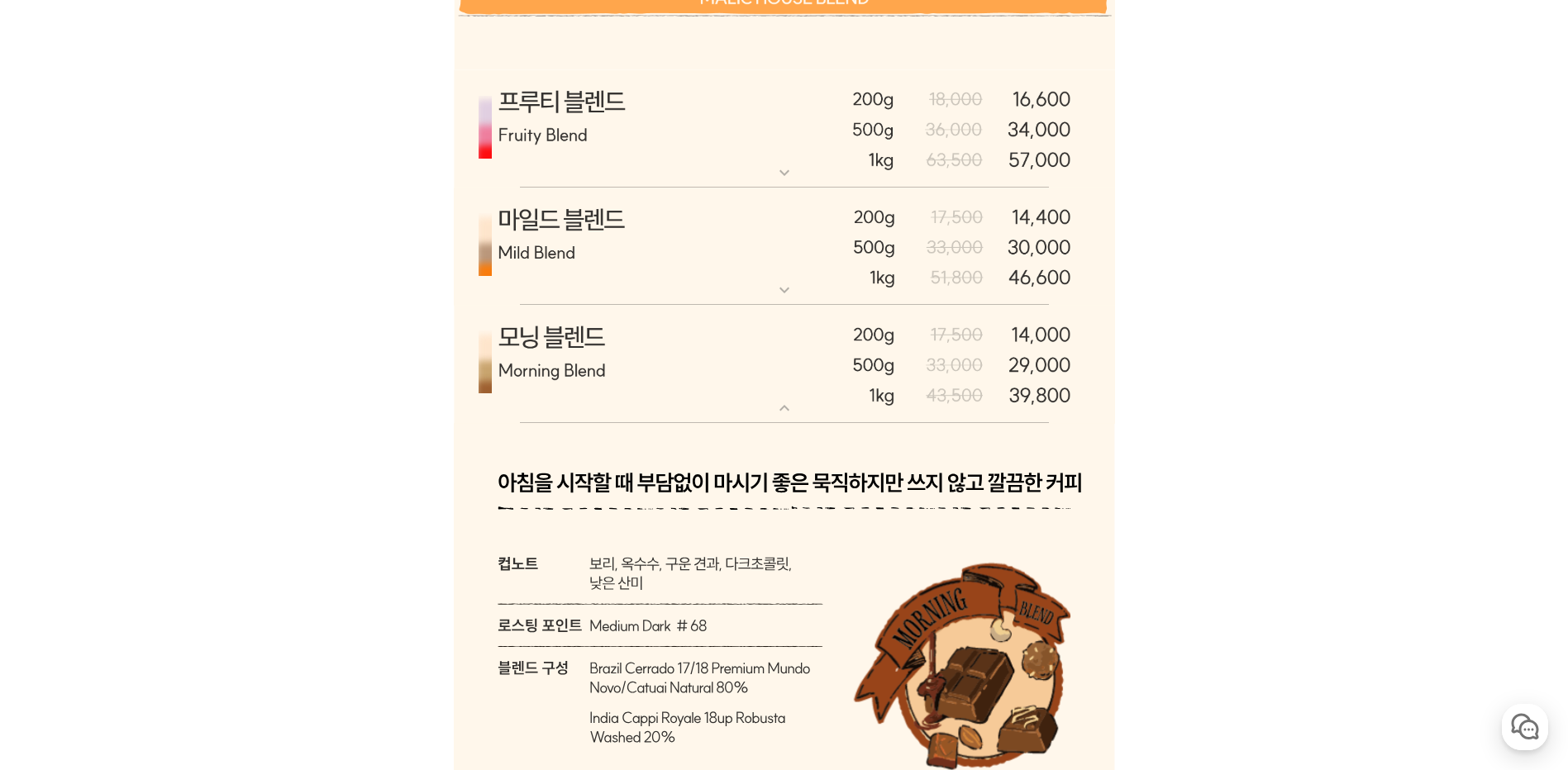 click on "expand_more" at bounding box center [784, 290] 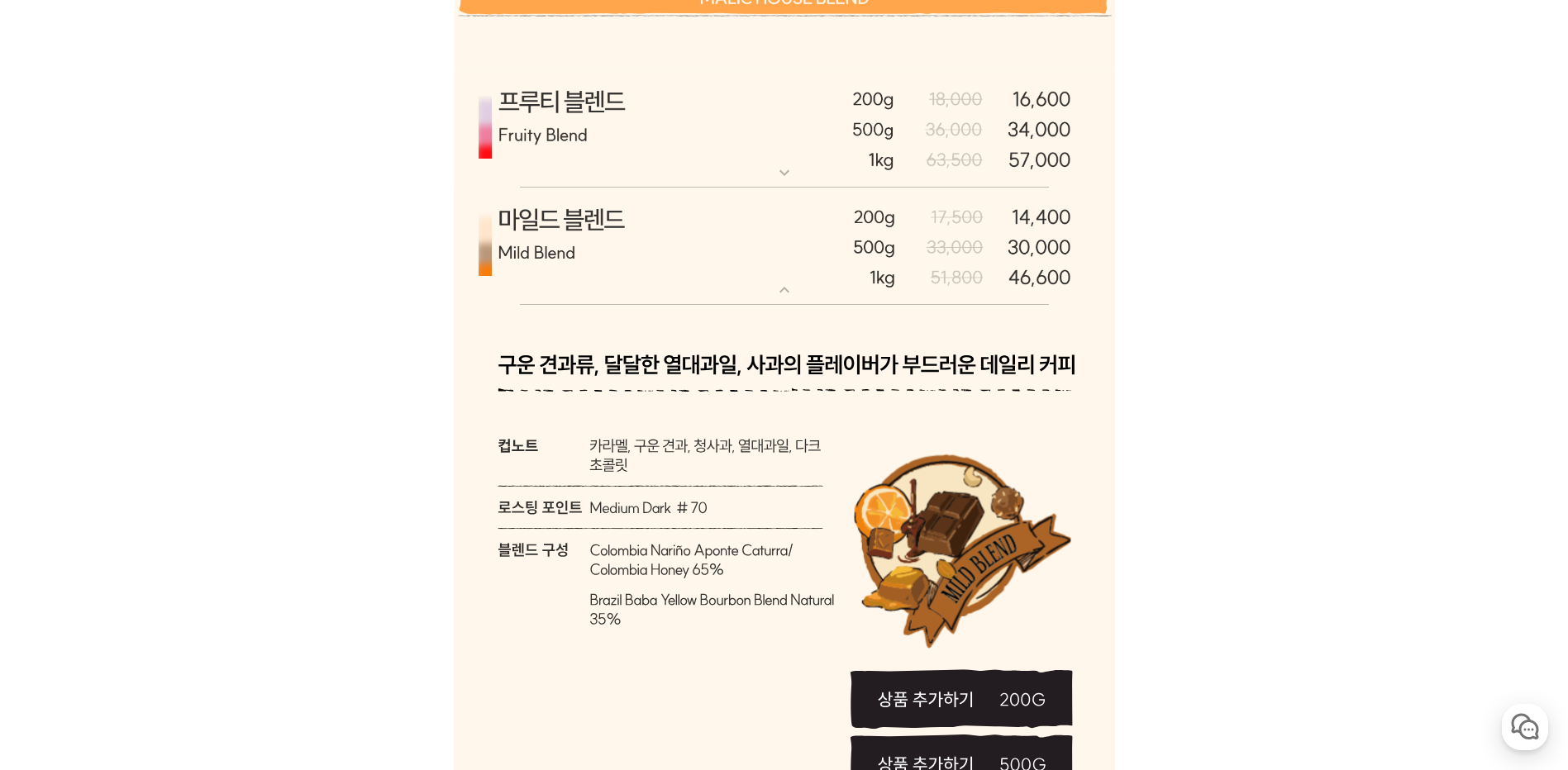 click at bounding box center (784, 129) 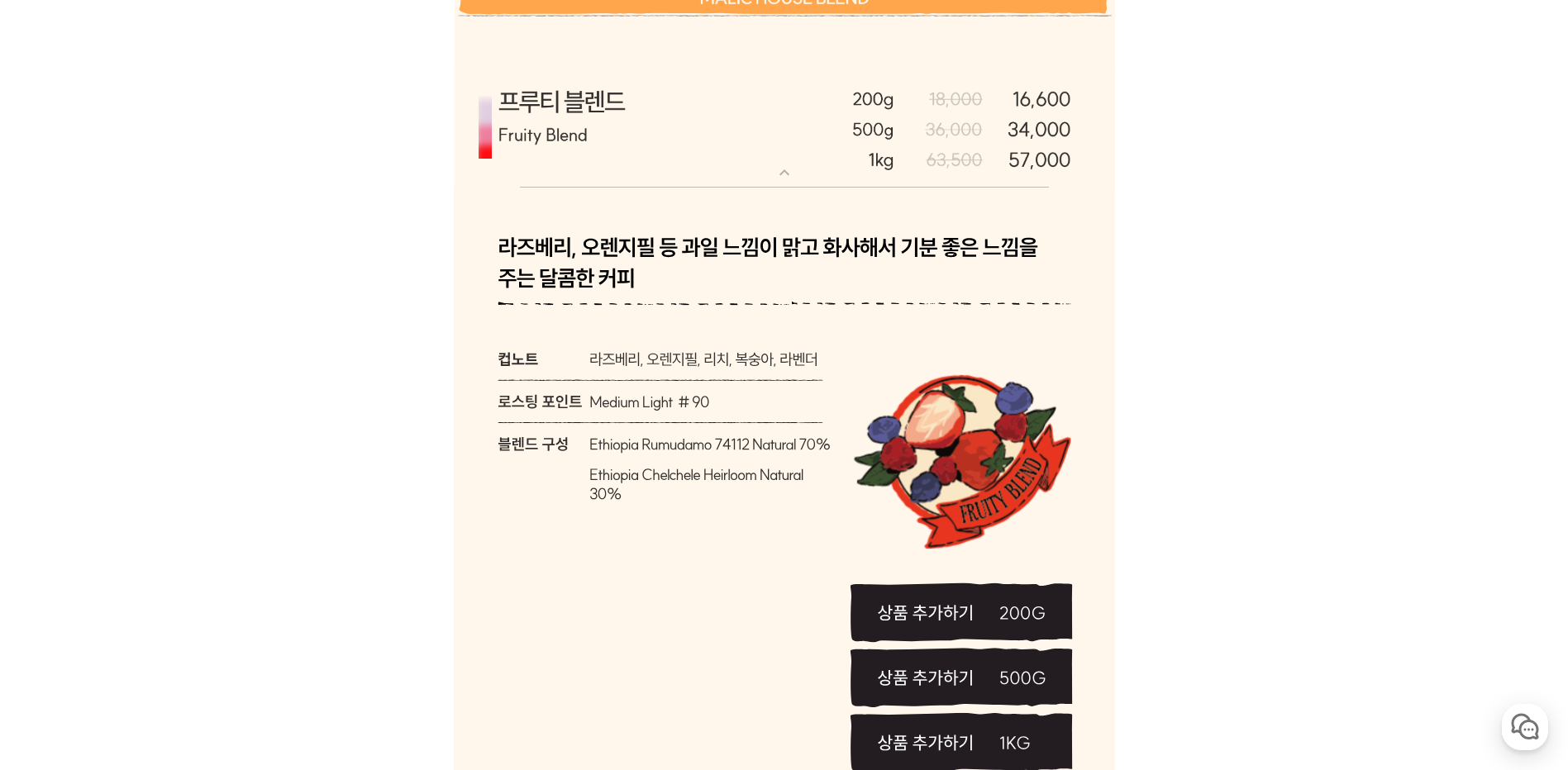click at bounding box center (784, 129) 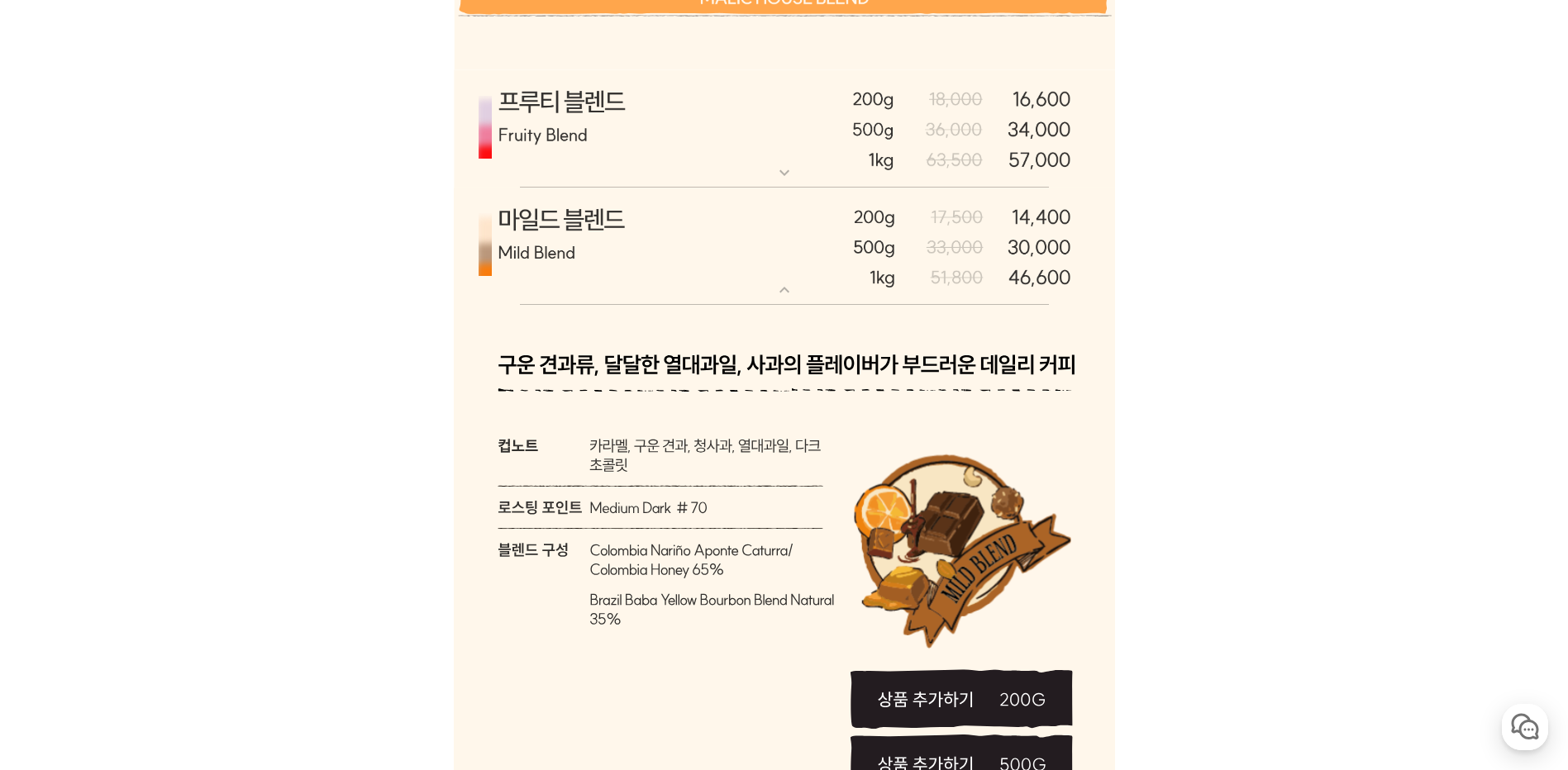 click at bounding box center (784, 246) 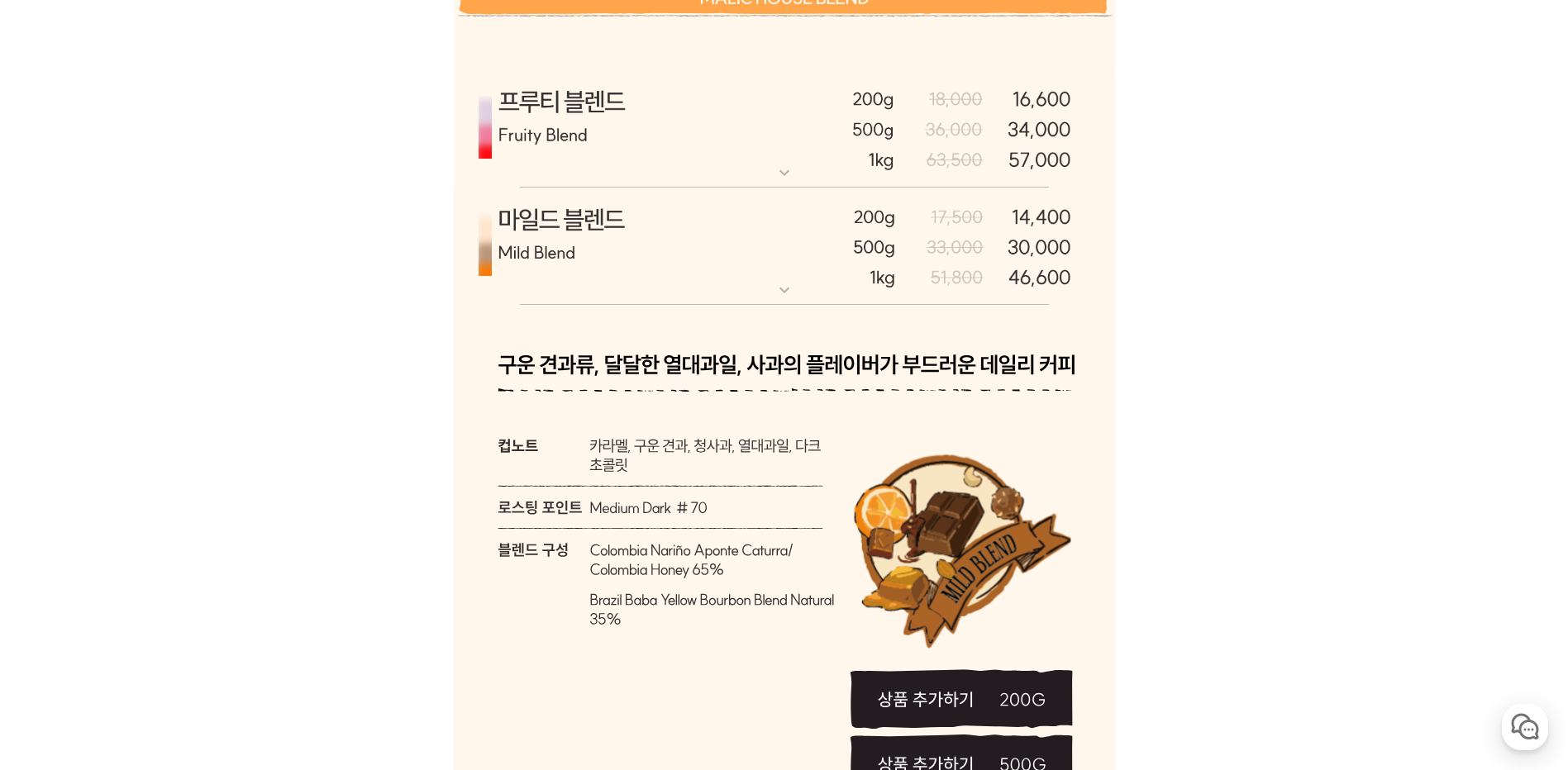 click at bounding box center (784, 129) 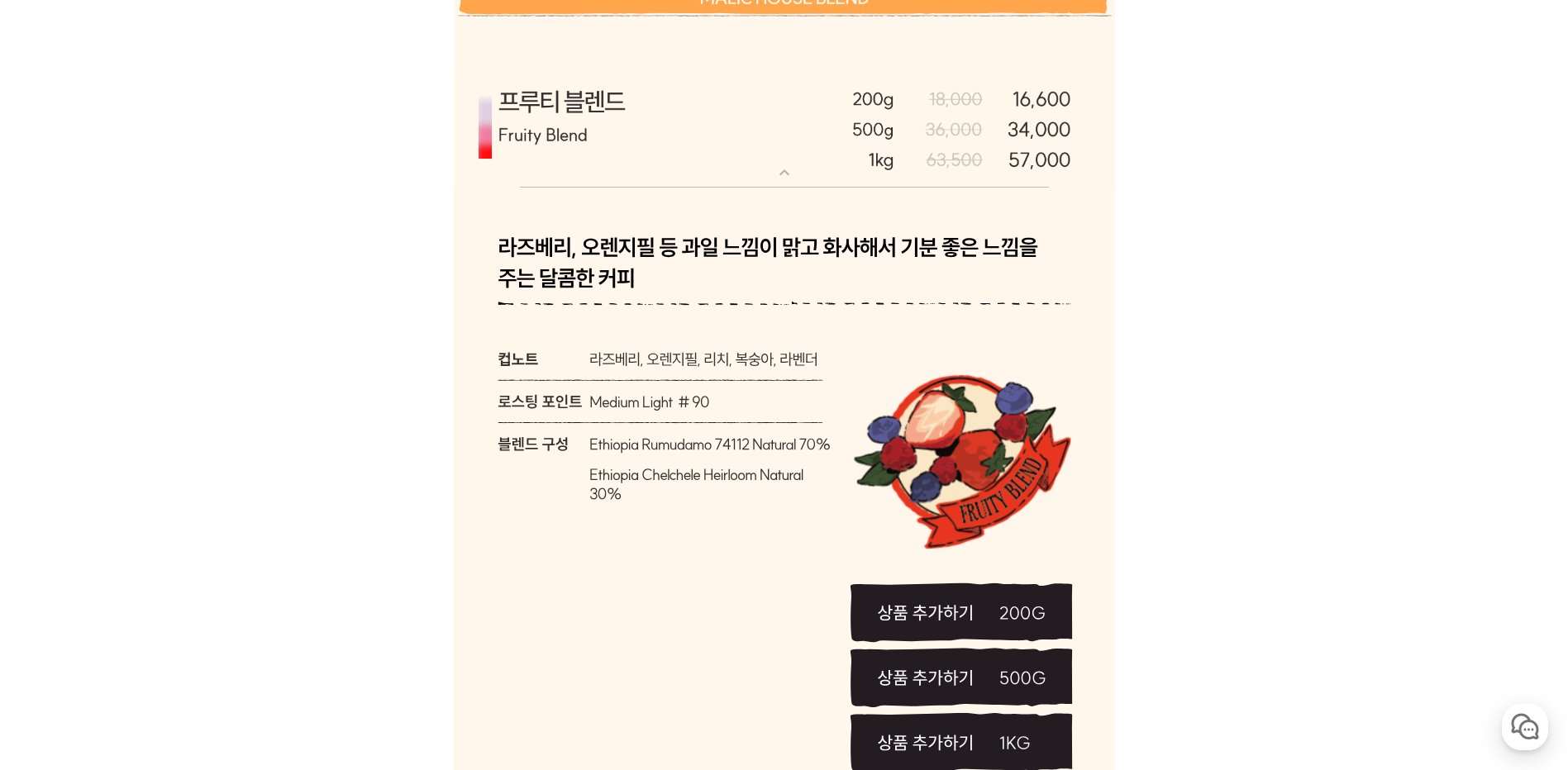 click at bounding box center (784, 129) 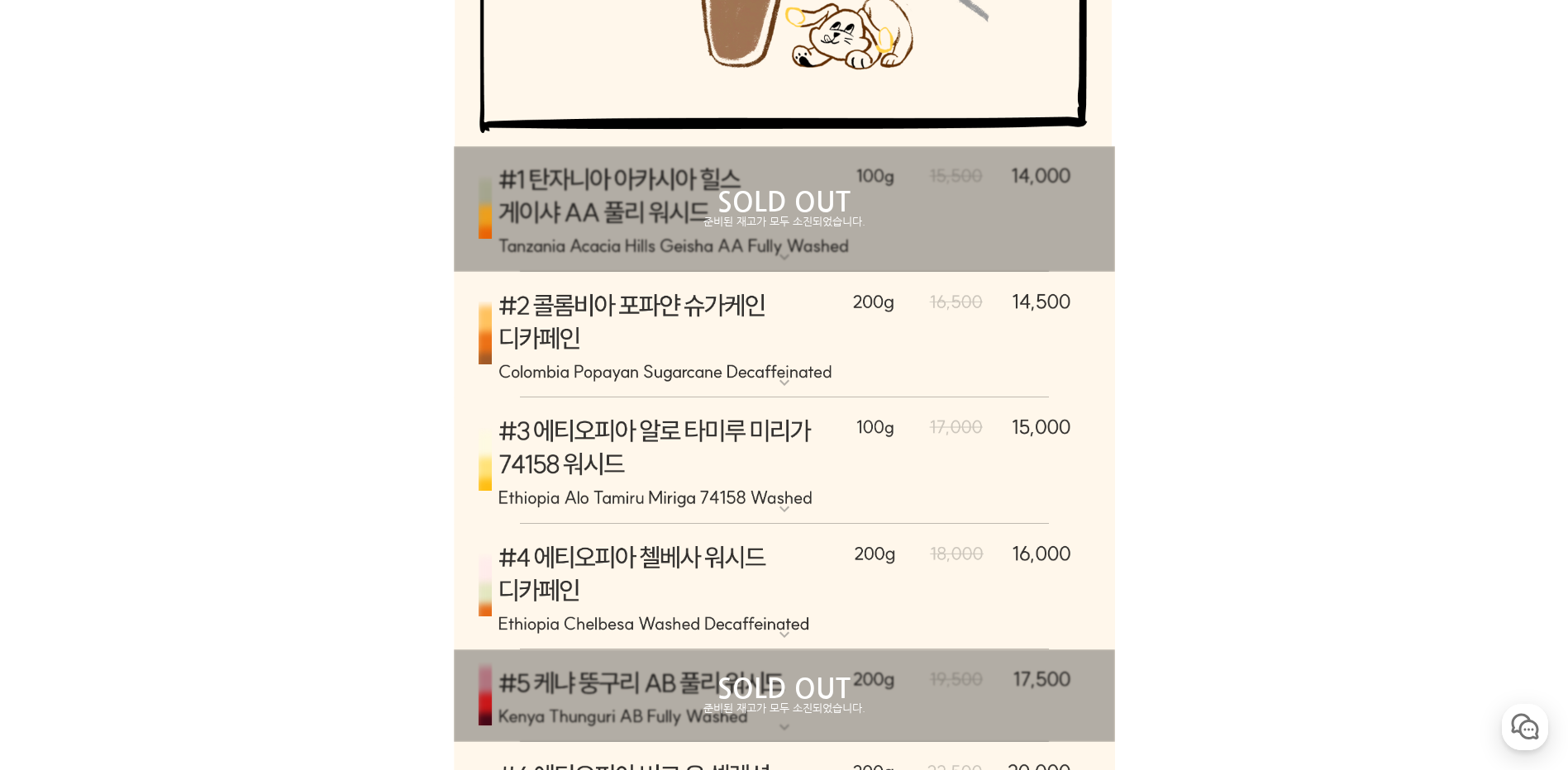 scroll, scrollTop: 10838, scrollLeft: 0, axis: vertical 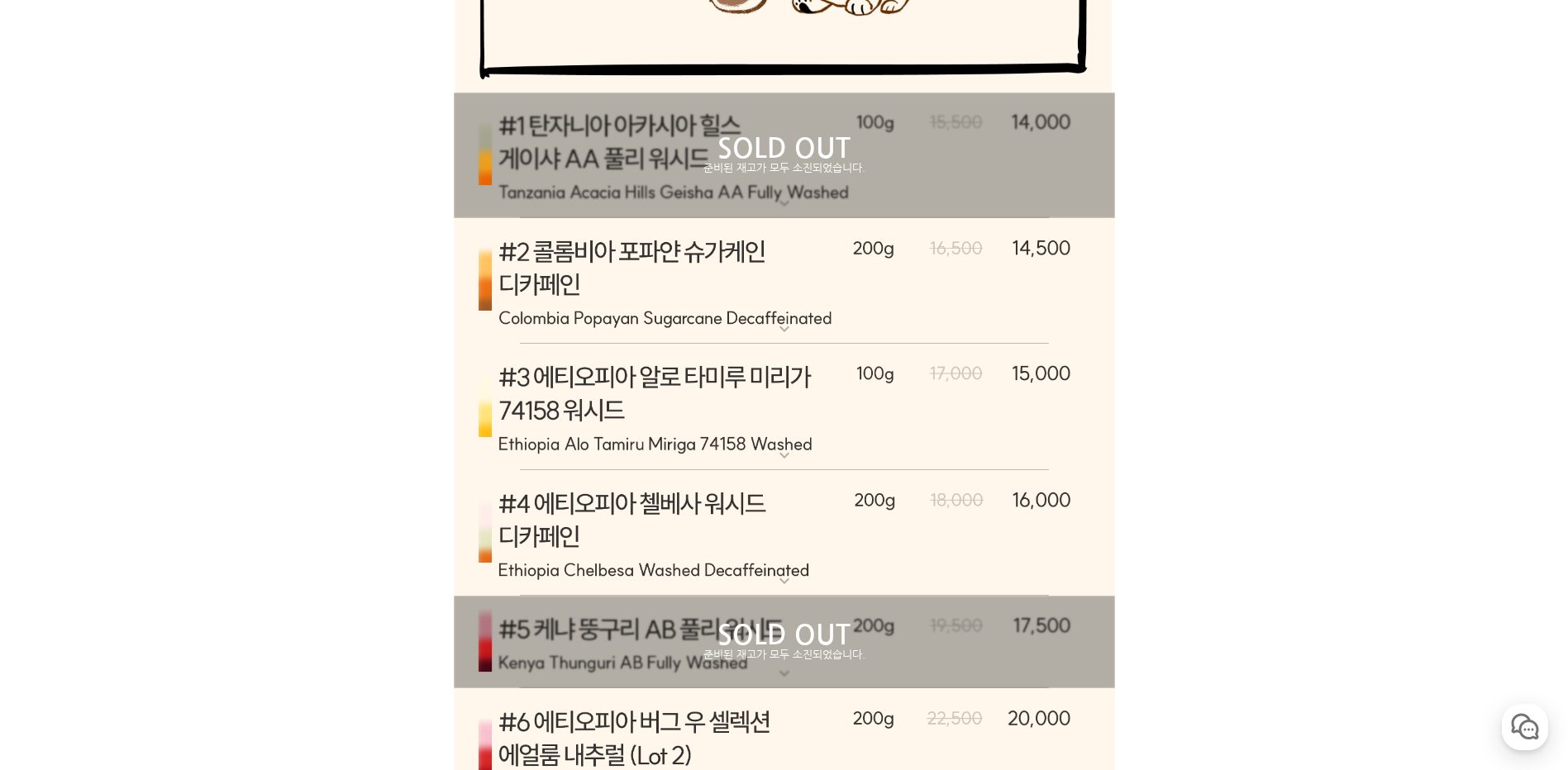 click at bounding box center (784, 282) 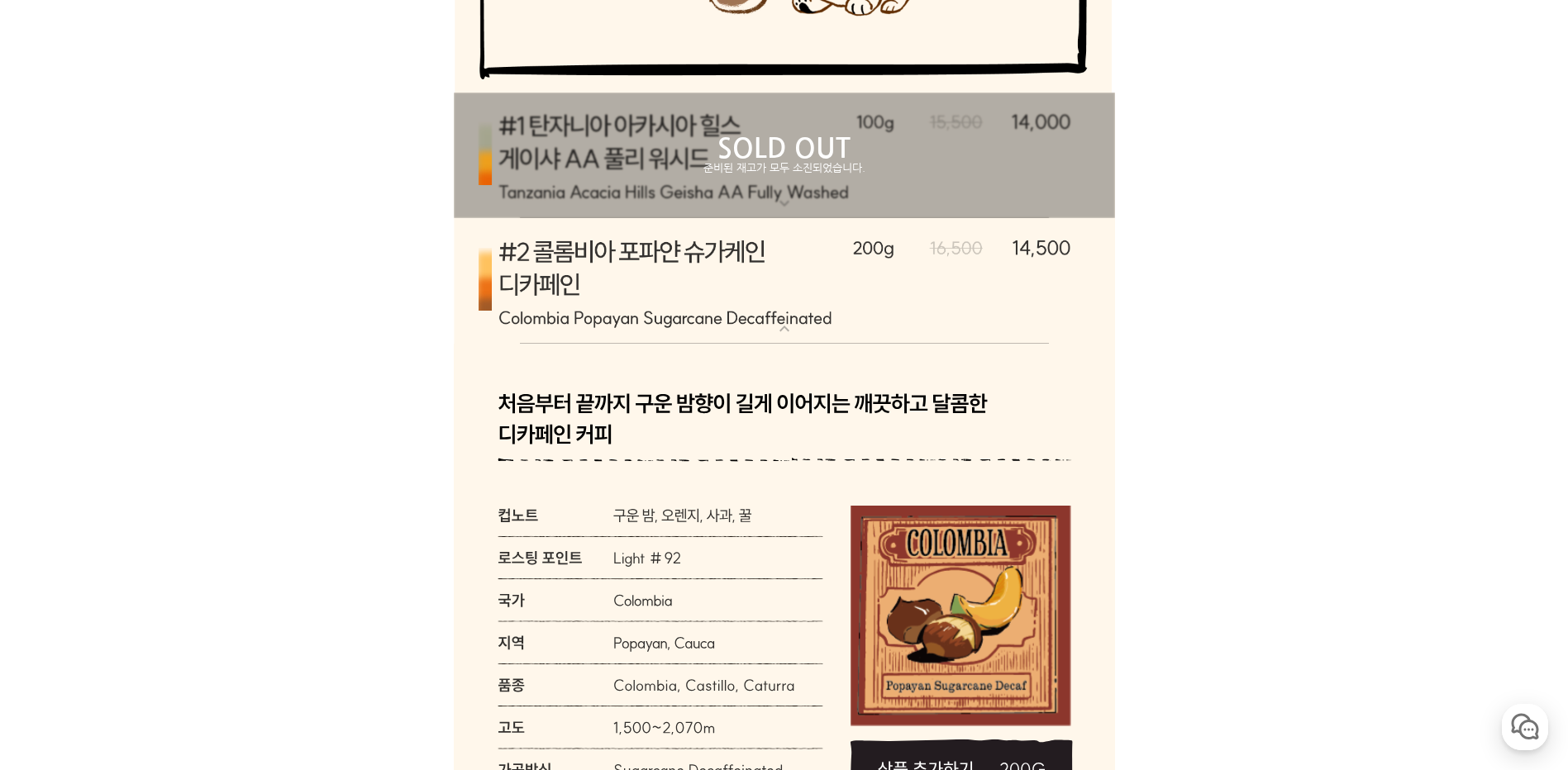 click at bounding box center [784, 282] 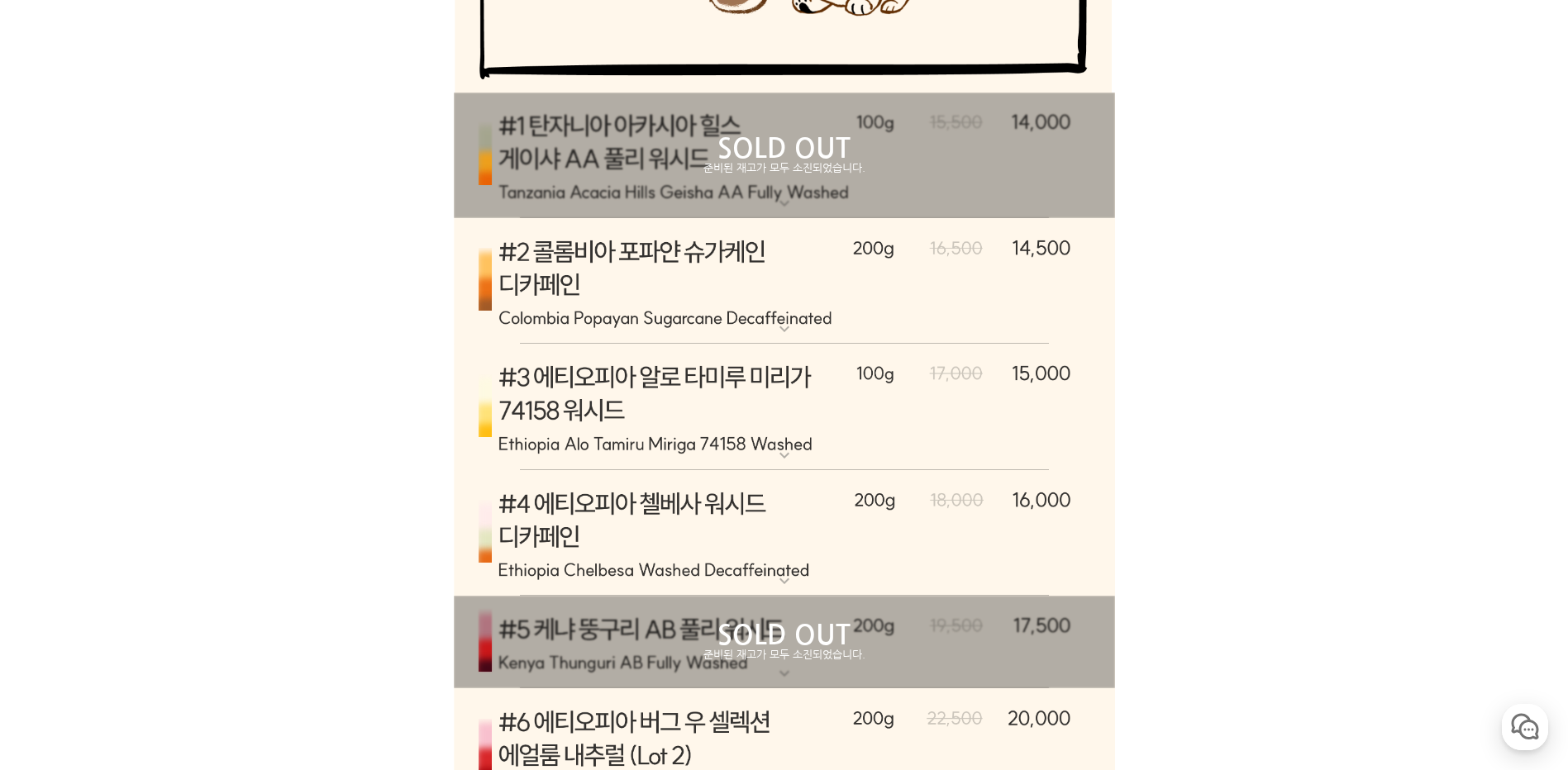 scroll, scrollTop: 10920, scrollLeft: 0, axis: vertical 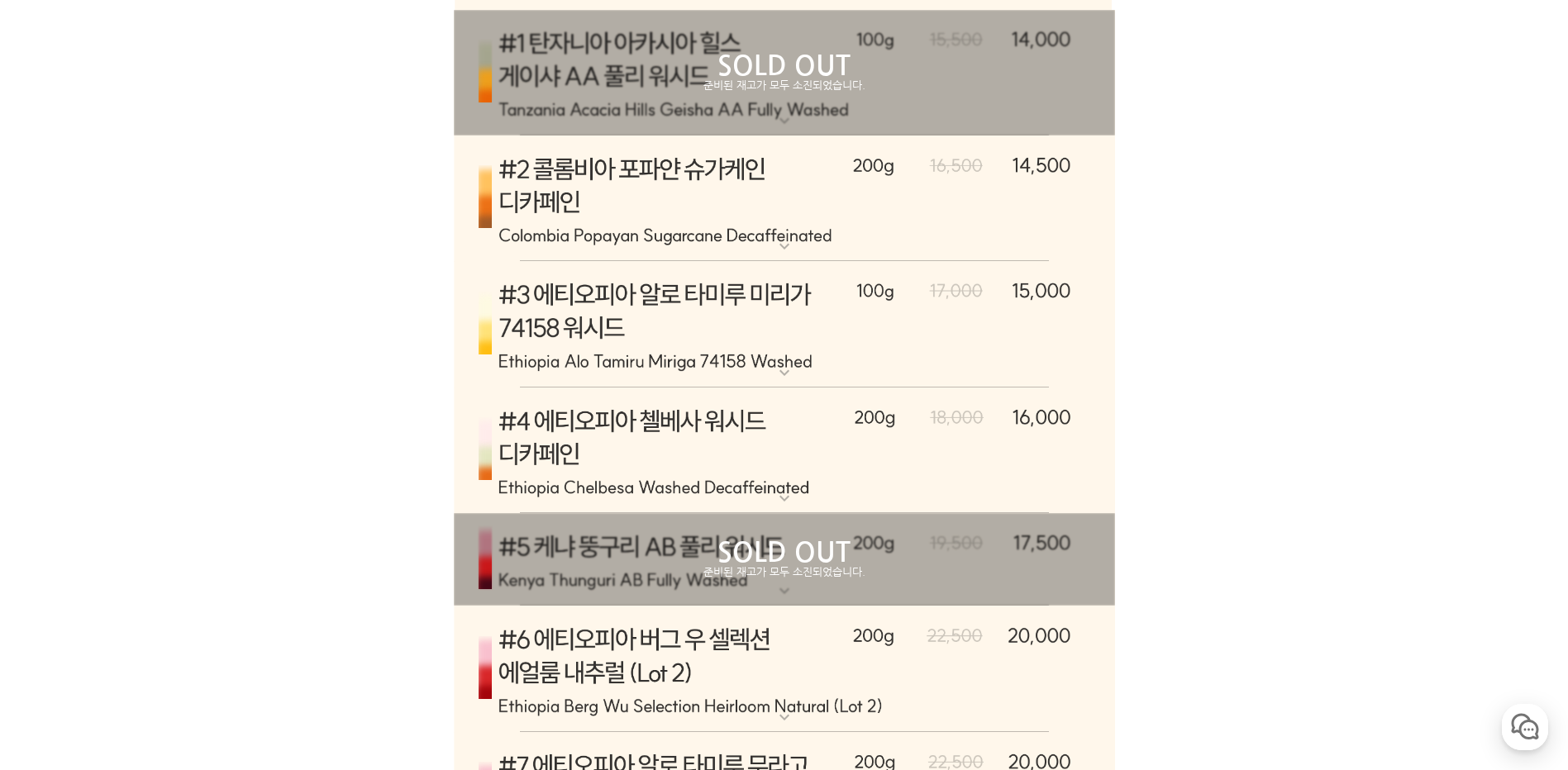 click on "expand_more" at bounding box center (784, 498) 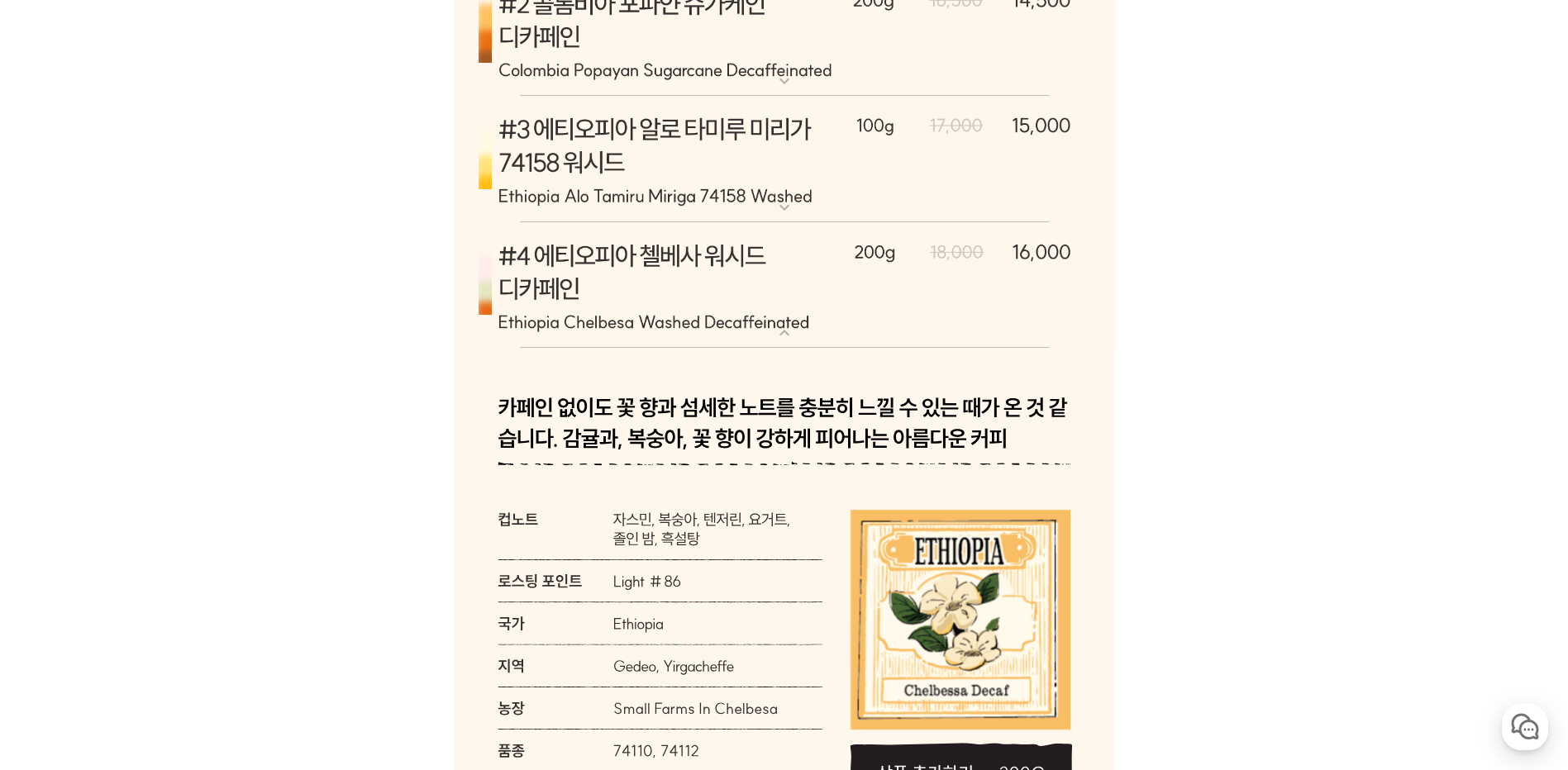 scroll, scrollTop: 11251, scrollLeft: 0, axis: vertical 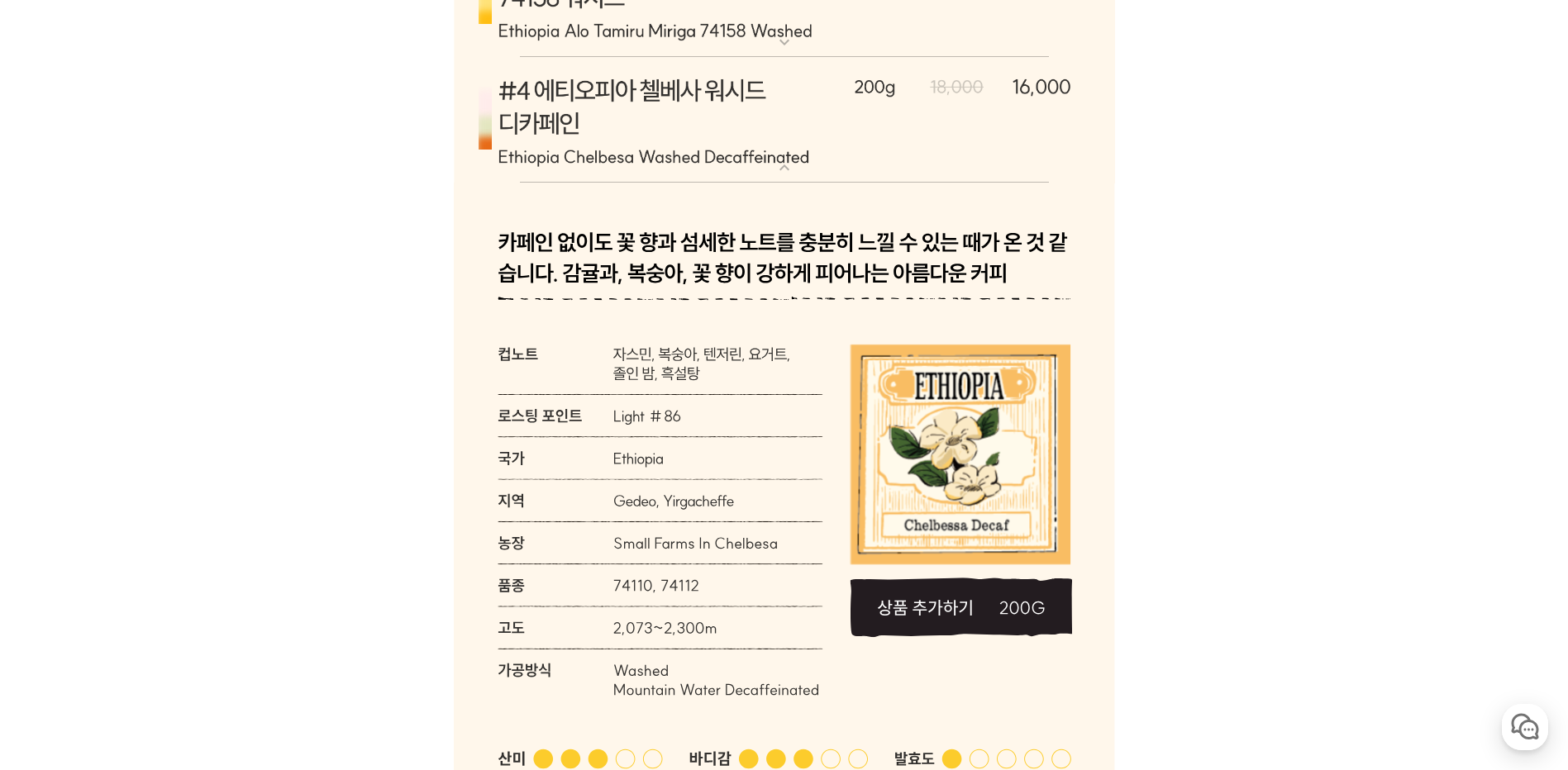 click on "expand_more" at bounding box center (784, 168) 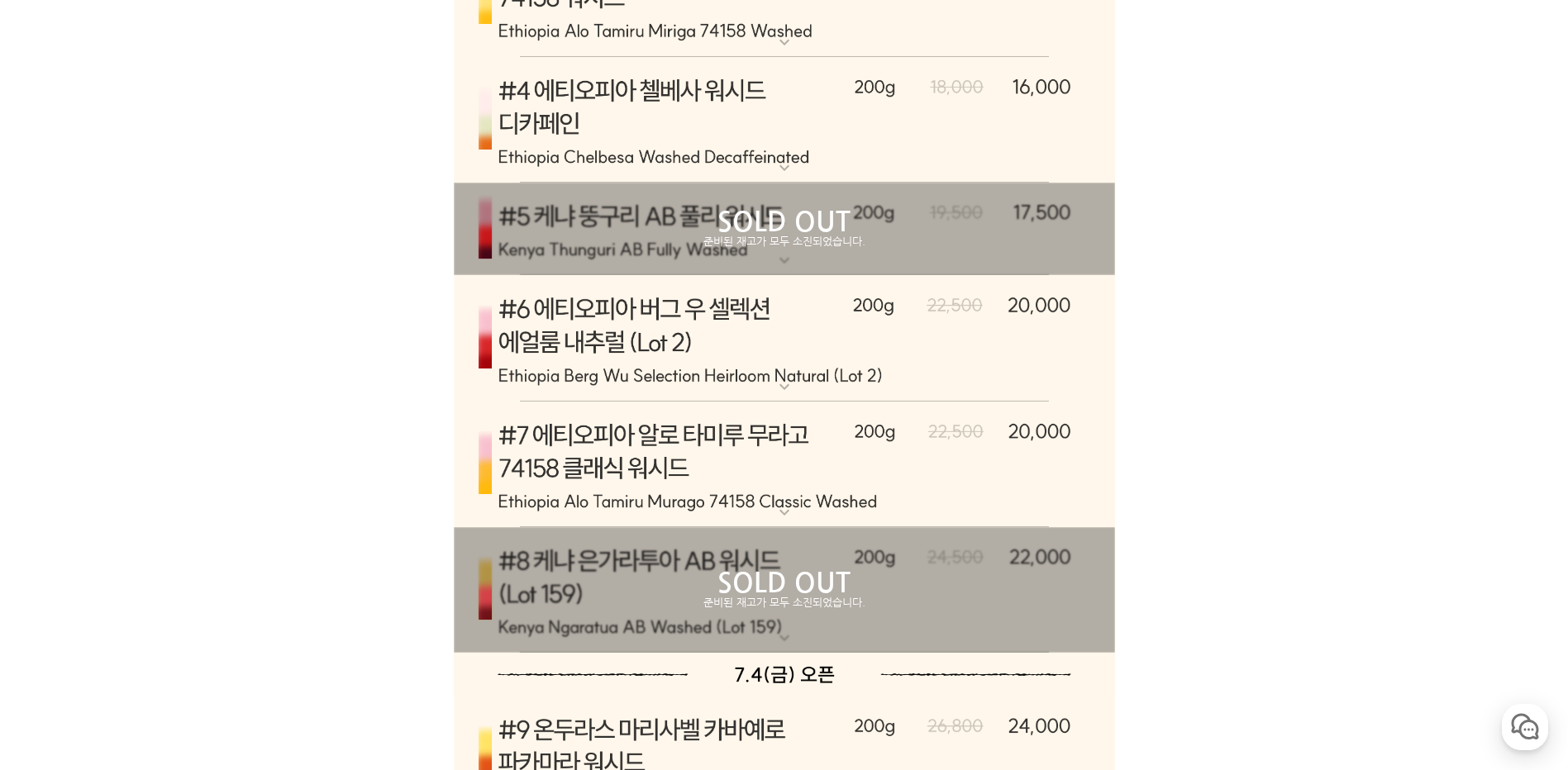 click on "준비된 재고가 모두 소진되었습니다." at bounding box center [784, 242] 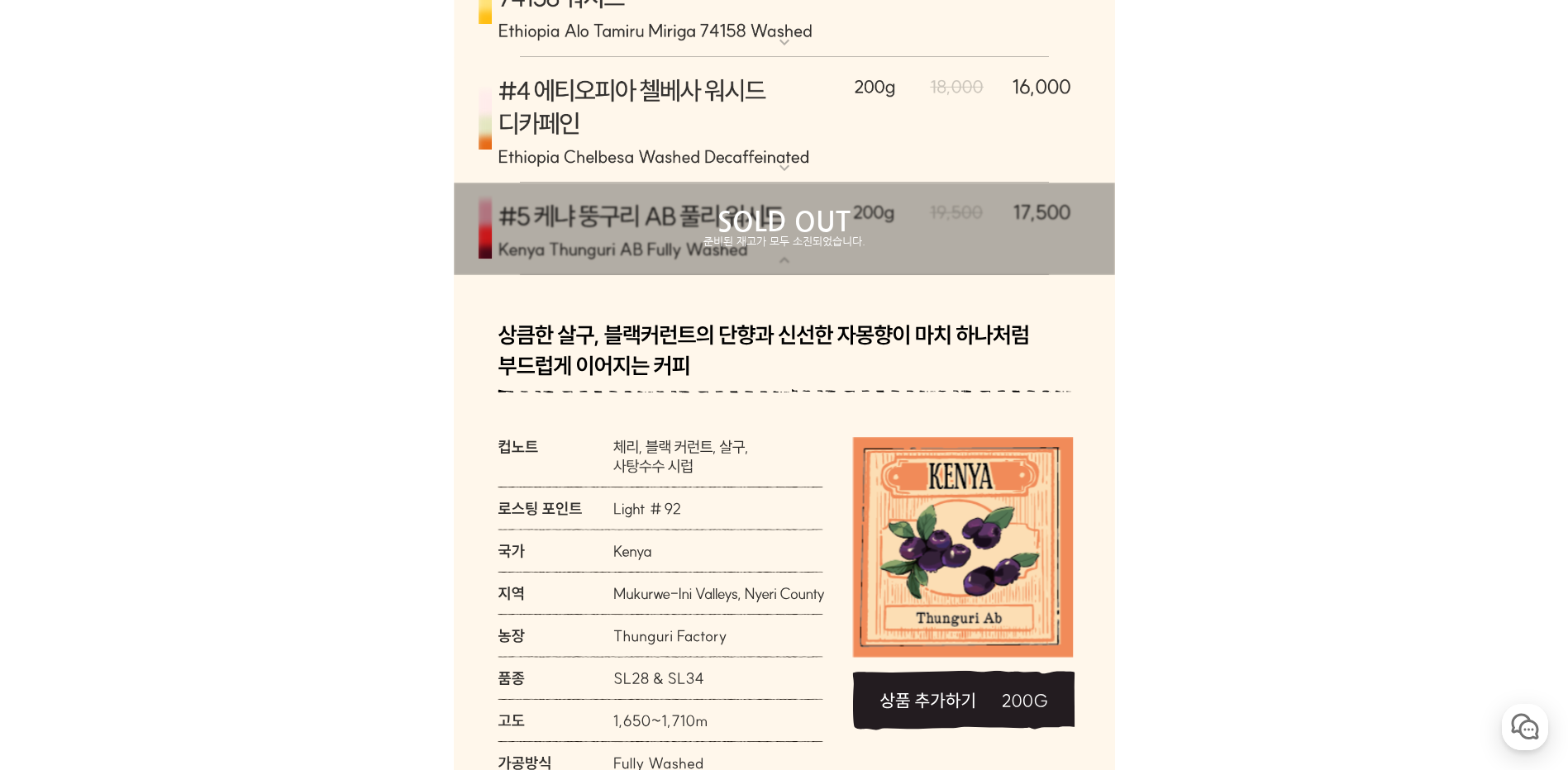 click on "준비된 재고가 모두 소진되었습니다." at bounding box center [784, 242] 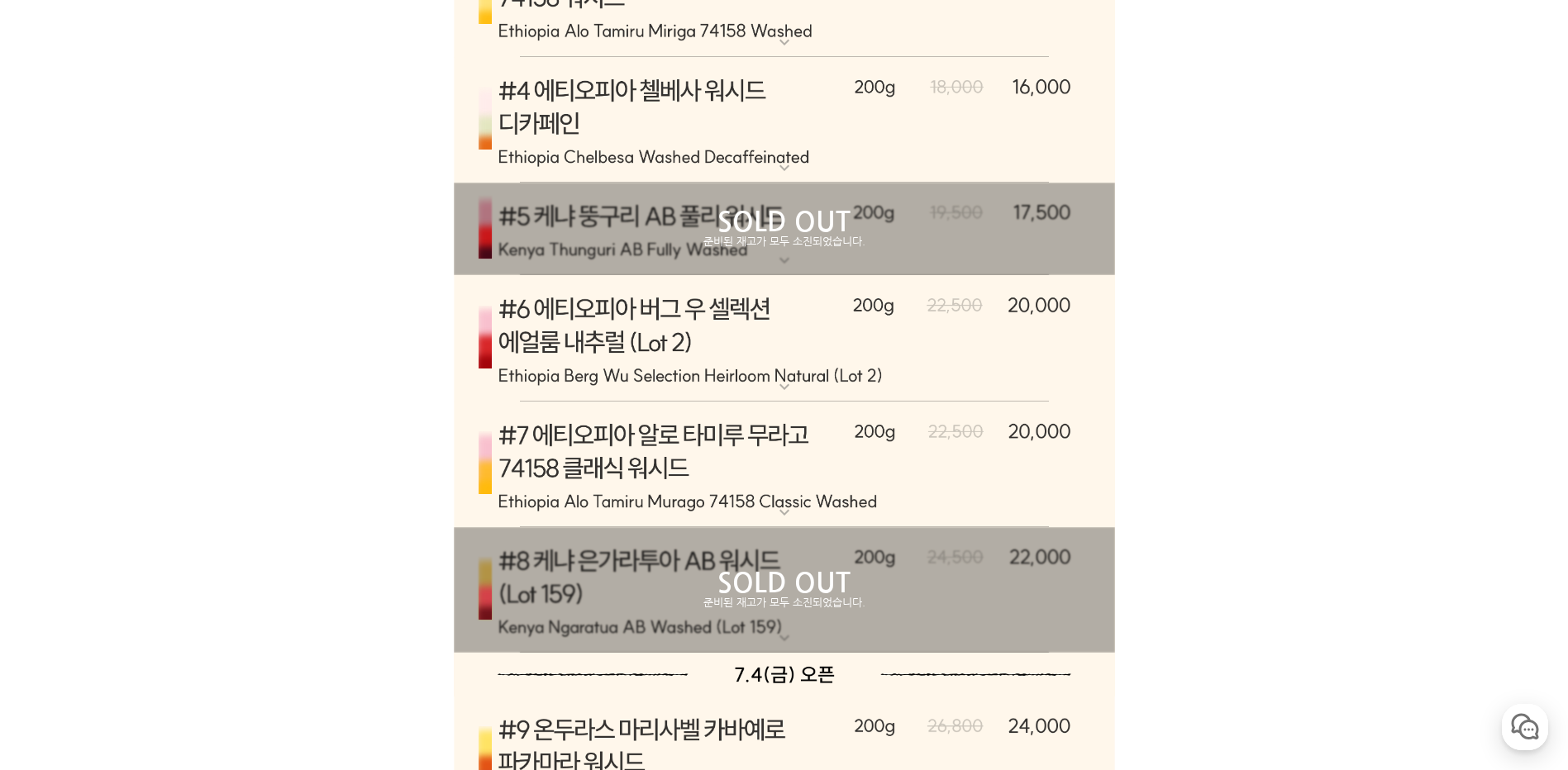 click at bounding box center (784, 339) 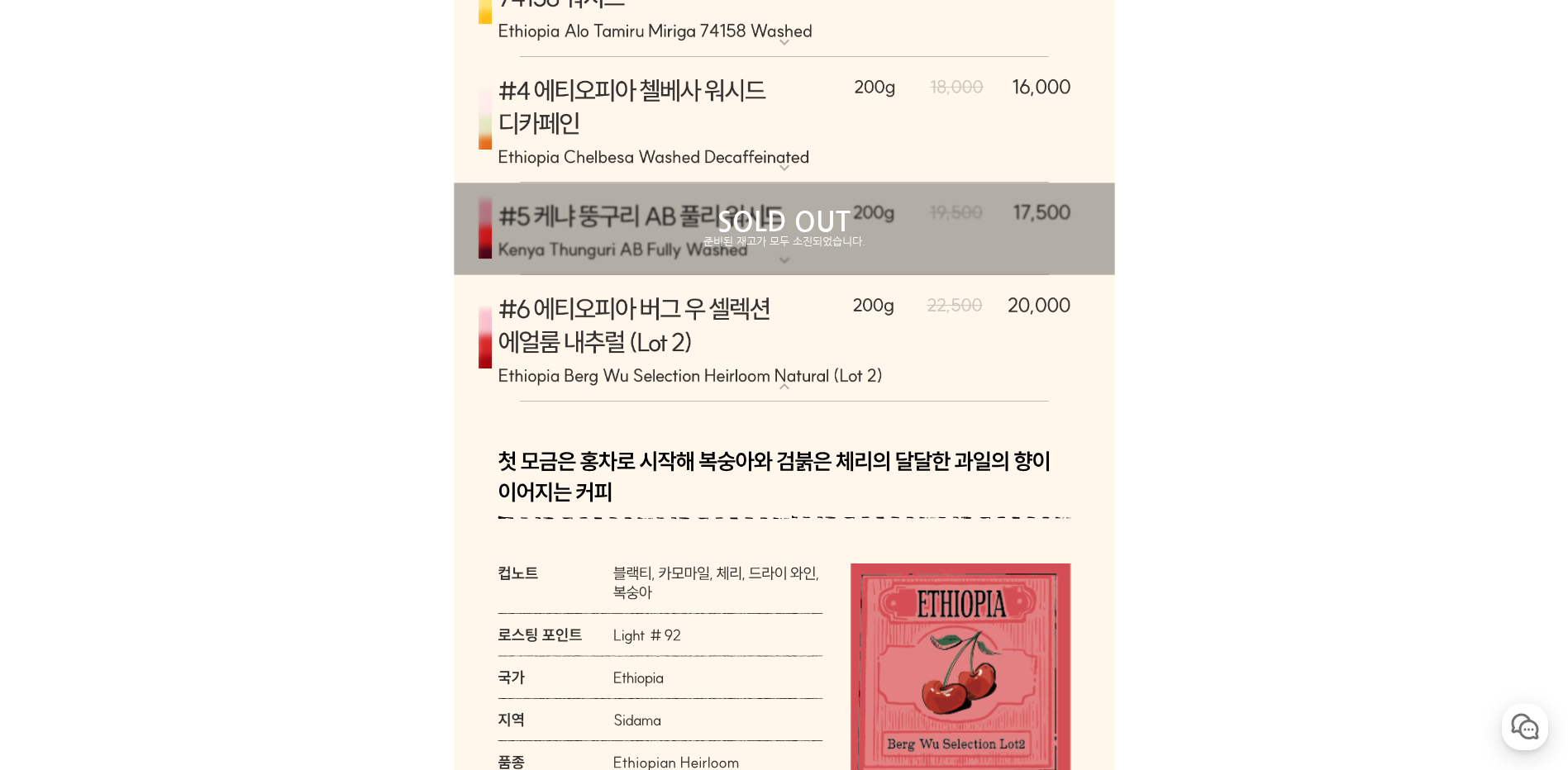 click at bounding box center (784, 339) 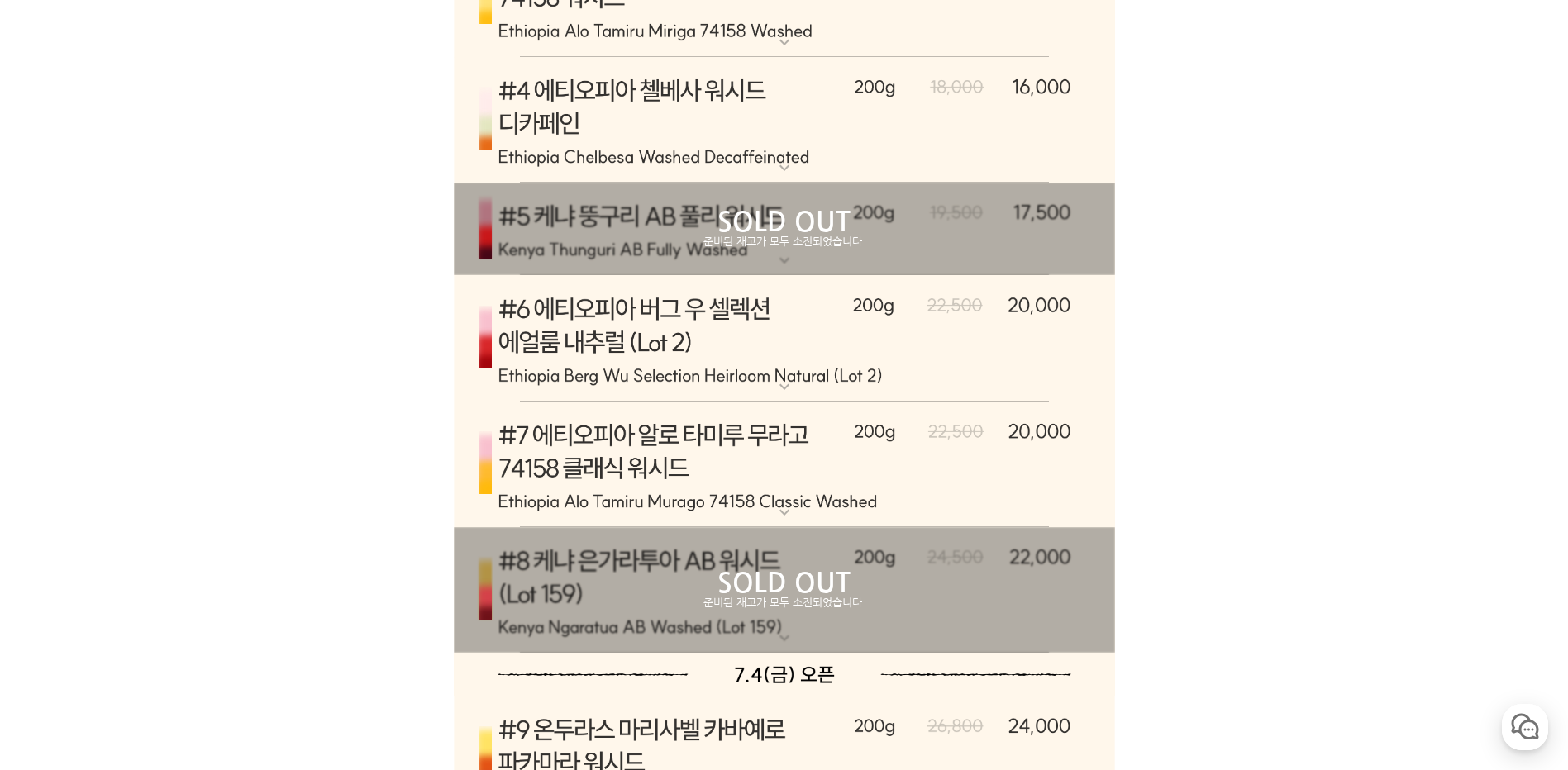 click at bounding box center [784, 464] 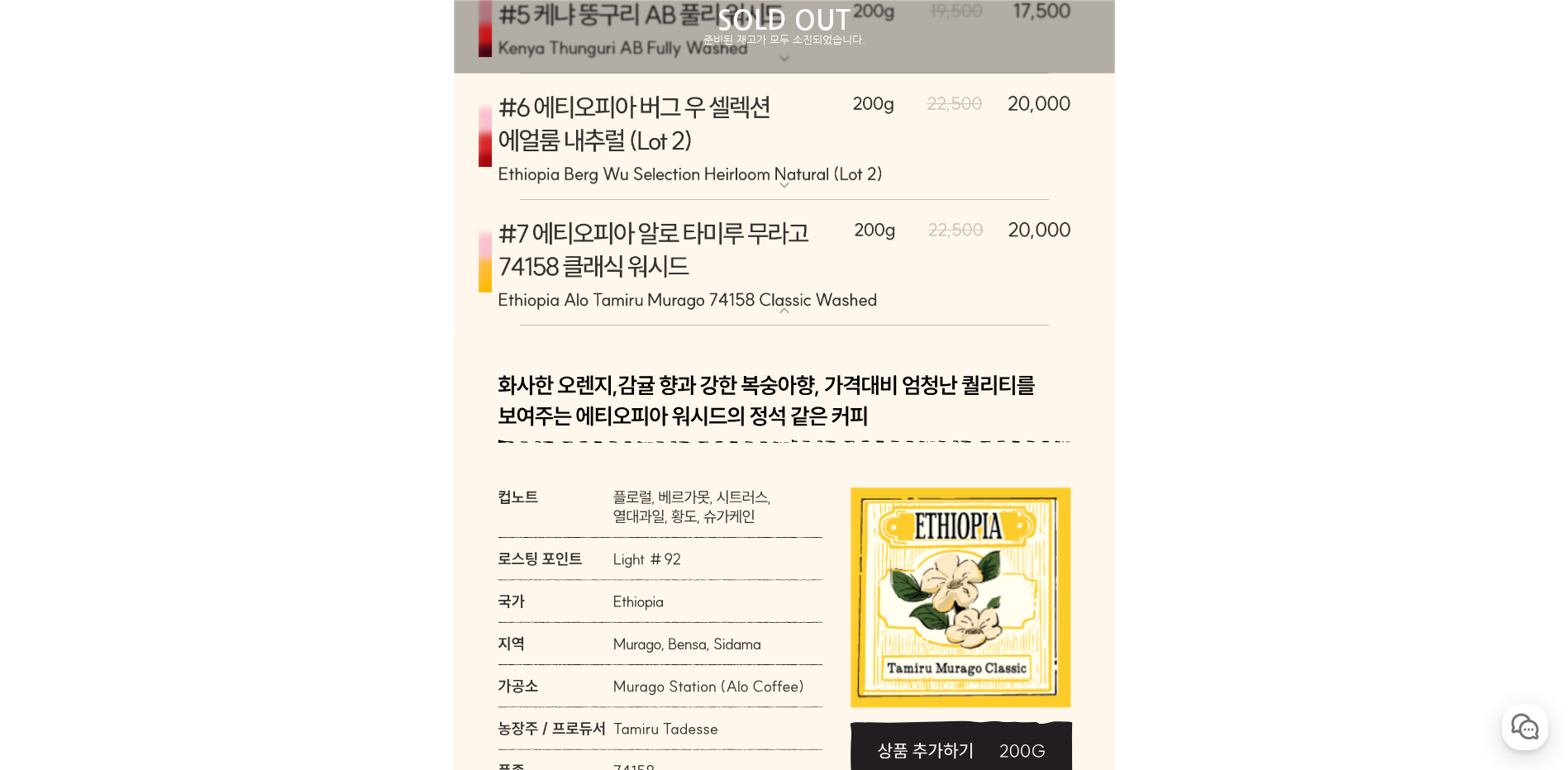 scroll, scrollTop: 11499, scrollLeft: 0, axis: vertical 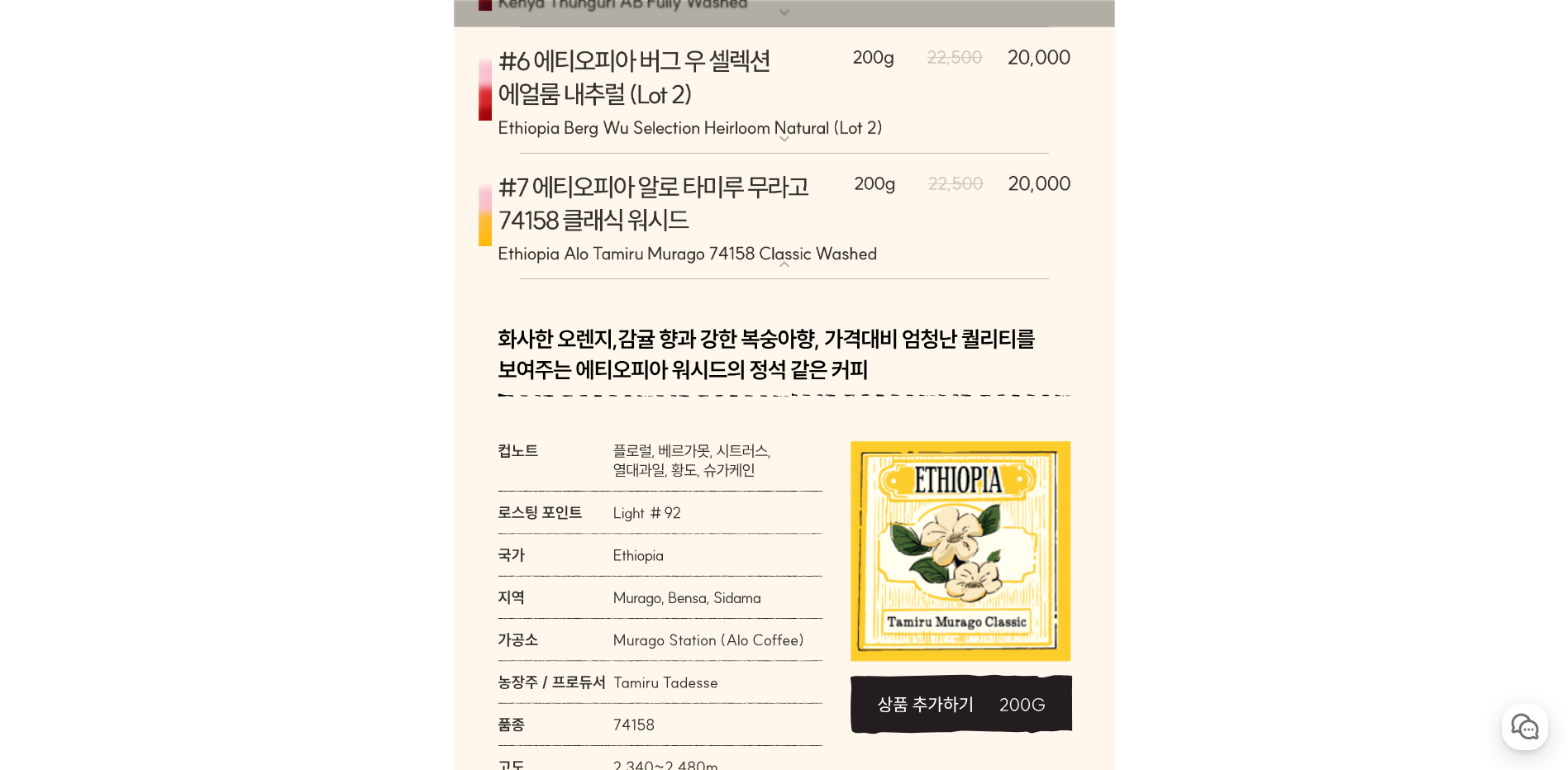 click at bounding box center (784, 216) 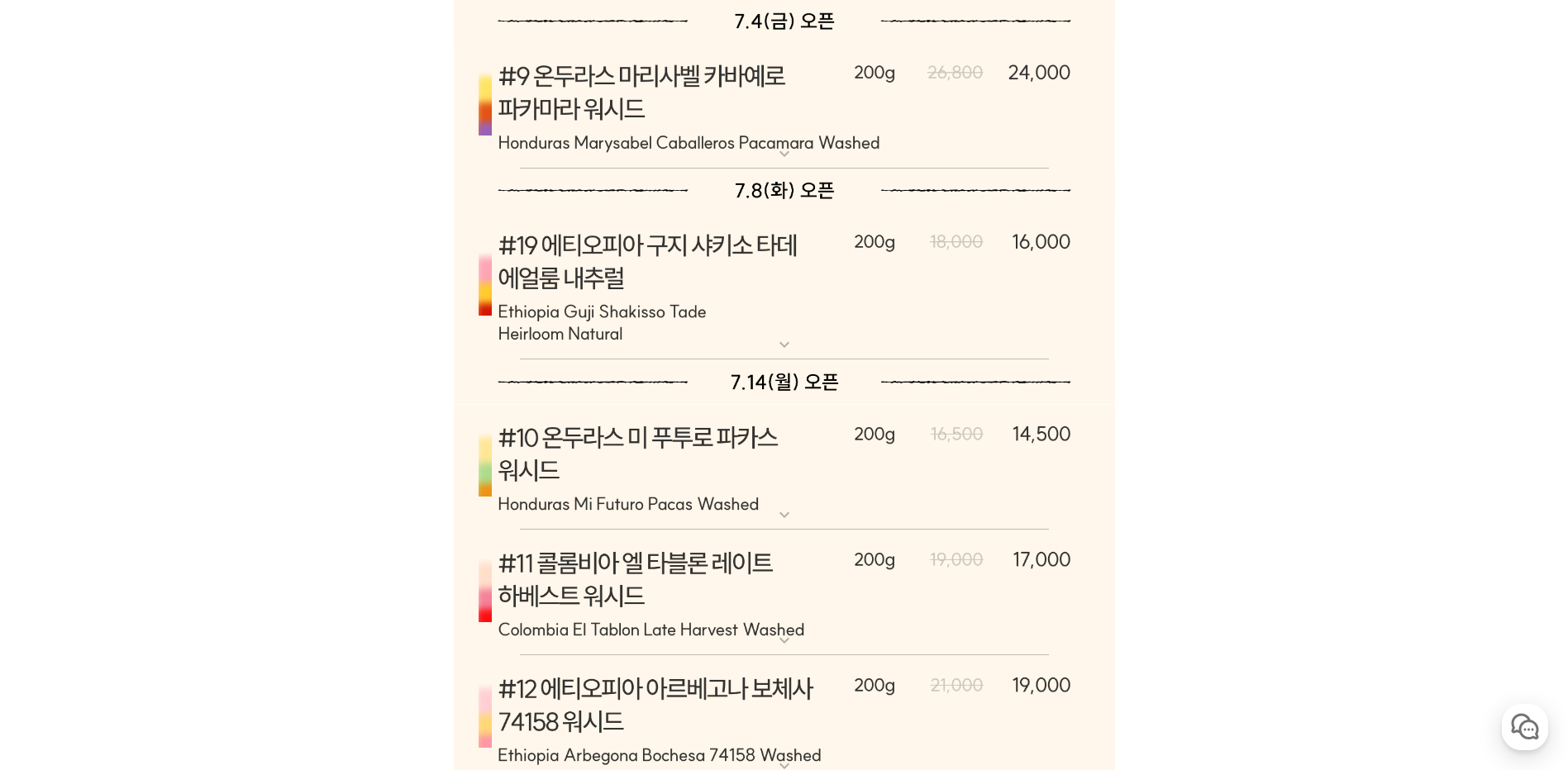 scroll, scrollTop: 11912, scrollLeft: 0, axis: vertical 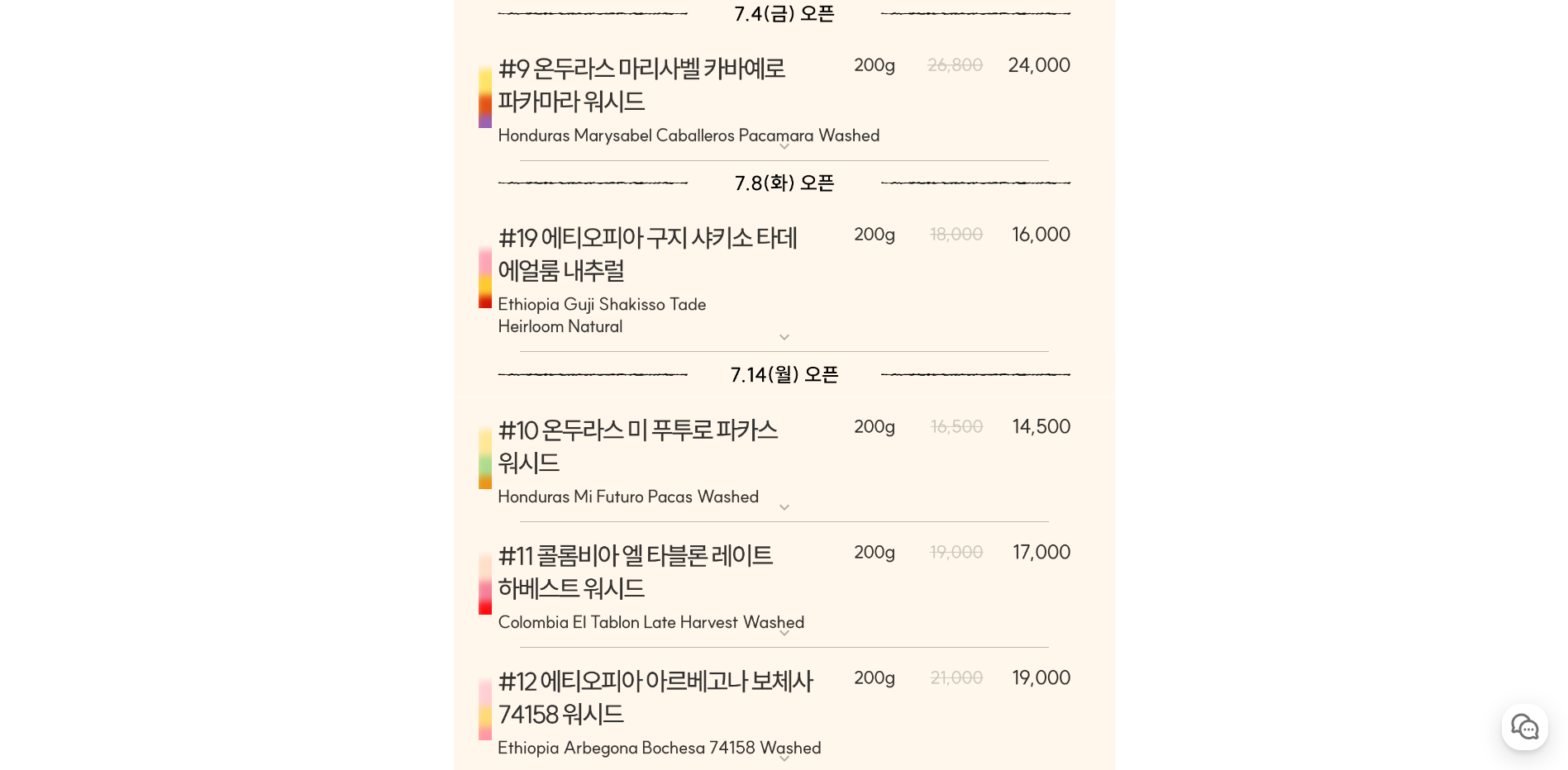 click at bounding box center (784, 459) 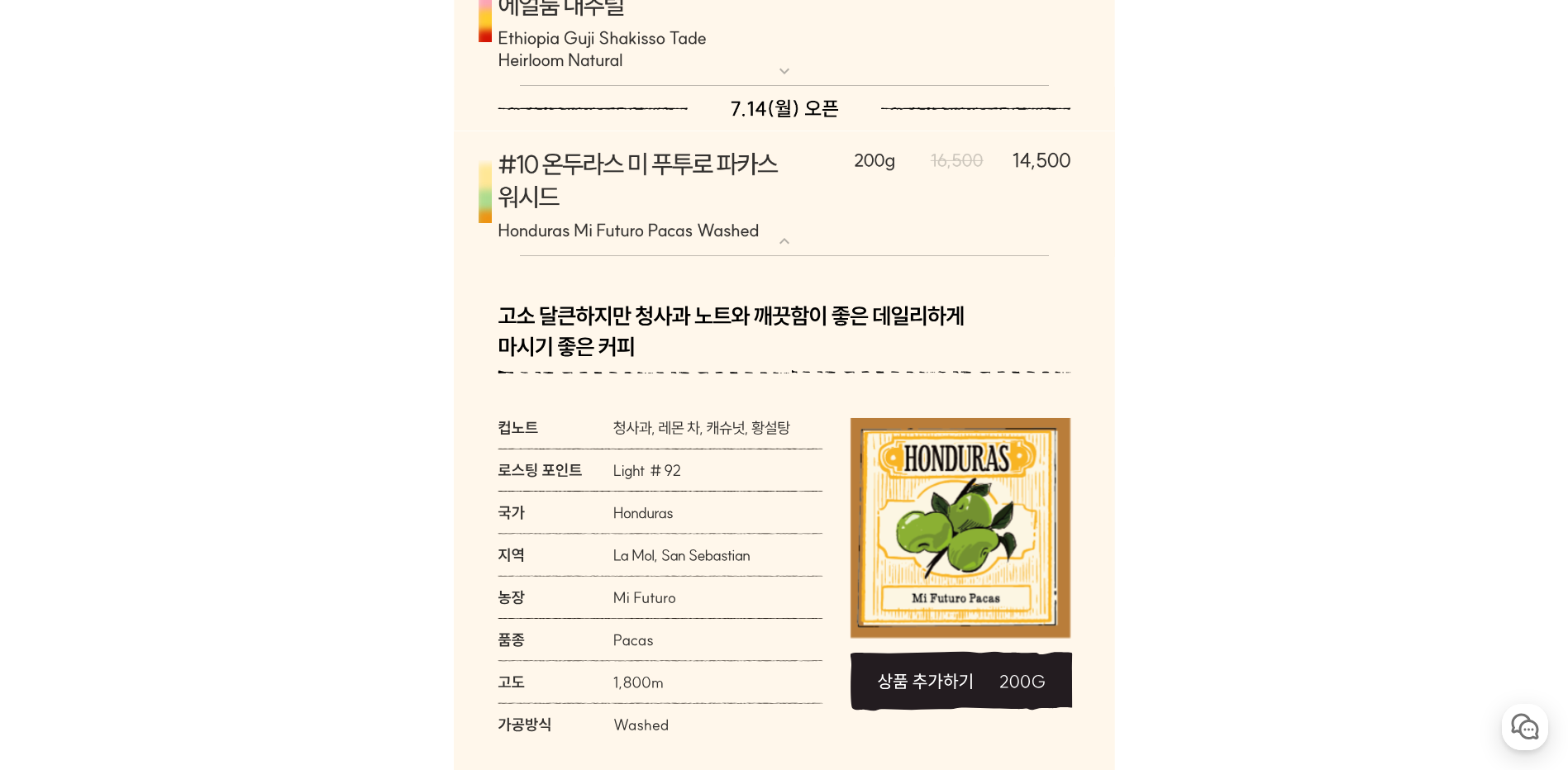 scroll, scrollTop: 12242, scrollLeft: 0, axis: vertical 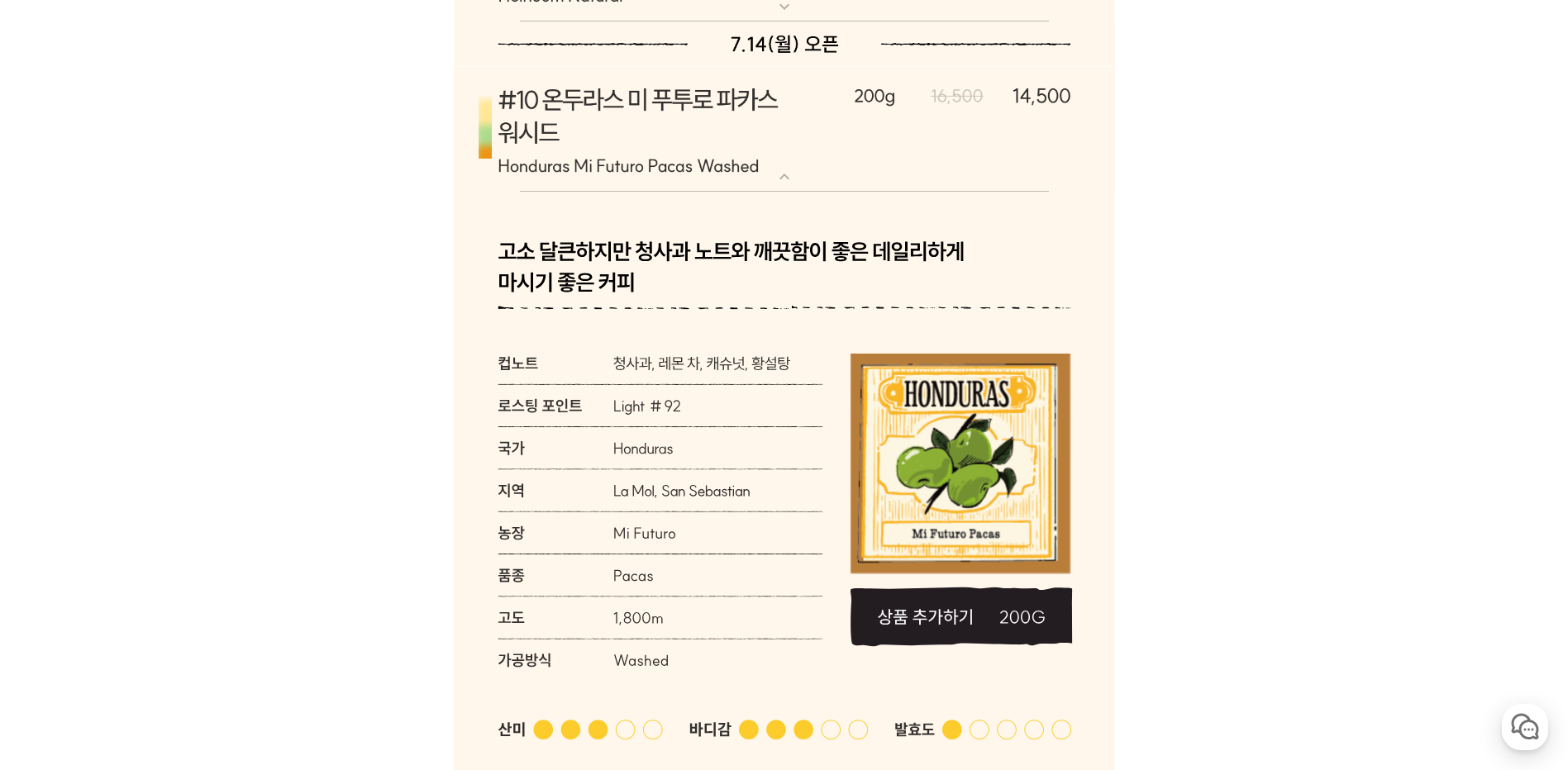 click at bounding box center [784, 129] 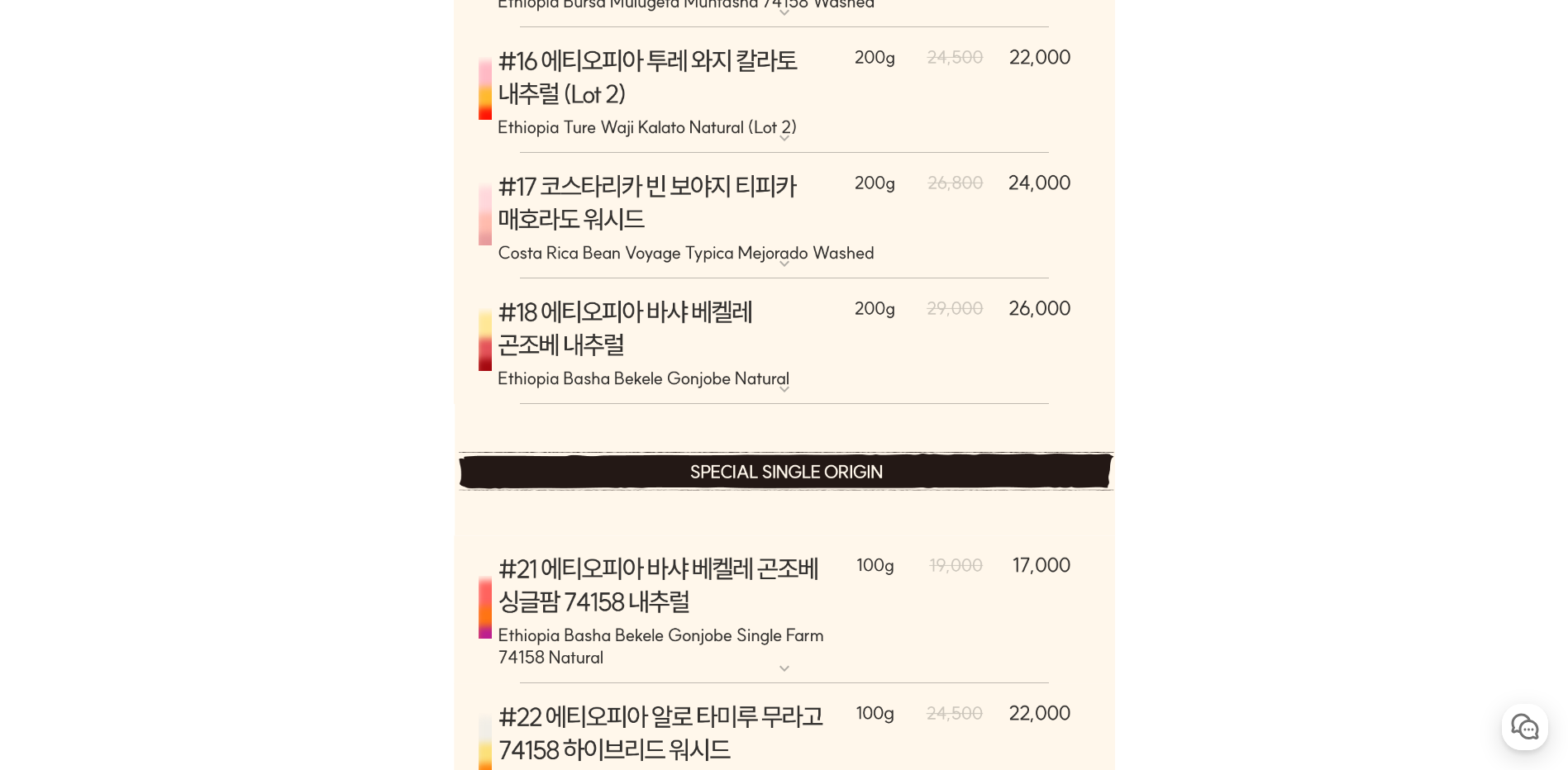 scroll, scrollTop: 13482, scrollLeft: 0, axis: vertical 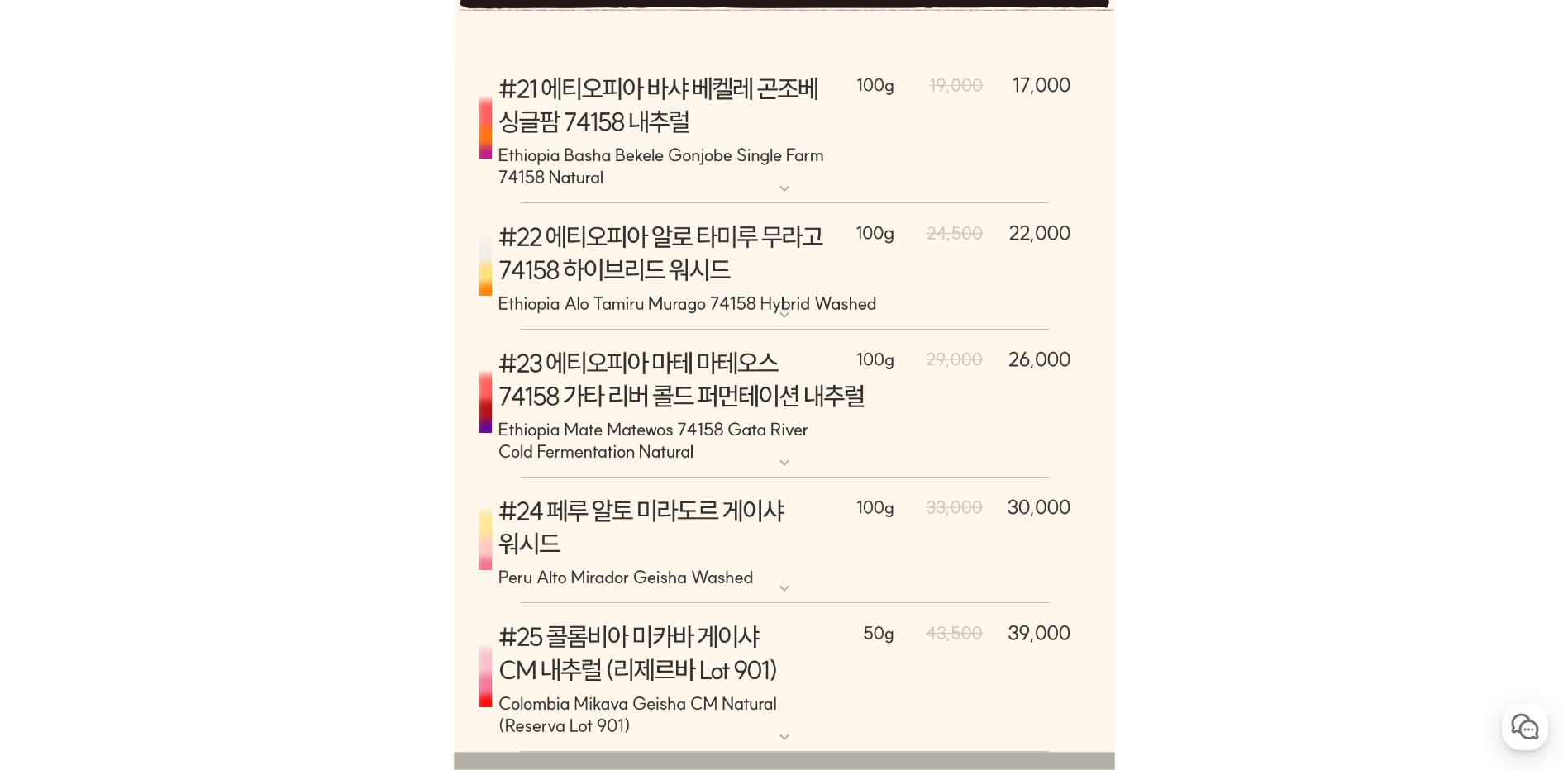 click at bounding box center (784, 267) 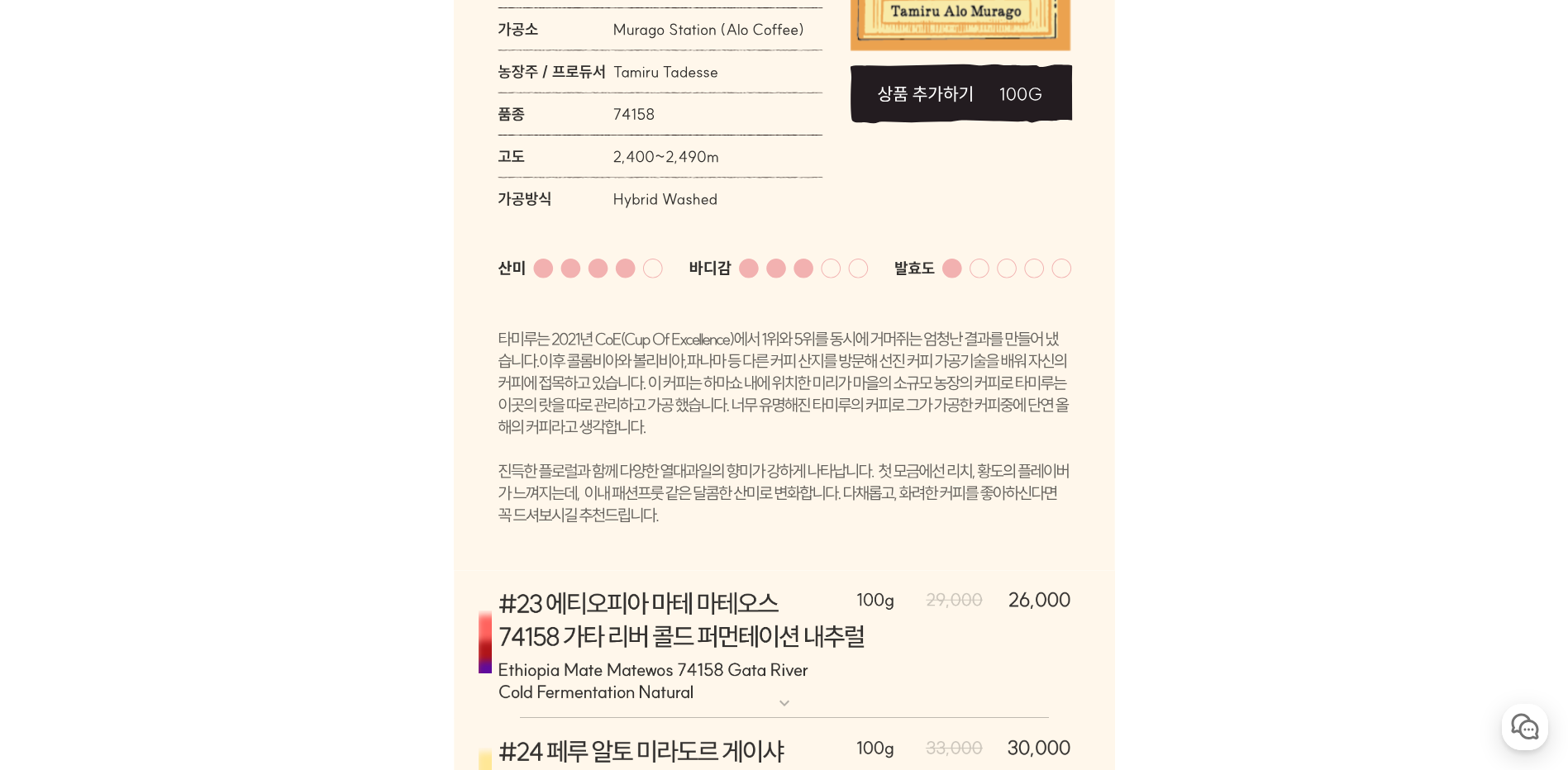 scroll, scrollTop: 14473, scrollLeft: 0, axis: vertical 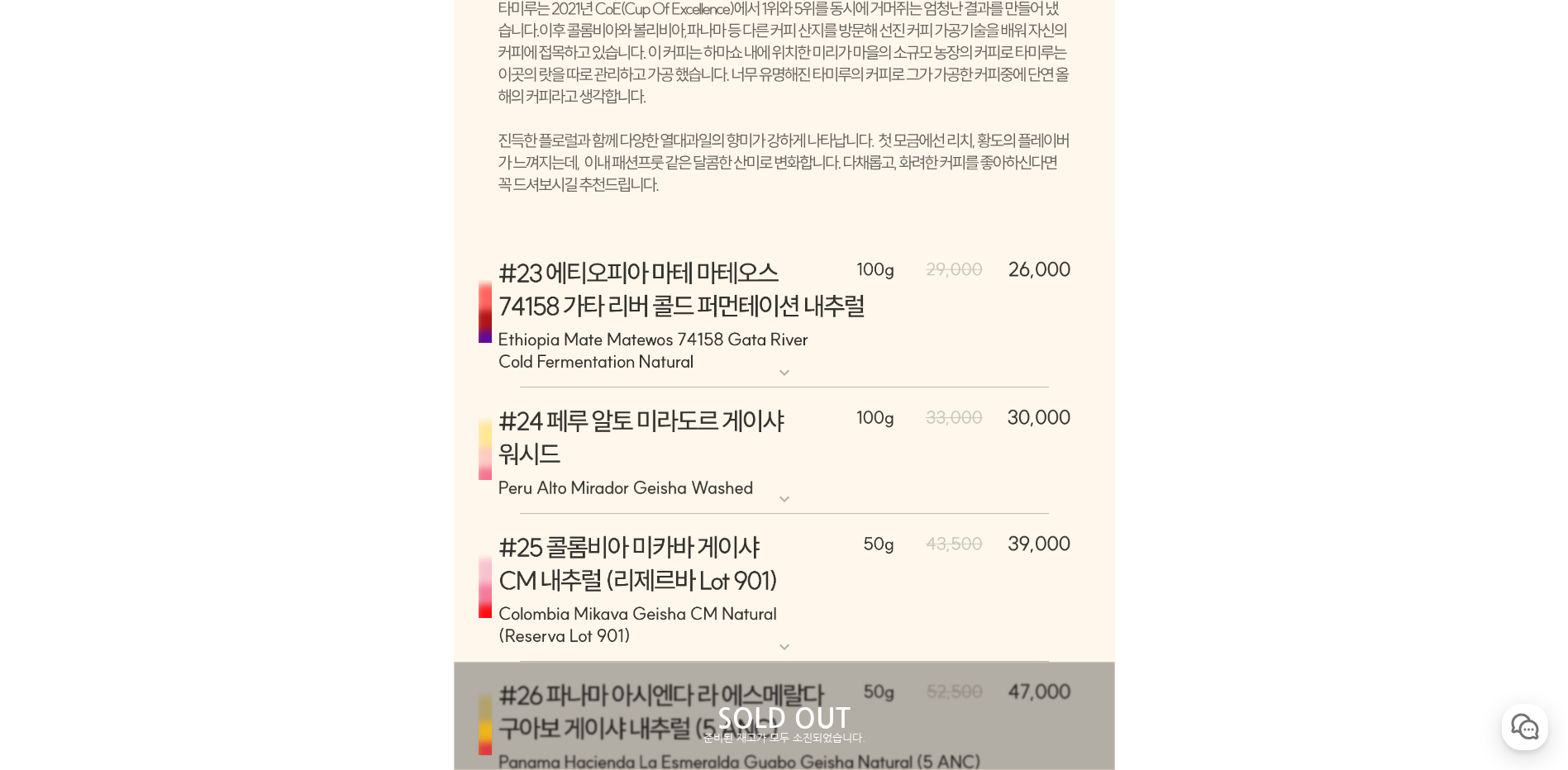 click at bounding box center [784, 314] 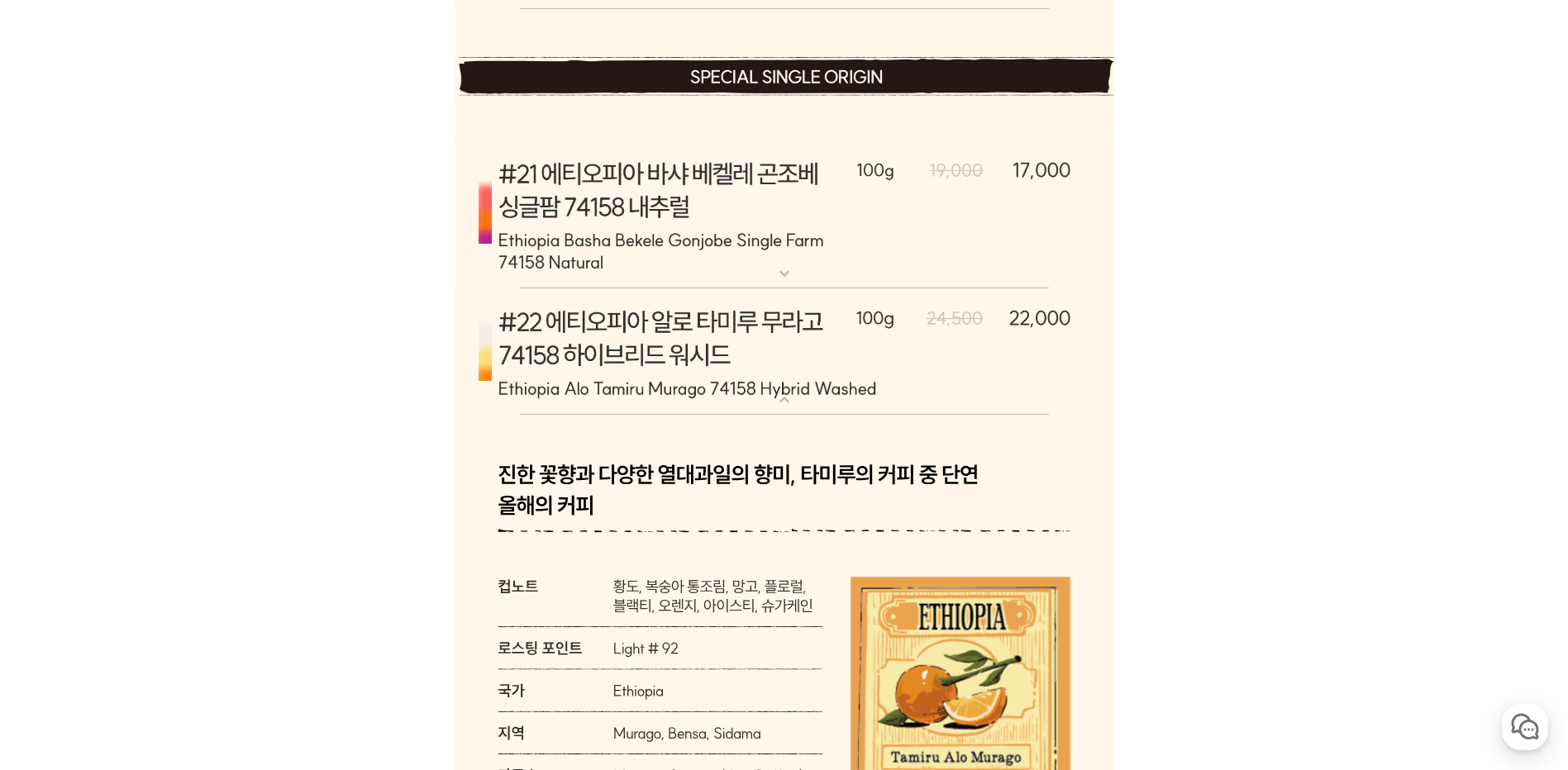 scroll, scrollTop: 13316, scrollLeft: 0, axis: vertical 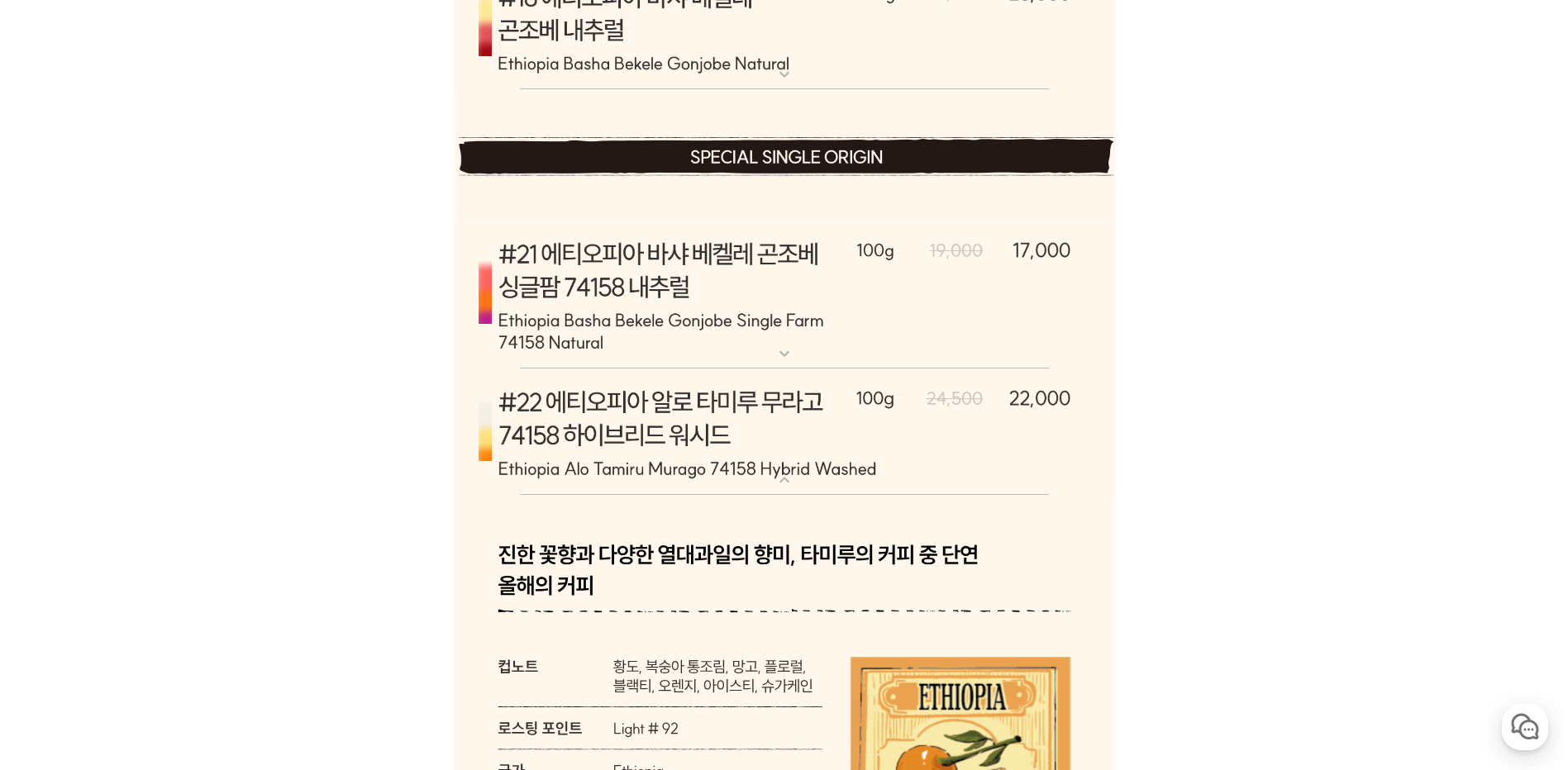 click at bounding box center (784, 432) 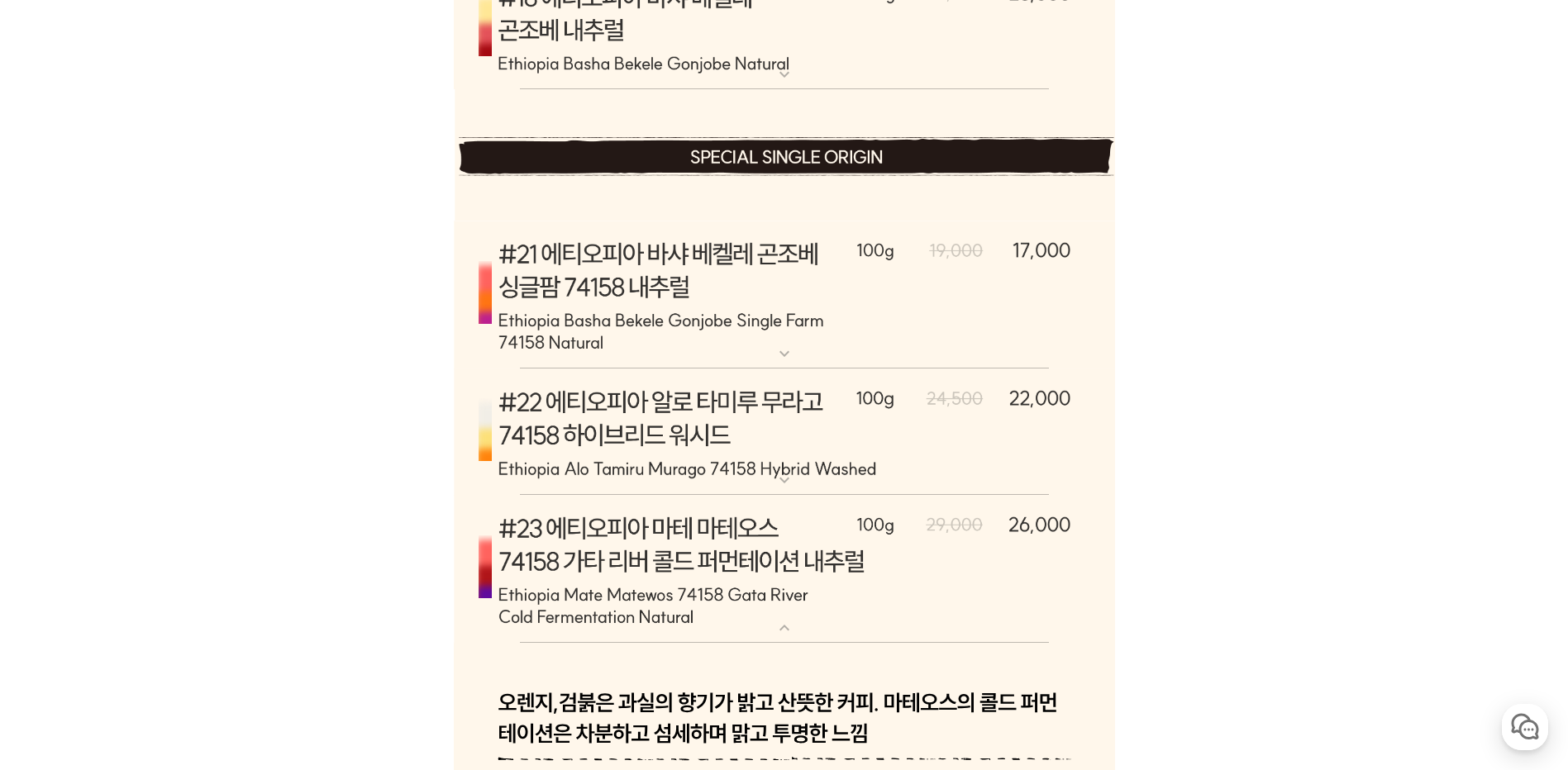 click at bounding box center [784, 569] 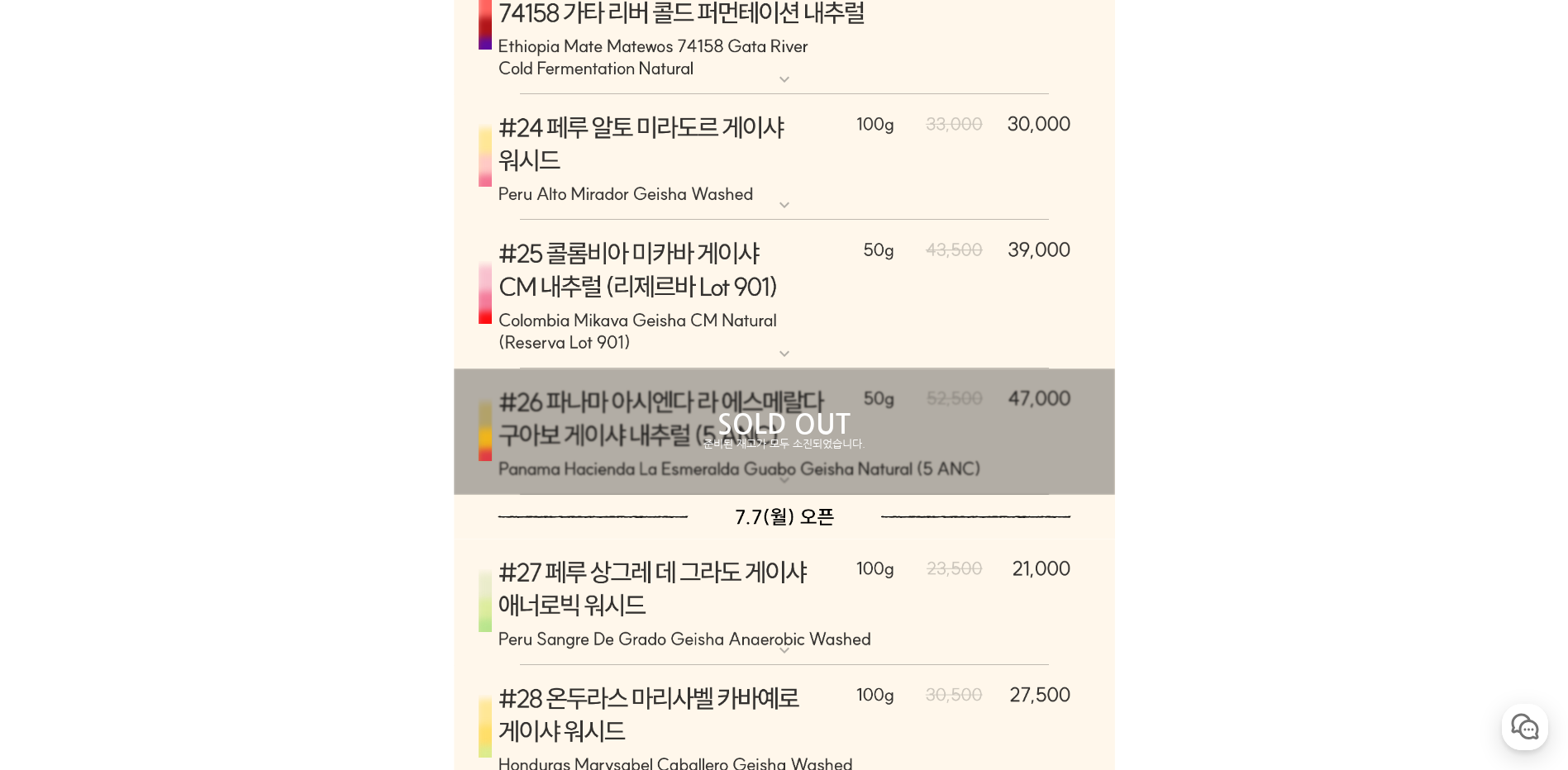 scroll, scrollTop: 13895, scrollLeft: 0, axis: vertical 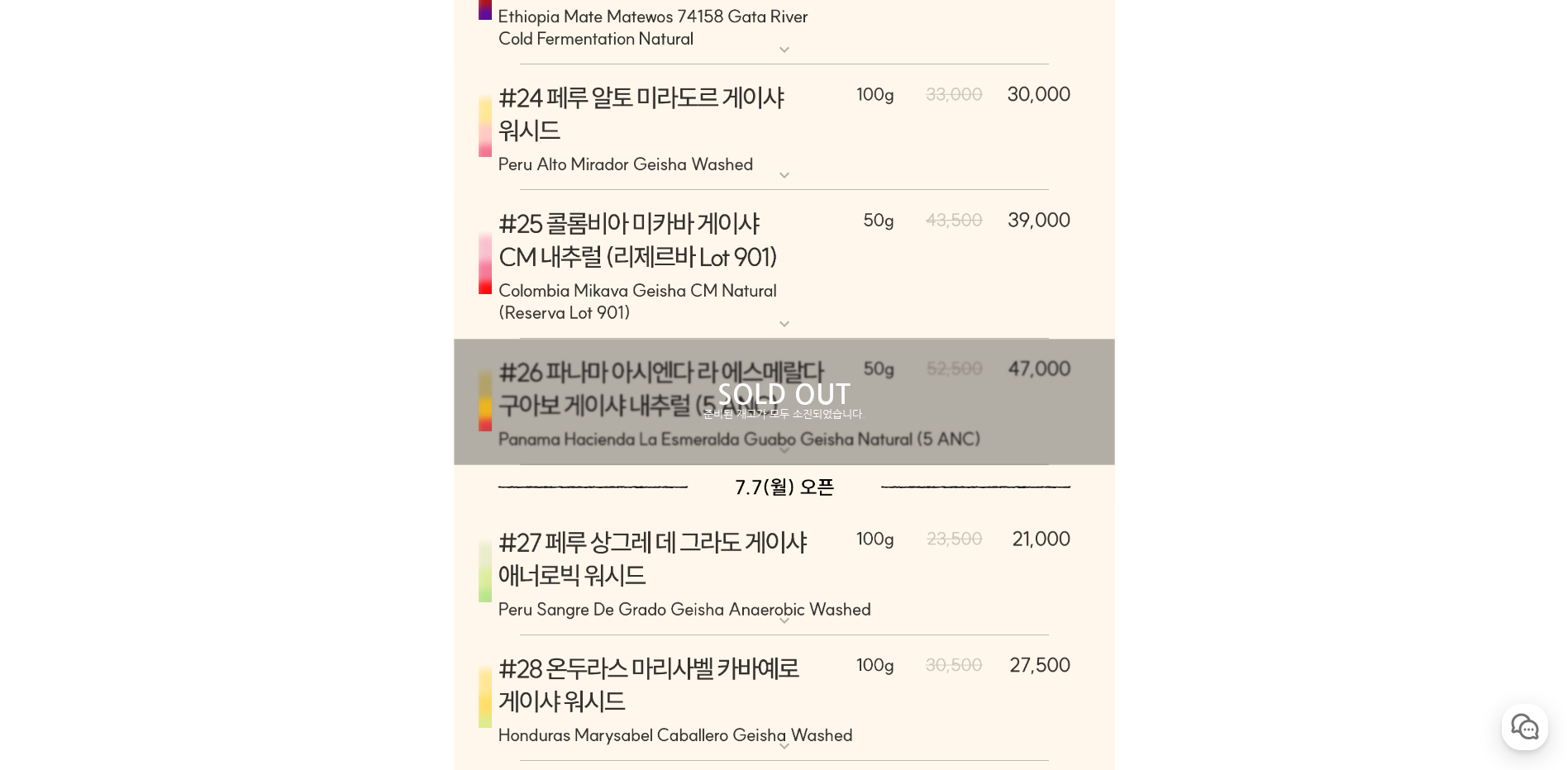 click at bounding box center [784, 128] 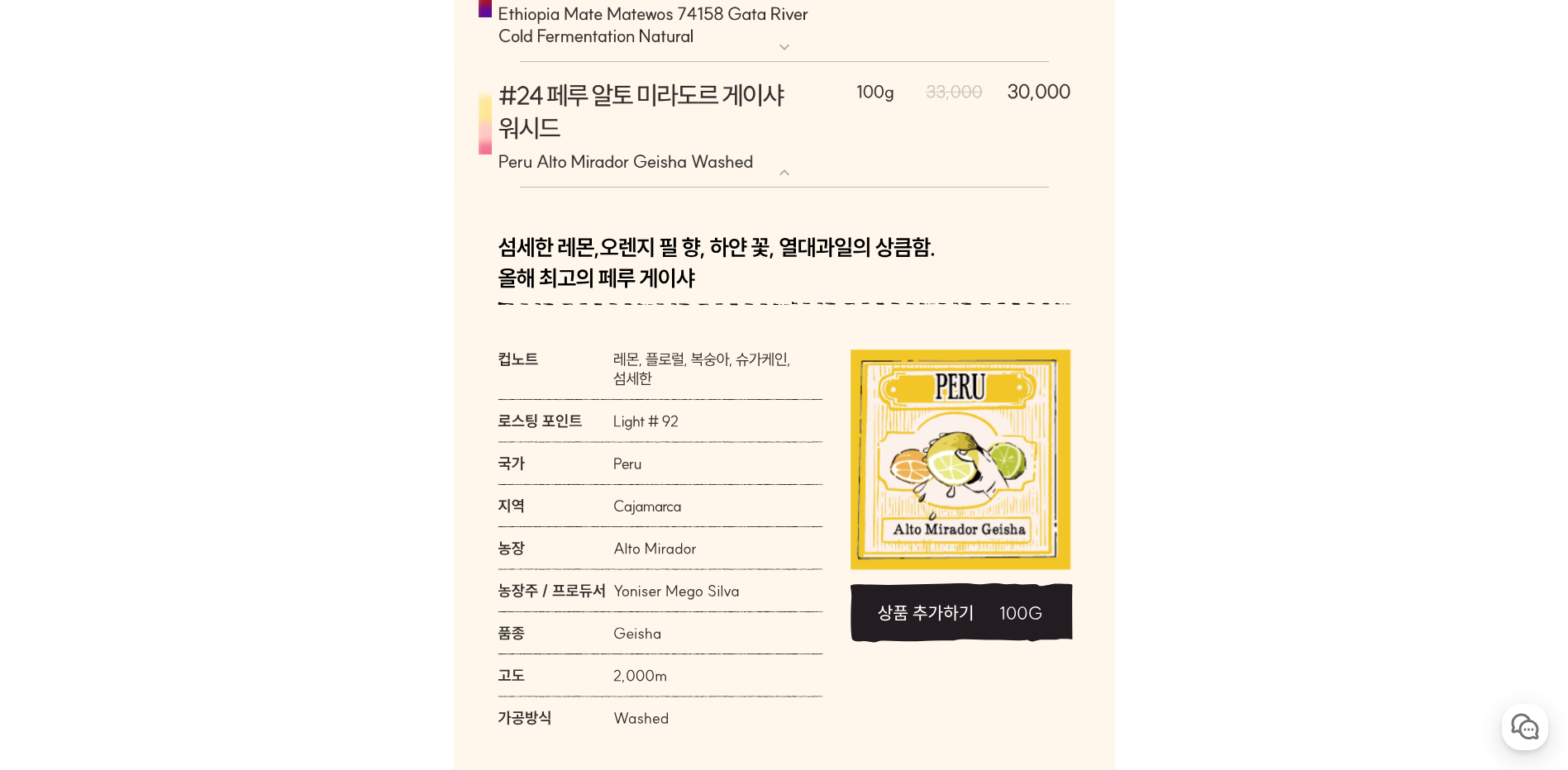 scroll, scrollTop: 13895, scrollLeft: 0, axis: vertical 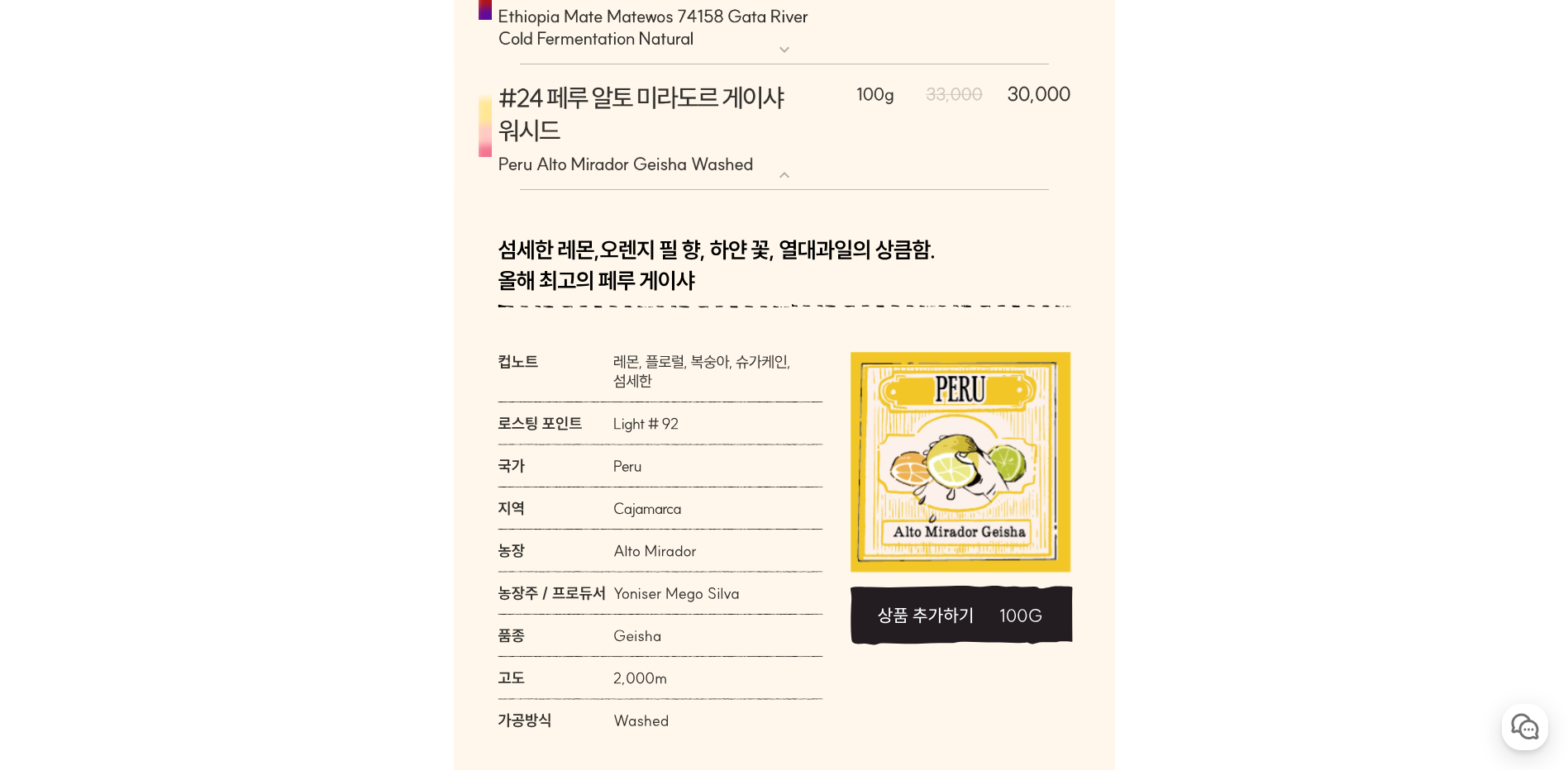 click at bounding box center [784, 128] 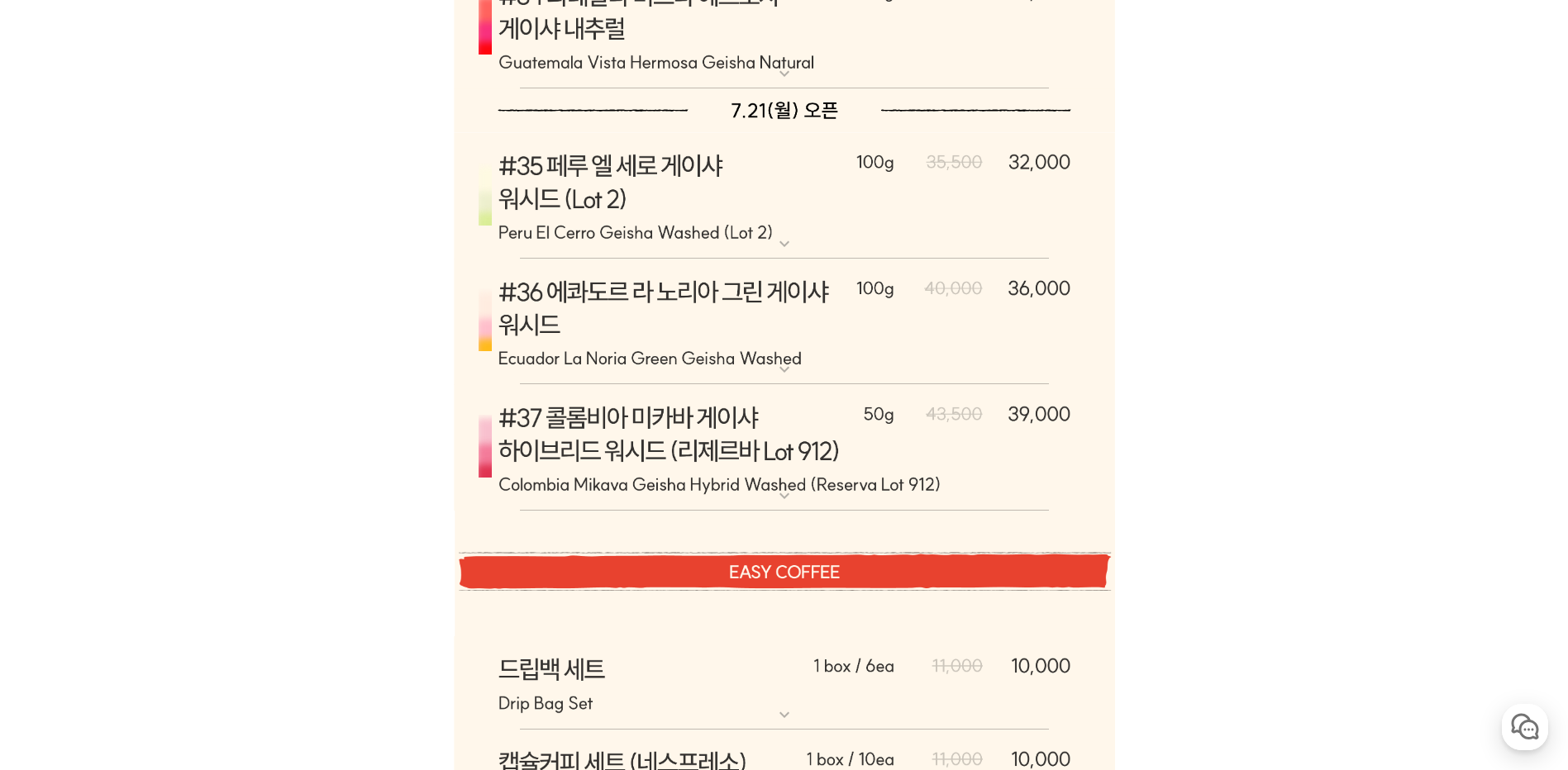 scroll, scrollTop: 15382, scrollLeft: 0, axis: vertical 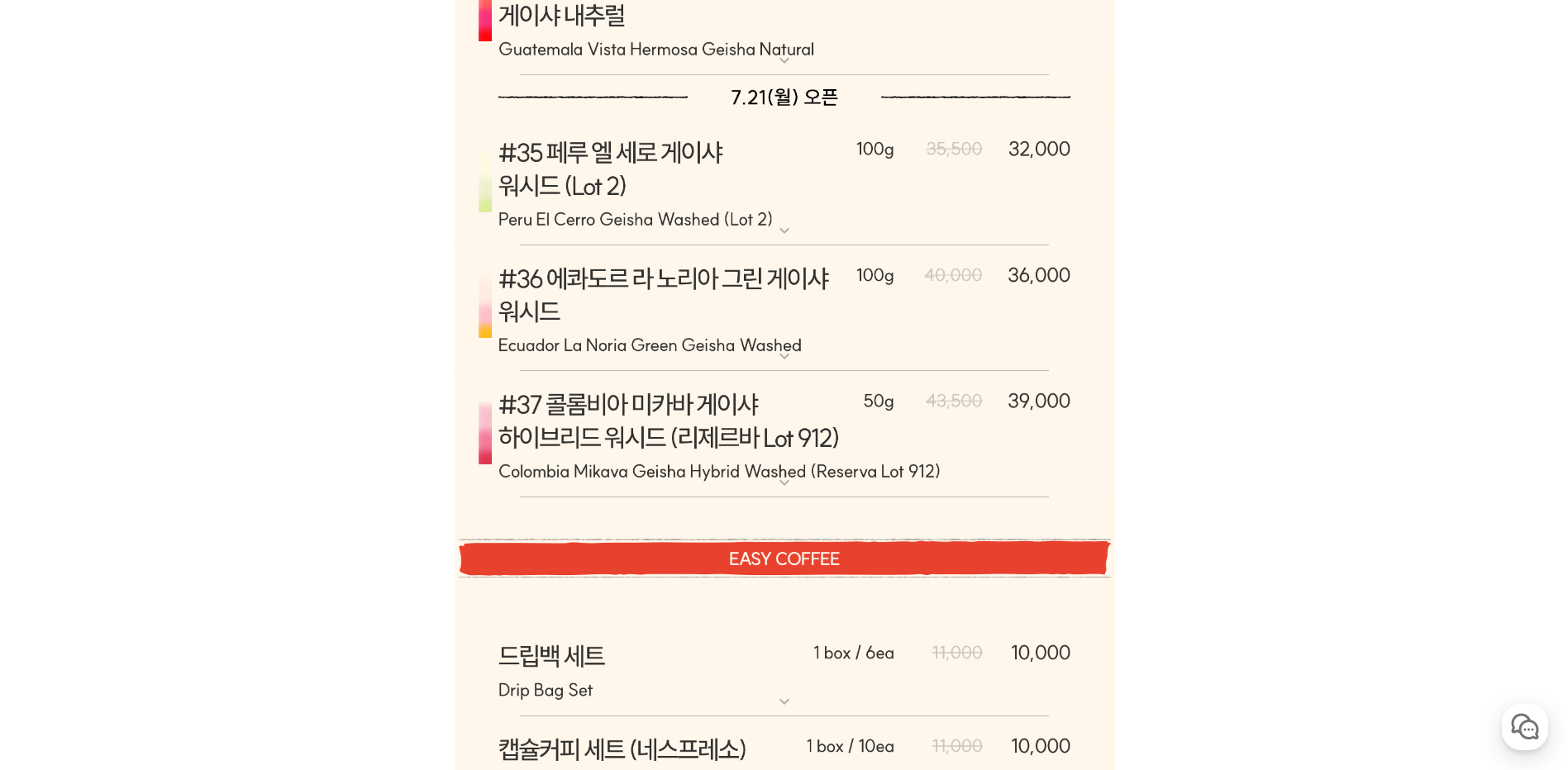 click at bounding box center (784, 435) 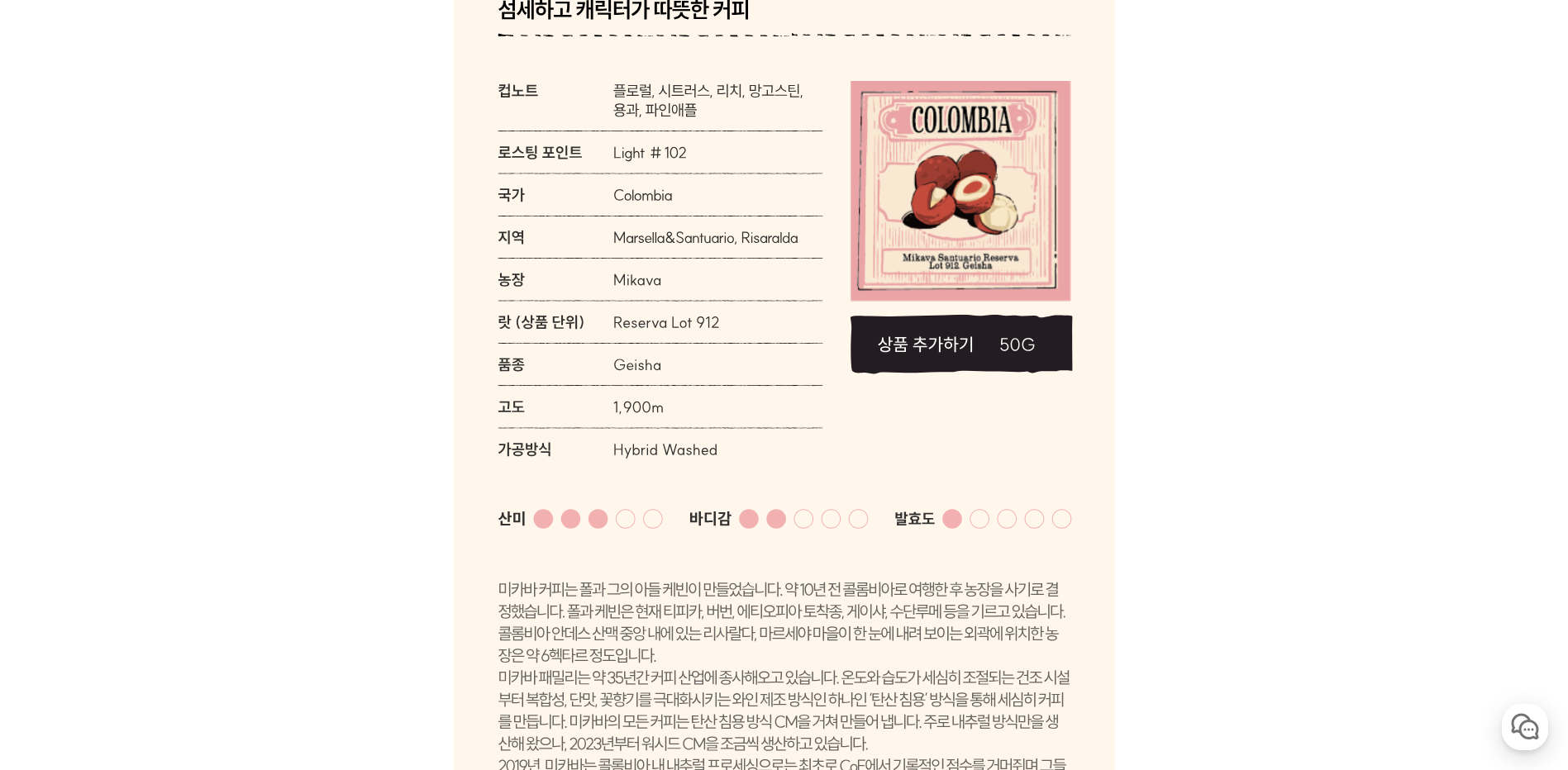 scroll, scrollTop: 15712, scrollLeft: 0, axis: vertical 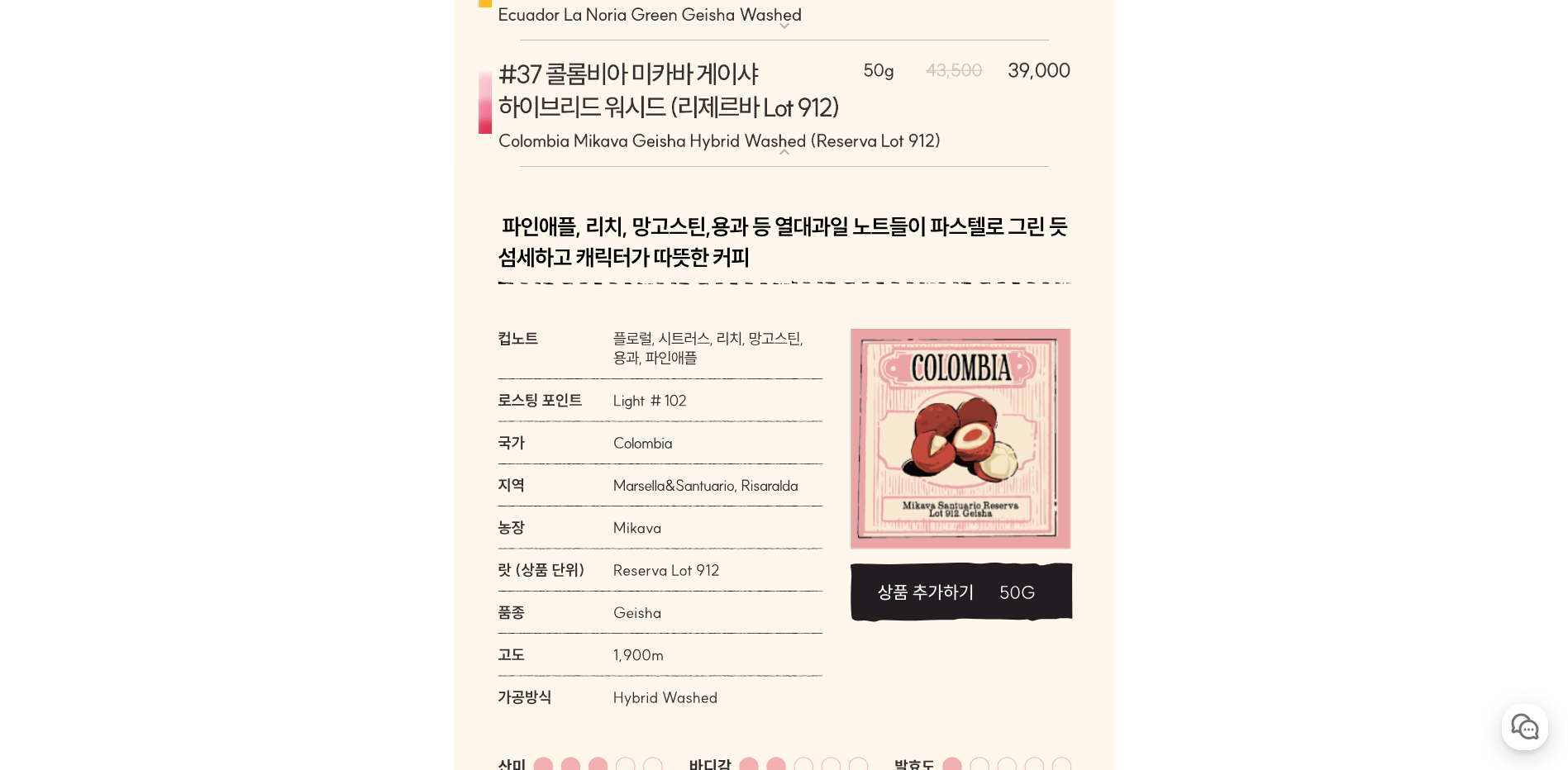 click on "expand_more" at bounding box center (784, 152) 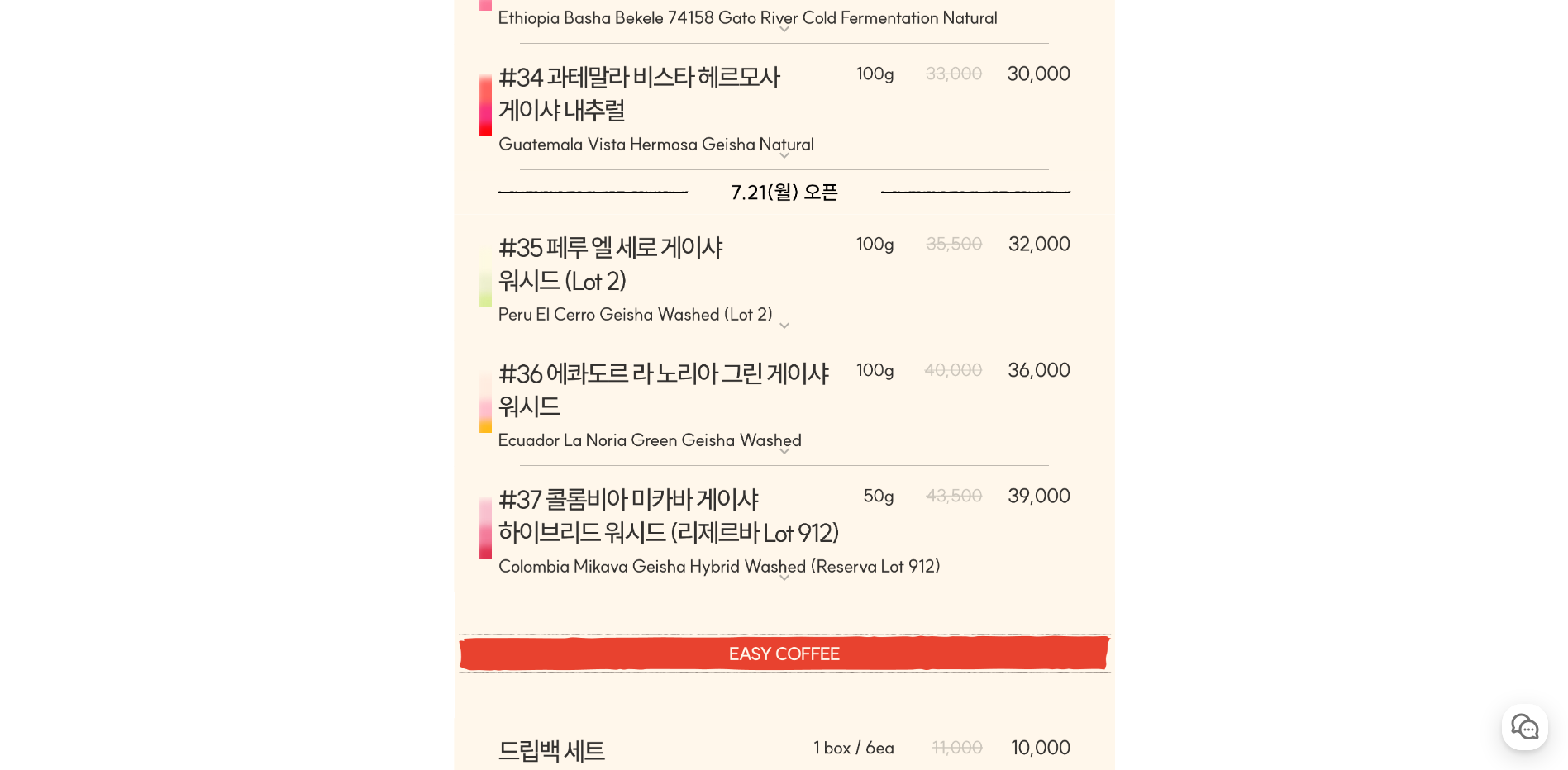 scroll, scrollTop: 15299, scrollLeft: 0, axis: vertical 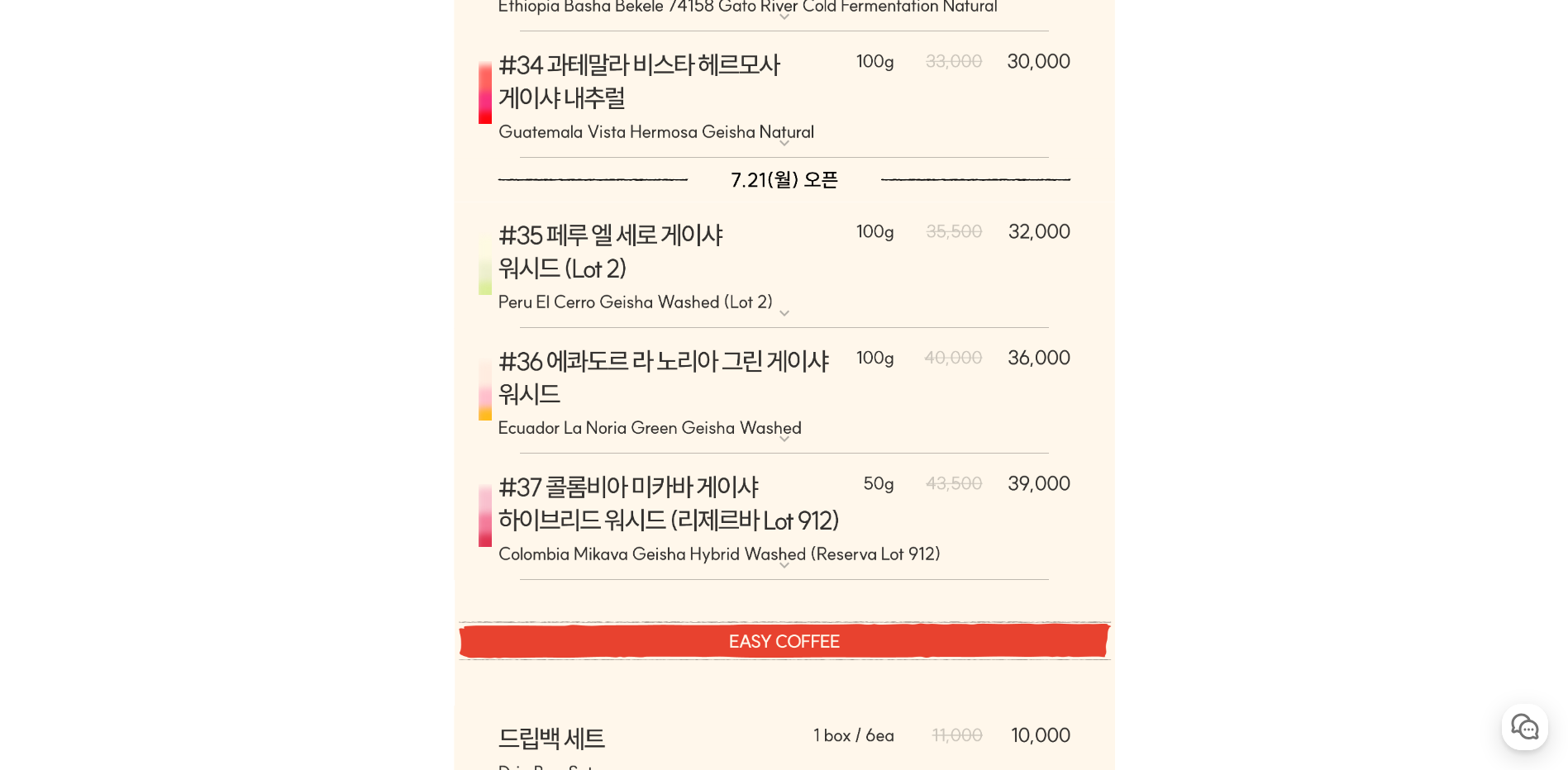 click at bounding box center [784, 392] 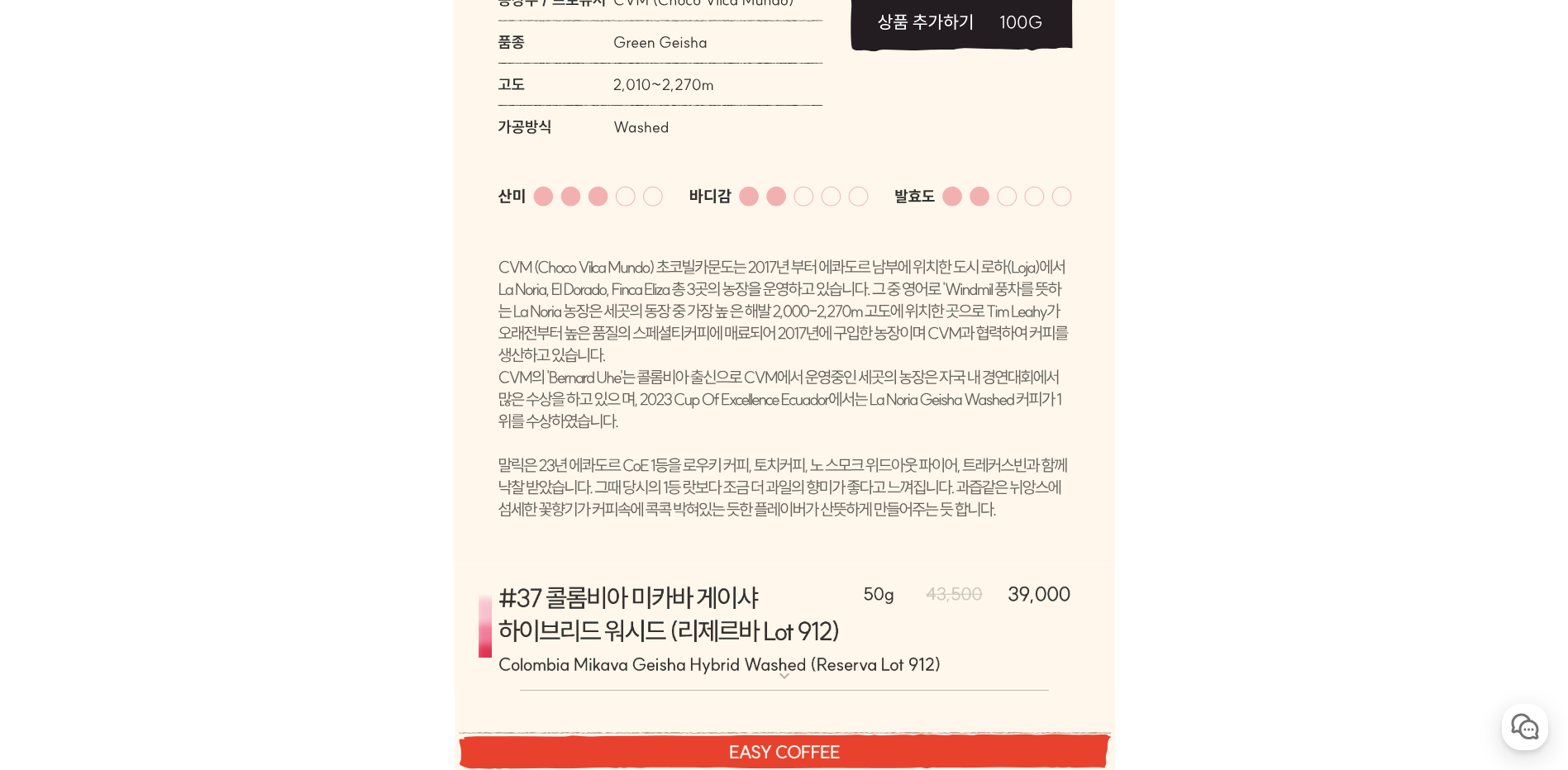 scroll, scrollTop: 15464, scrollLeft: 0, axis: vertical 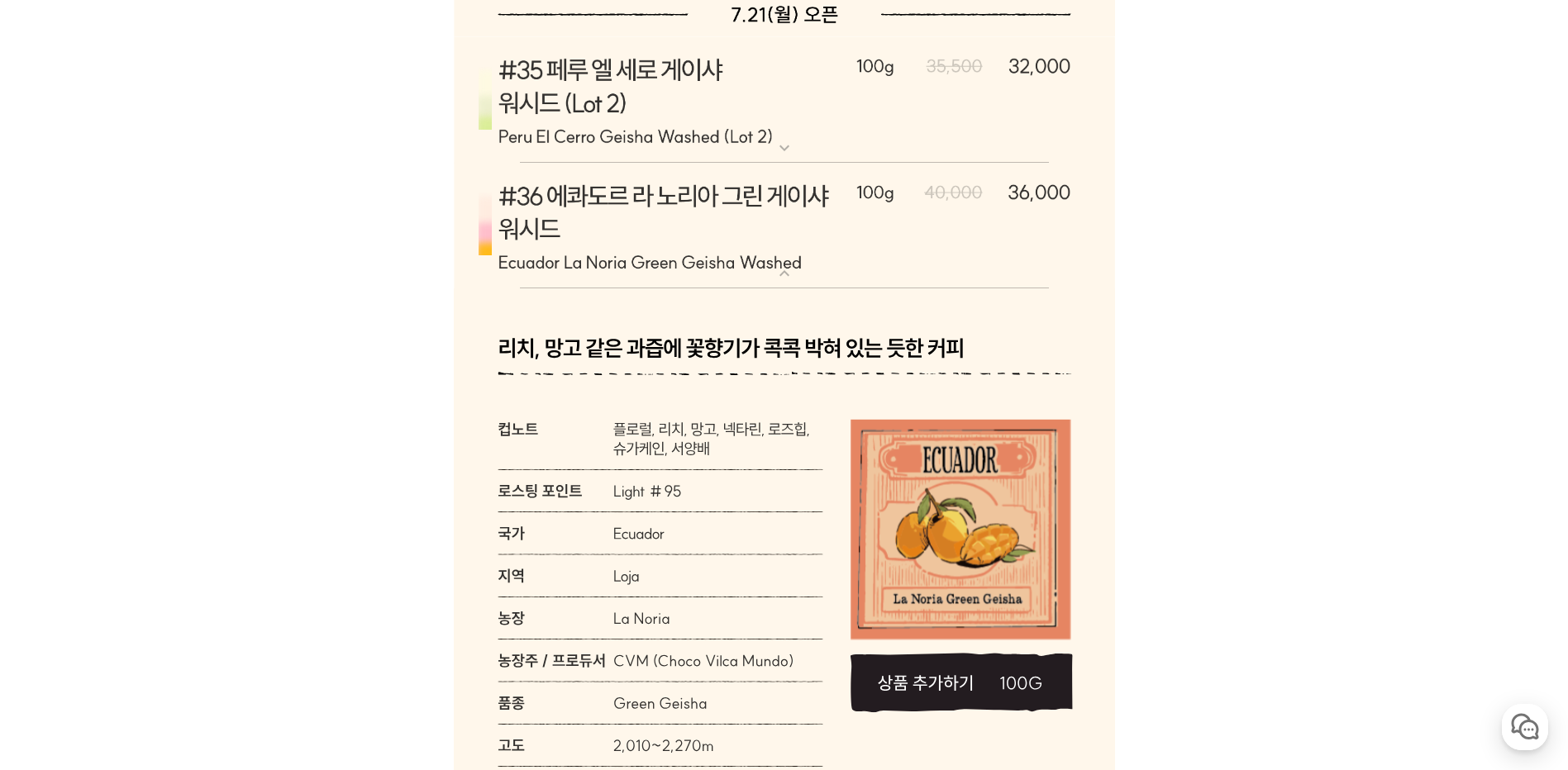 click on "expand_more" at bounding box center (784, 273) 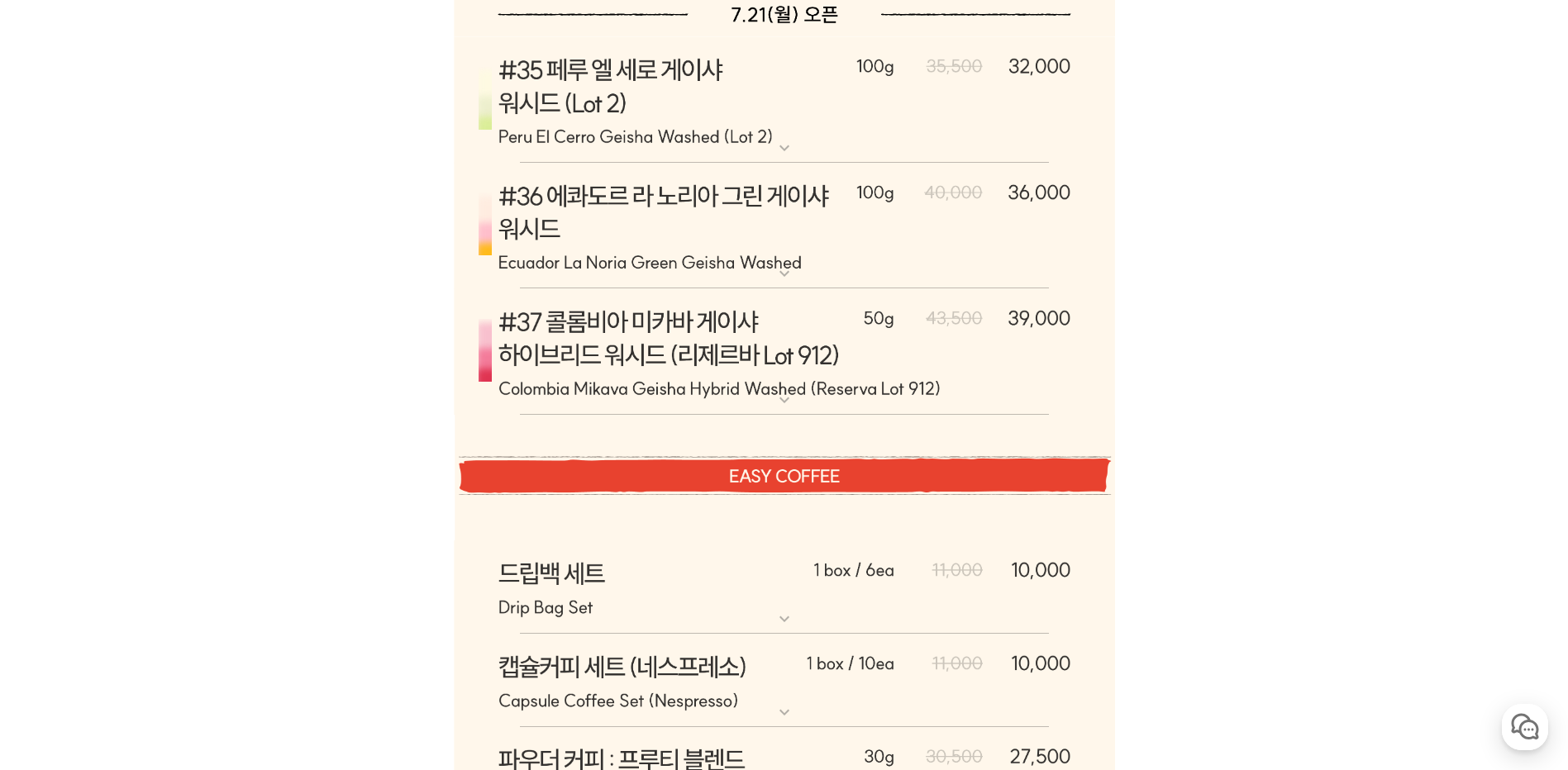 click at bounding box center (784, 100) 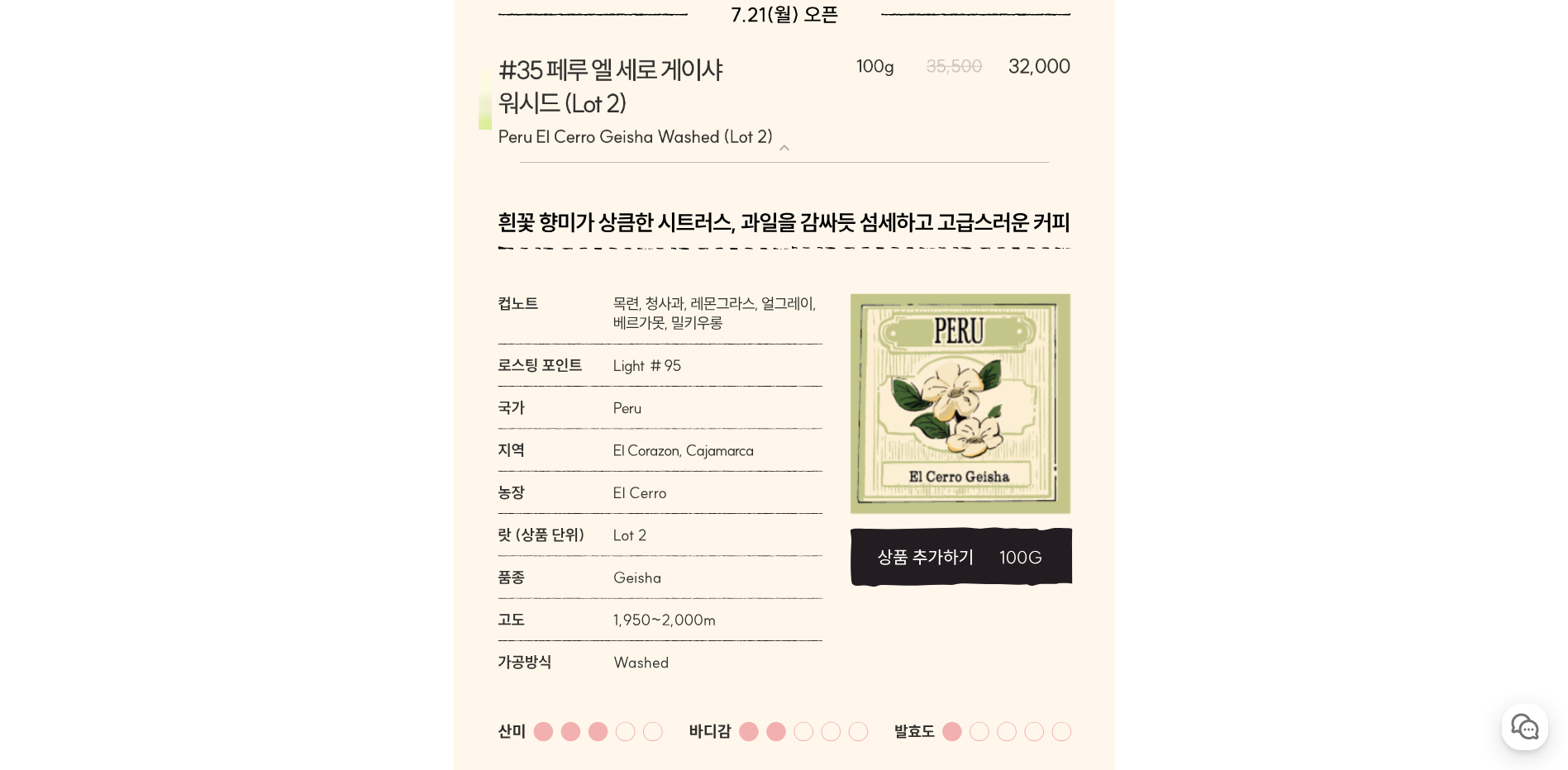 click at bounding box center (784, 100) 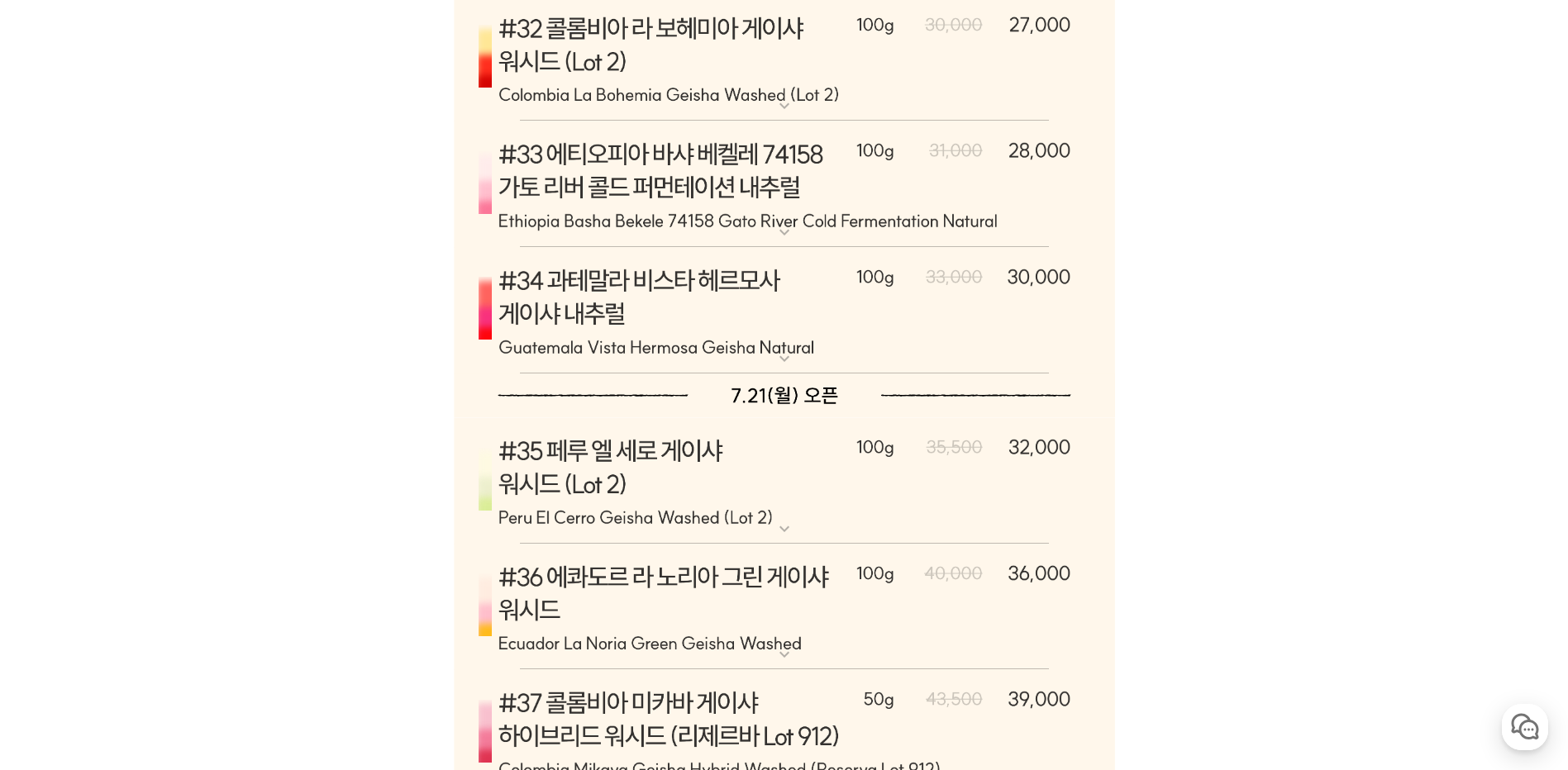 scroll, scrollTop: 15051, scrollLeft: 0, axis: vertical 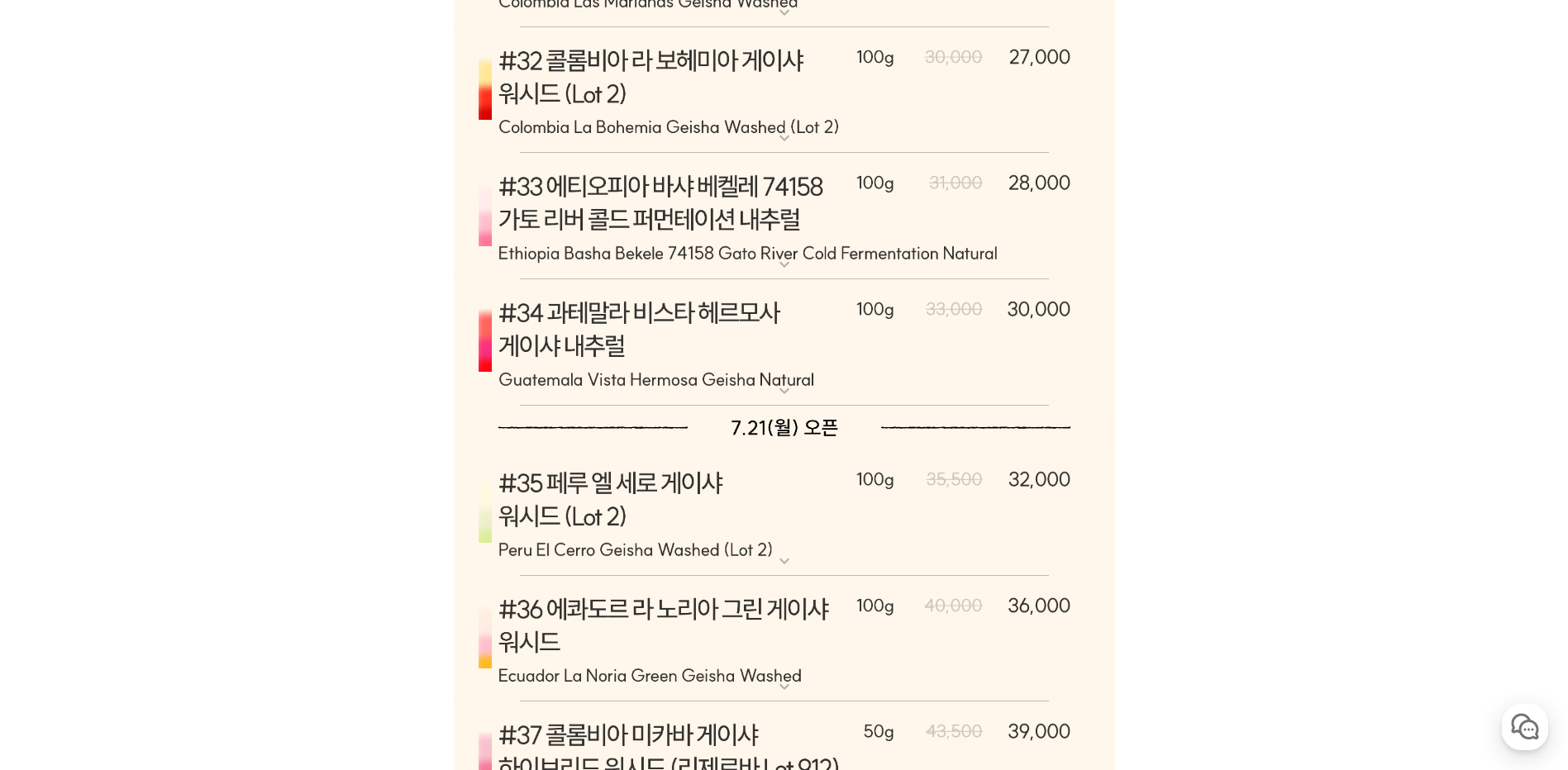 click on "게시글 신고하기
신고사유
관련없는 내용
욕설/비방
개인정보유출
광고/홍보글
기타
신고해주신 내용은 쇼핑몰 운영자의 검토 후 내부 운영 정책에 의해 처리가 진행됩니다.
신고
취소
닫기
상세 정보
상품 후기  190
상품 문의  30
배송/반품 안내
상세 정보
배송/반품 안내
상품 후기  190
상품 문의  30
﻿  expand_more  [PERSON_NAME] (언스페셜티 블렌드)" at bounding box center [784, 5711] 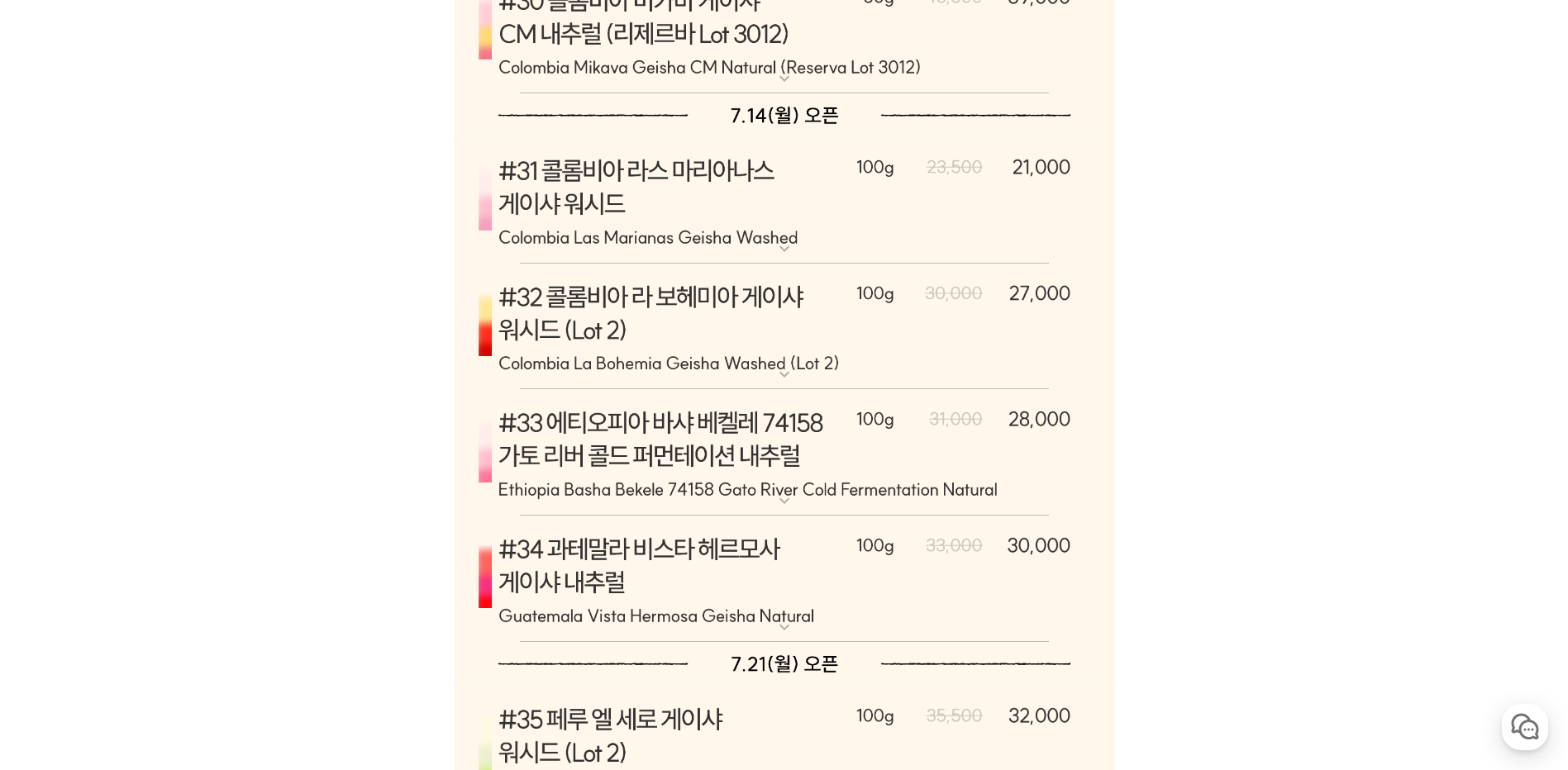 scroll, scrollTop: 14390, scrollLeft: 0, axis: vertical 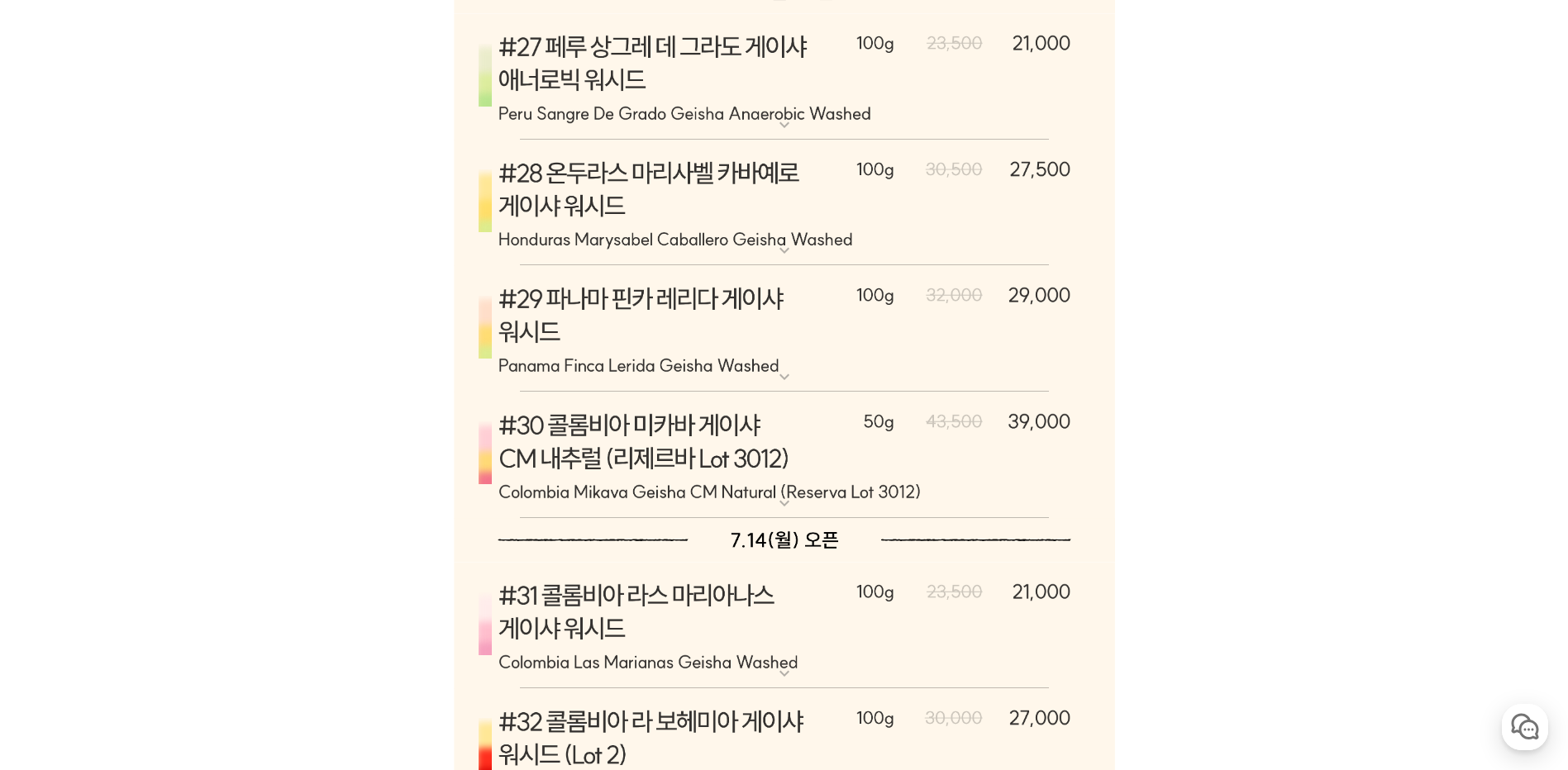 click on "뒤로가기
현재 위치
홈
커피 월픽
상품 상세 정보
이전 다음" at bounding box center (784, 6056) 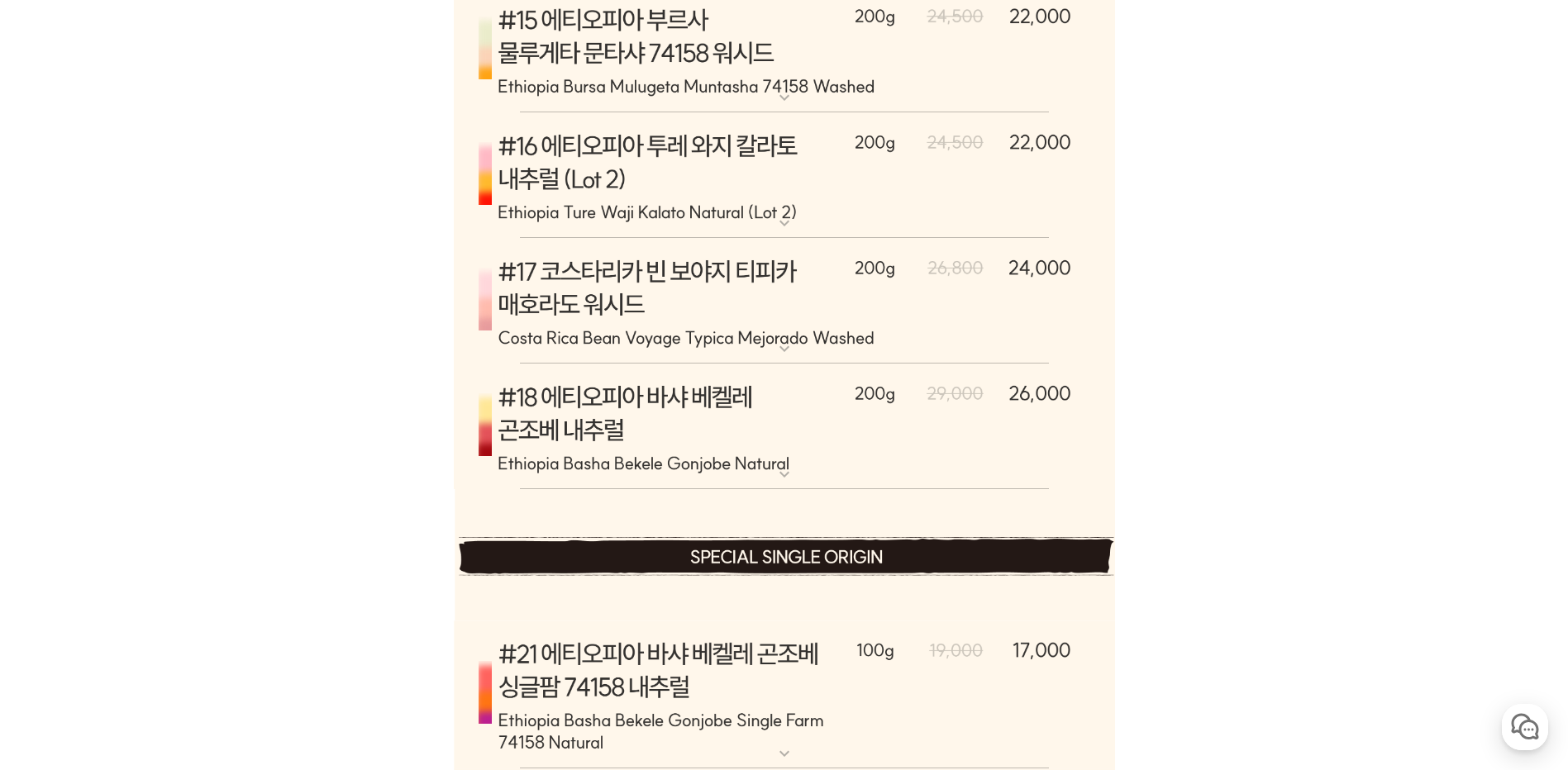 scroll, scrollTop: 12903, scrollLeft: 0, axis: vertical 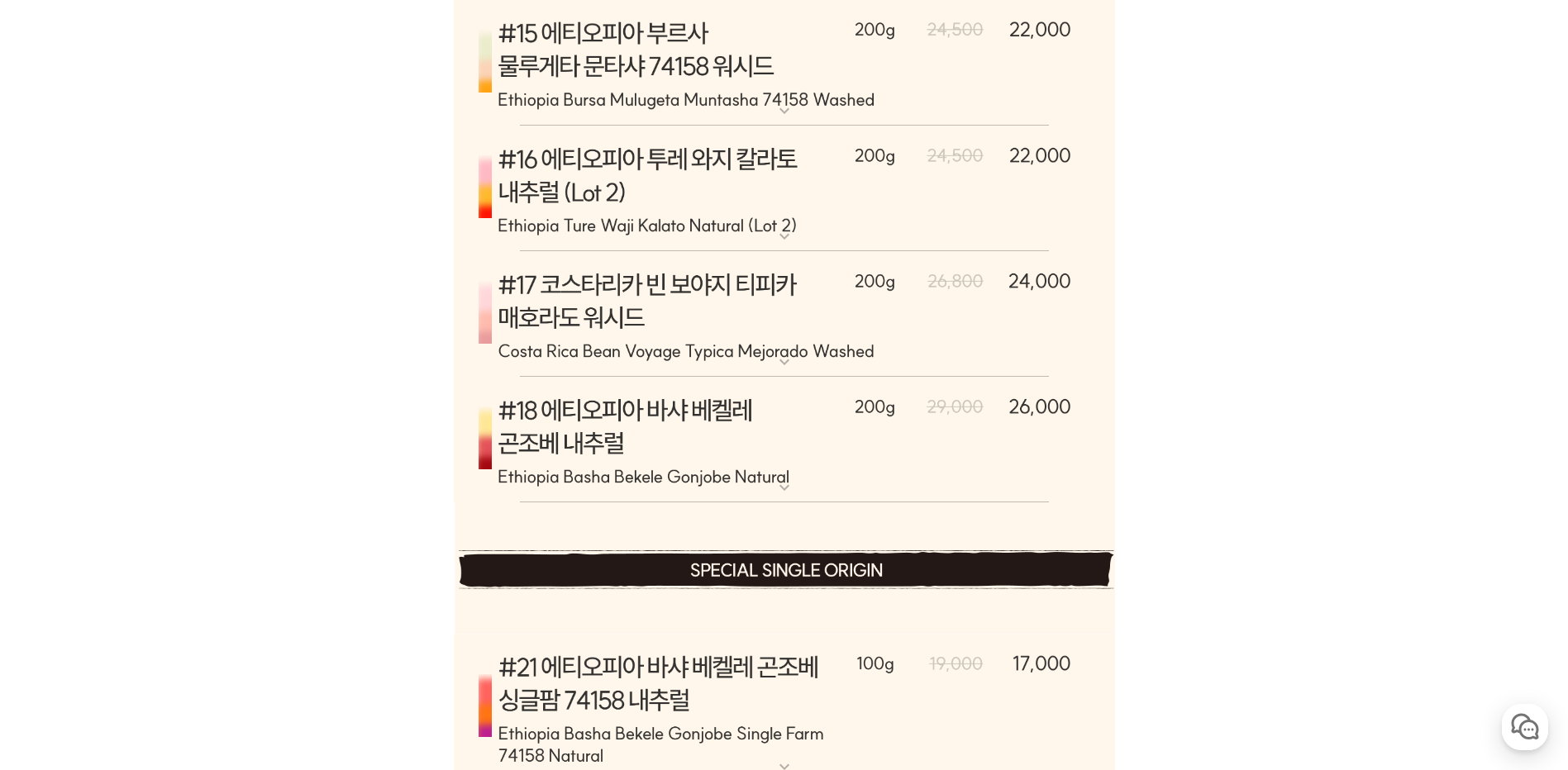 click at bounding box center (784, 314) 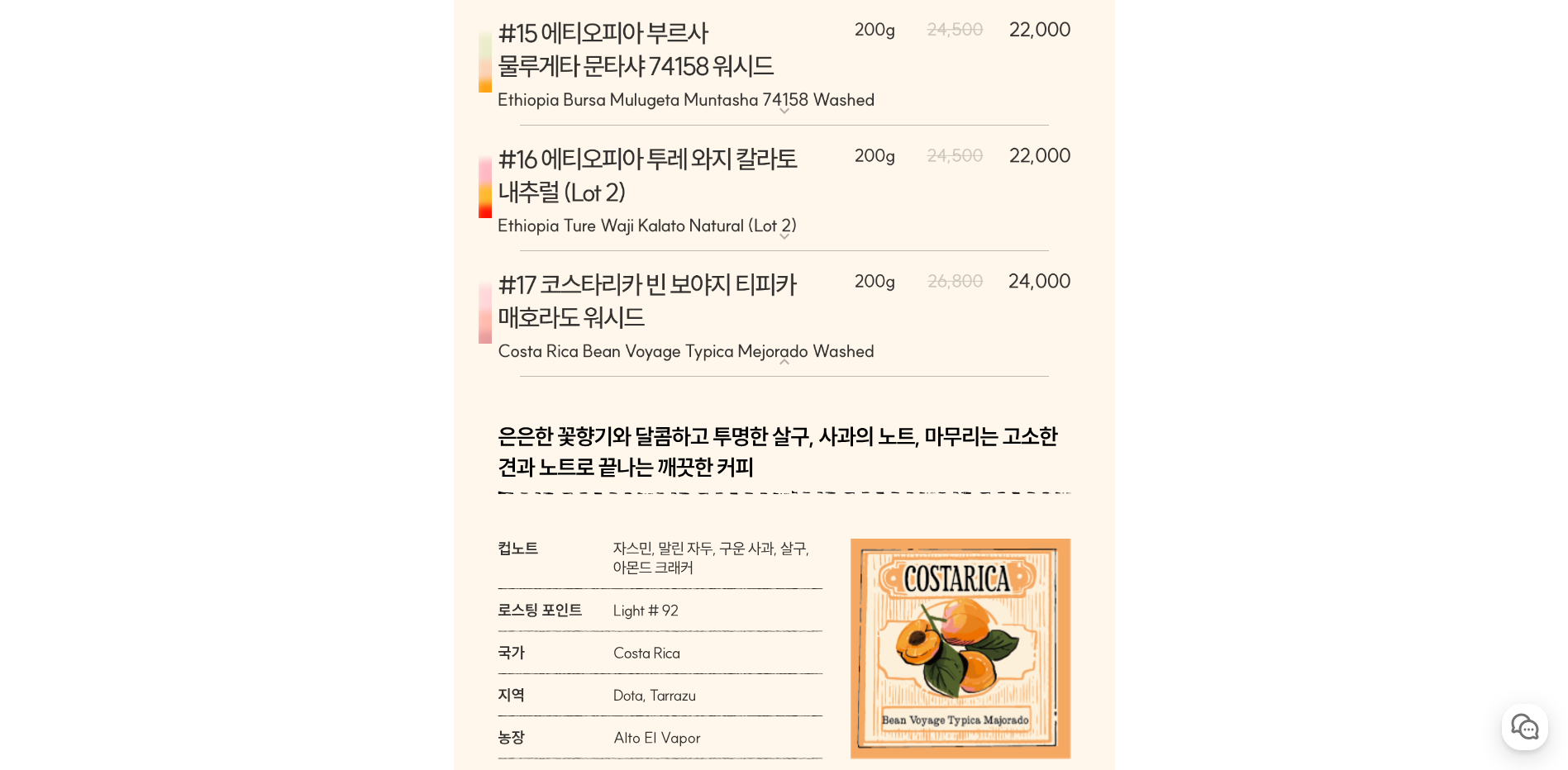 click on "뒤로가기
현재 위치
홈
커피 월픽
상품 상세 정보
이전 다음" at bounding box center (784, 7962) 